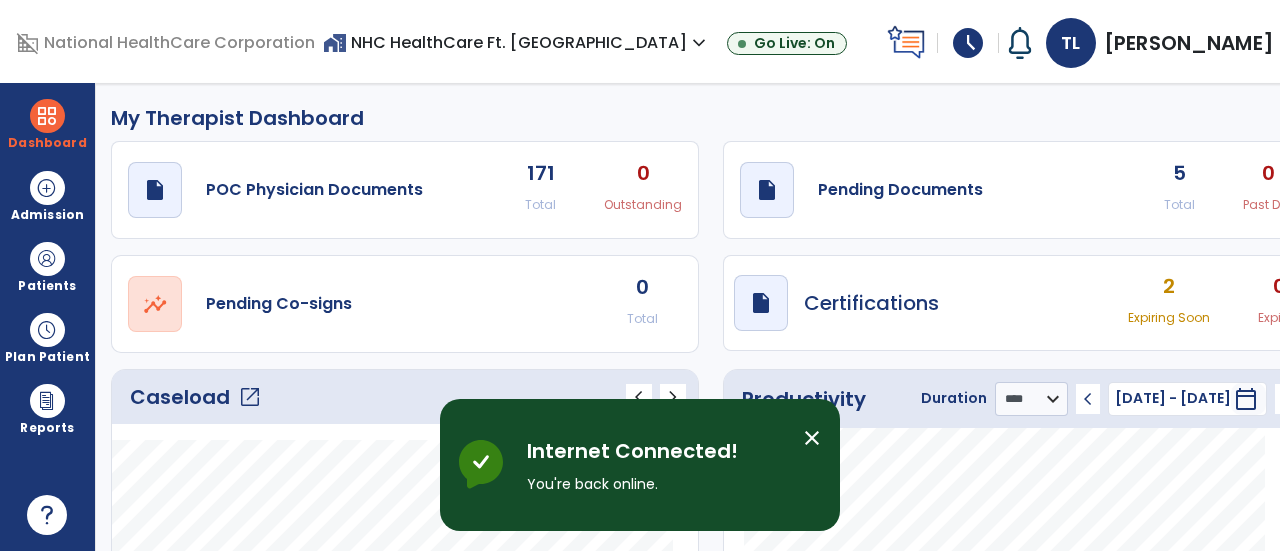 select on "****" 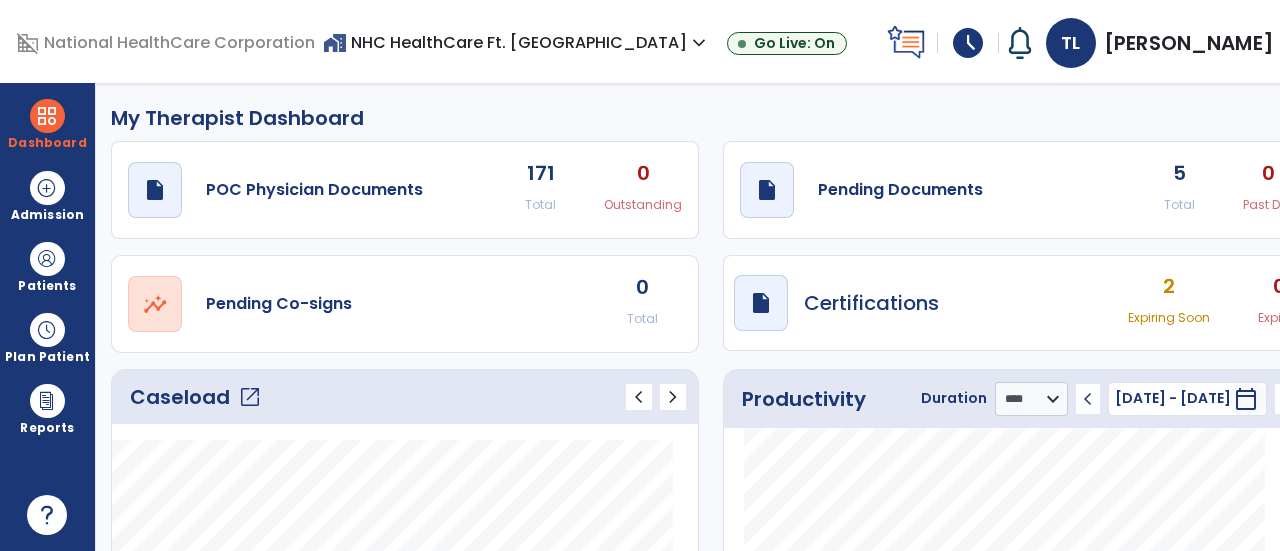 click on "open_in_new" 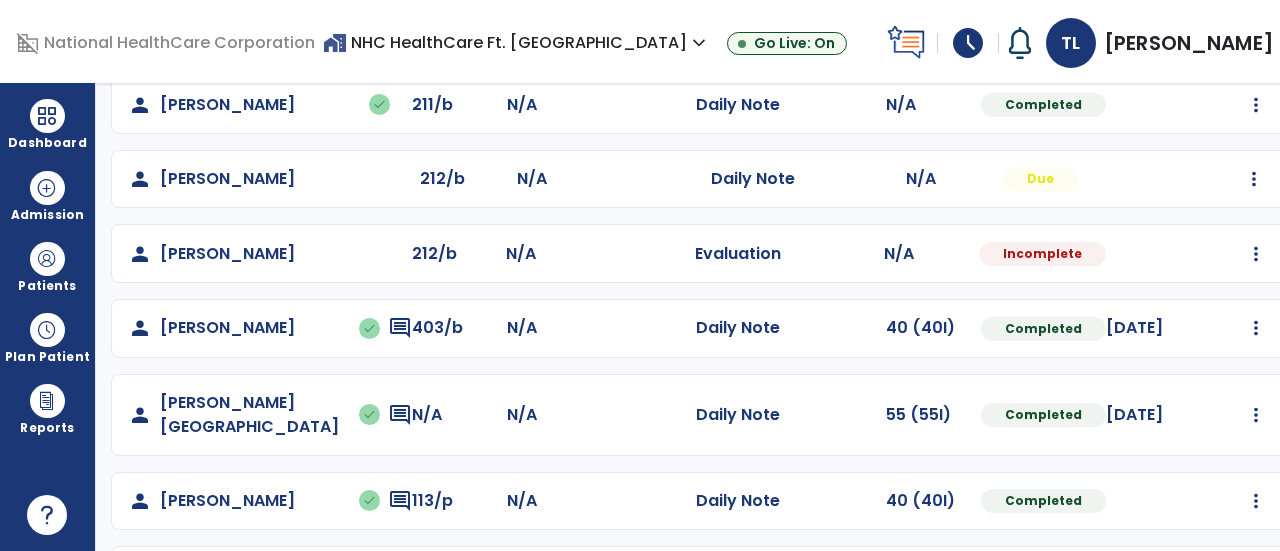 scroll, scrollTop: 489, scrollLeft: 0, axis: vertical 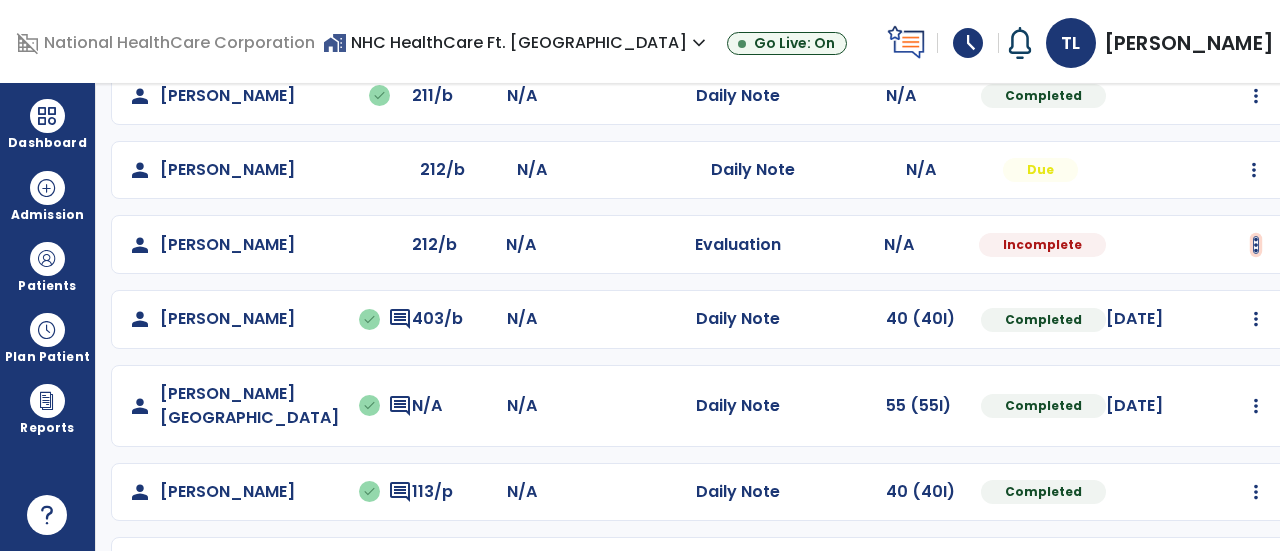 click at bounding box center (1256, -201) 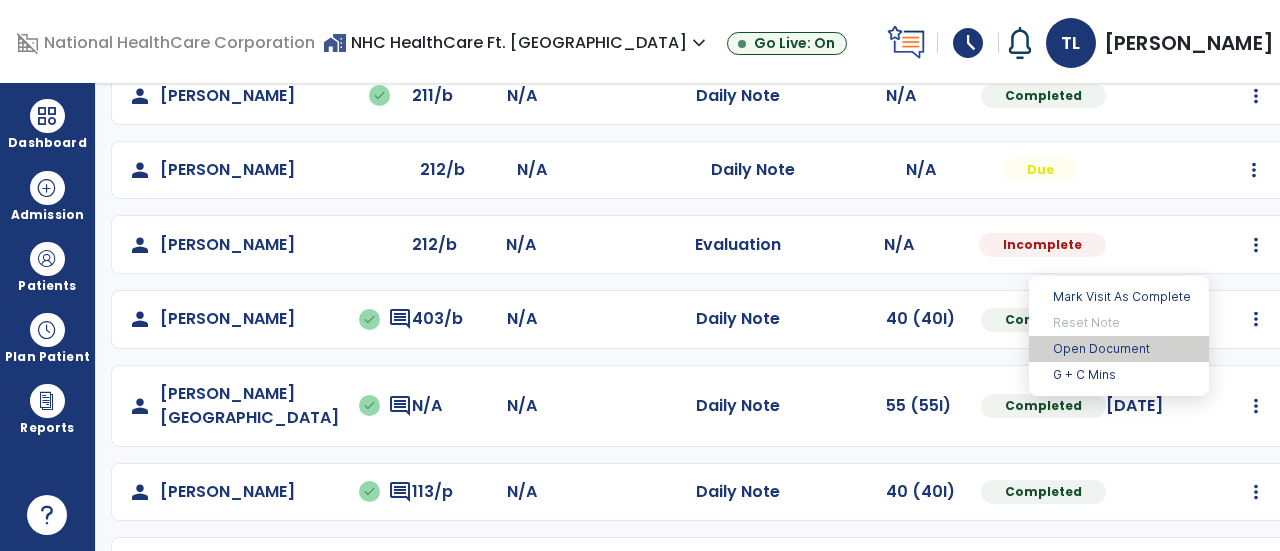 click on "Open Document" at bounding box center [1119, 349] 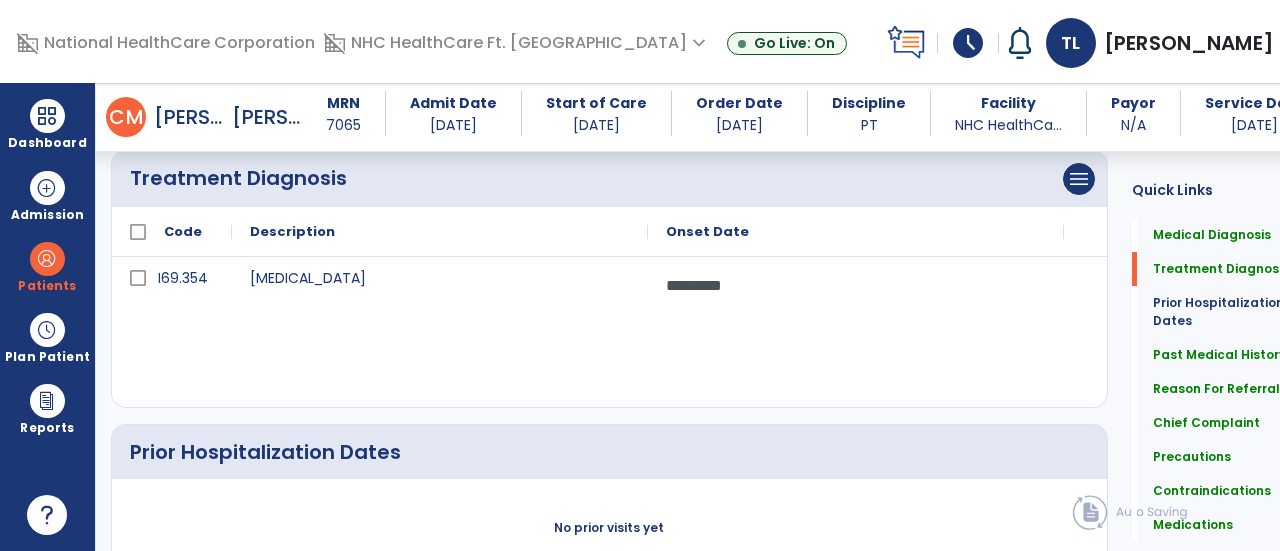 scroll, scrollTop: 0, scrollLeft: 0, axis: both 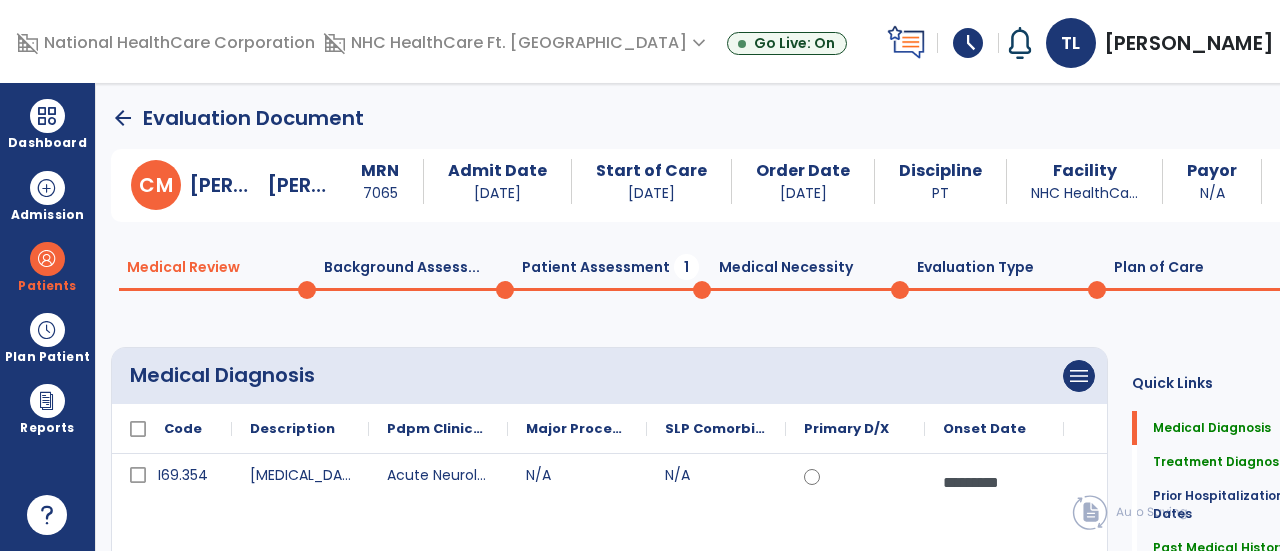 click on "Background Assess...  0" 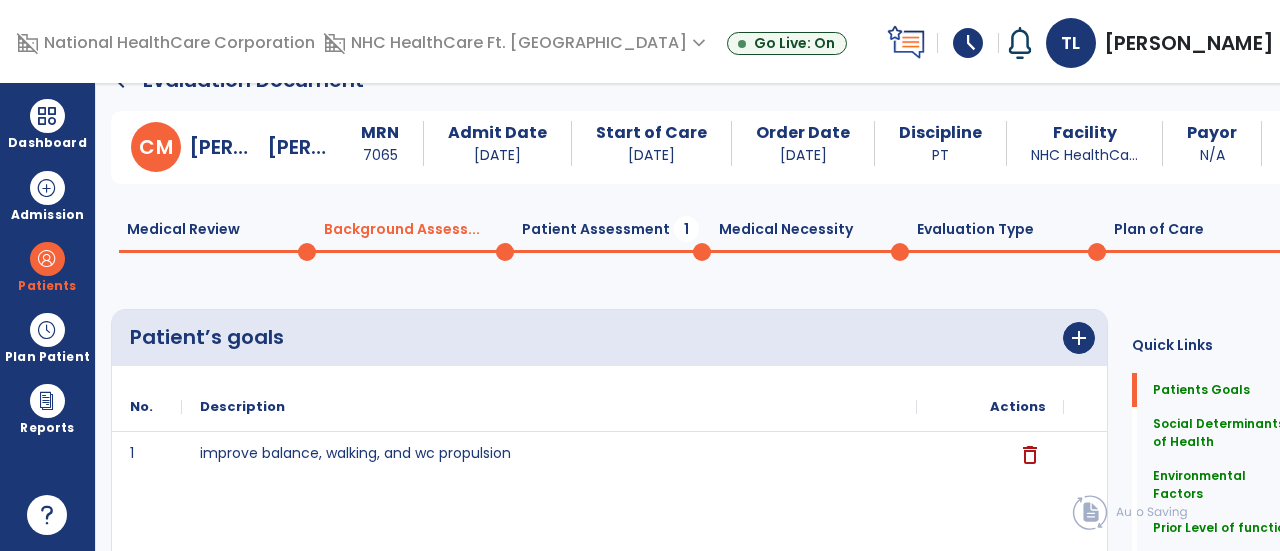 scroll, scrollTop: 0, scrollLeft: 0, axis: both 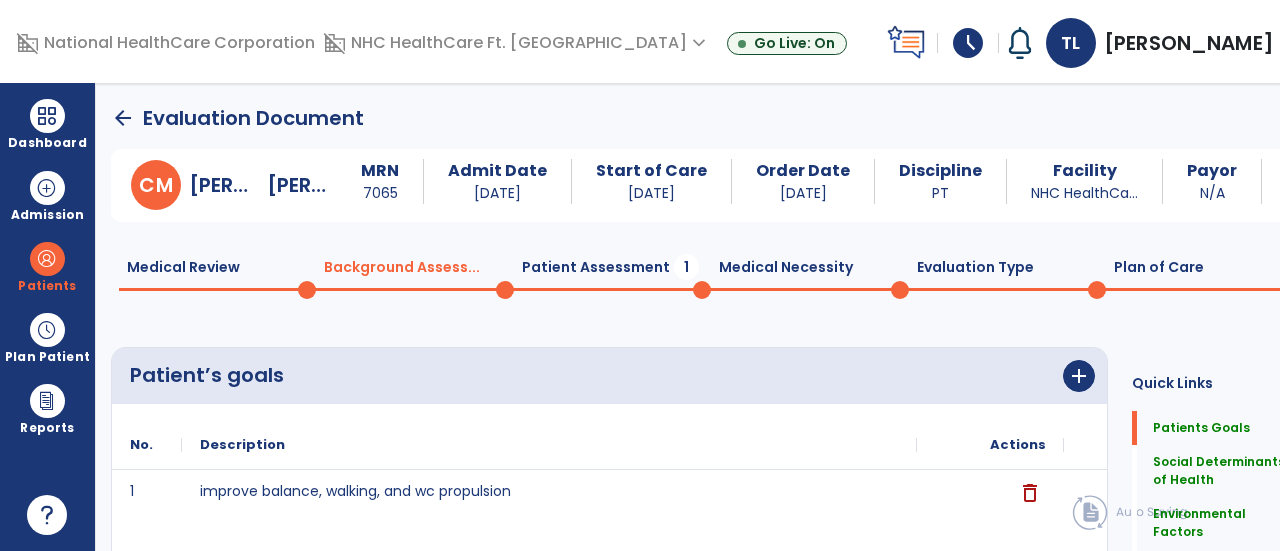 click on "Patient Assessment  1" 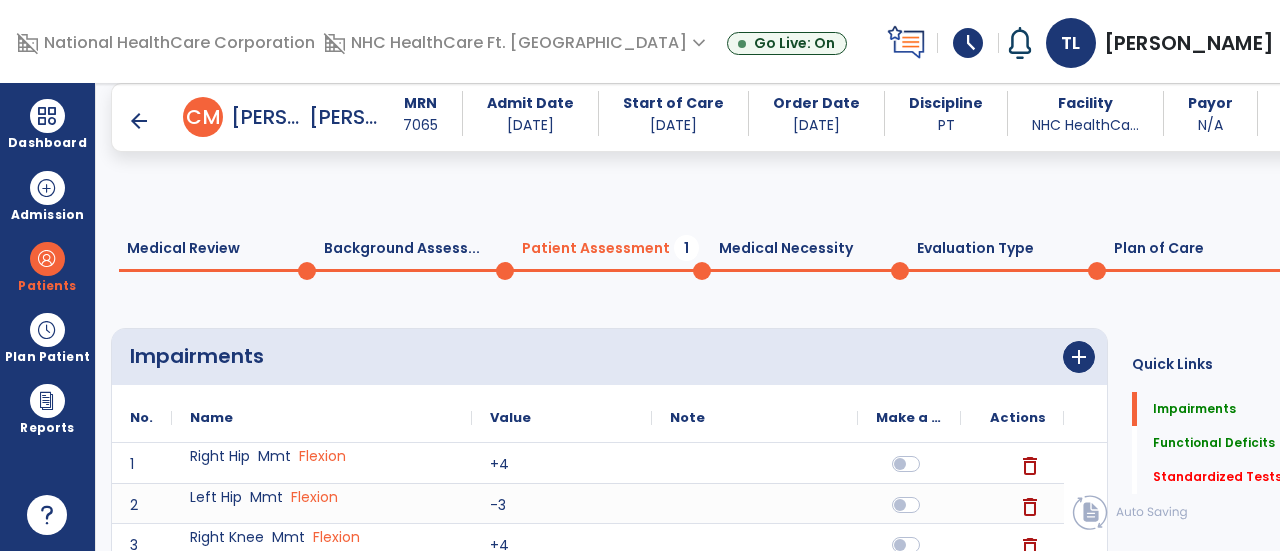 scroll, scrollTop: 109, scrollLeft: 0, axis: vertical 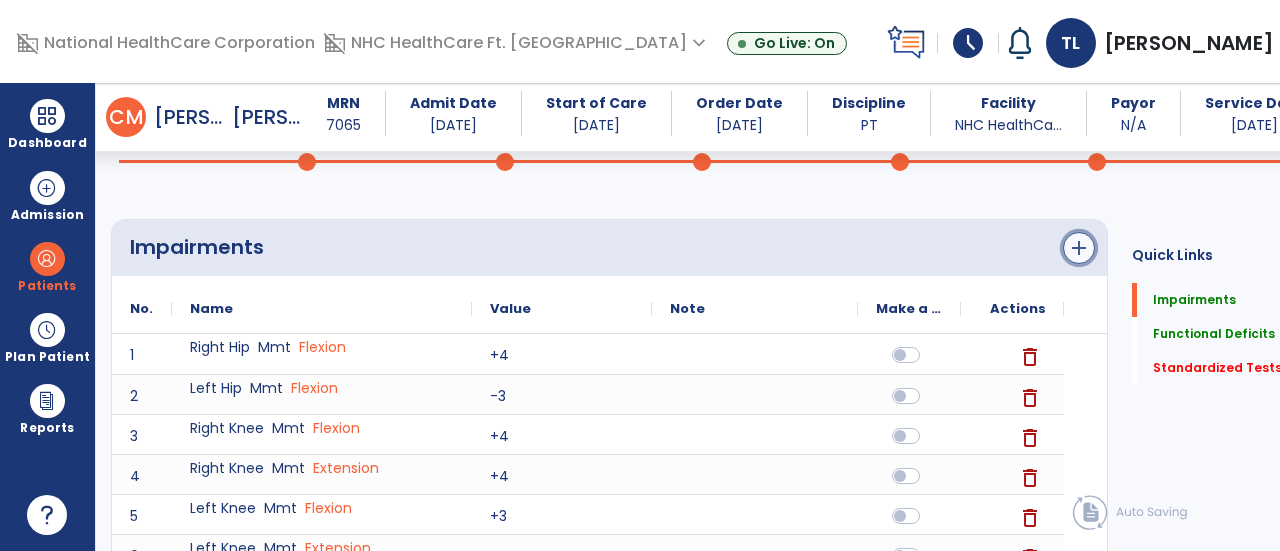 click on "add" 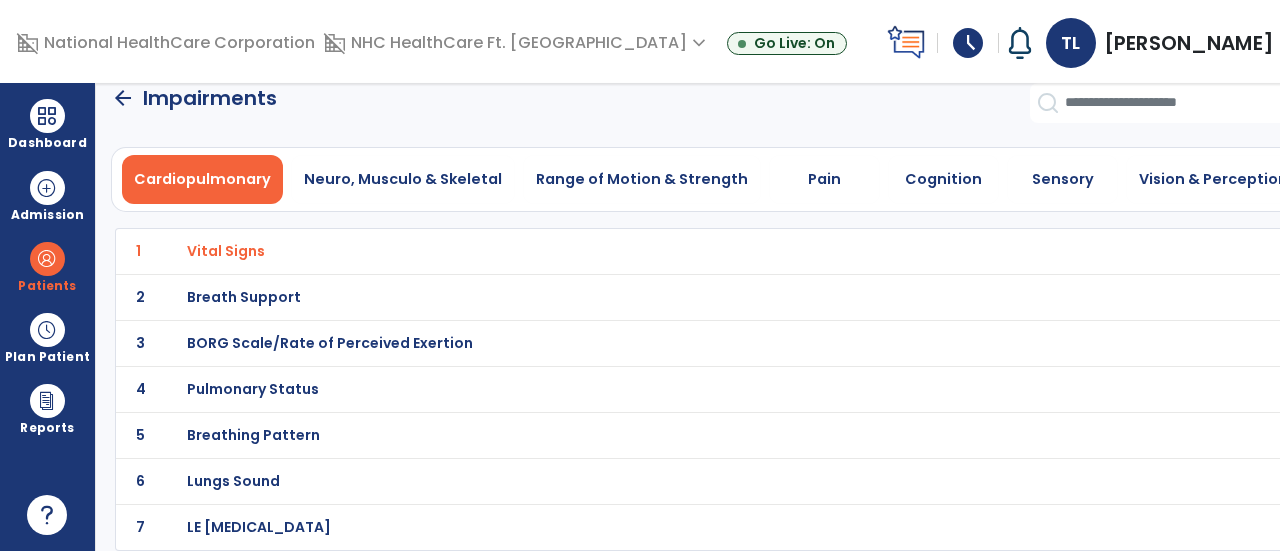 scroll, scrollTop: 16, scrollLeft: 0, axis: vertical 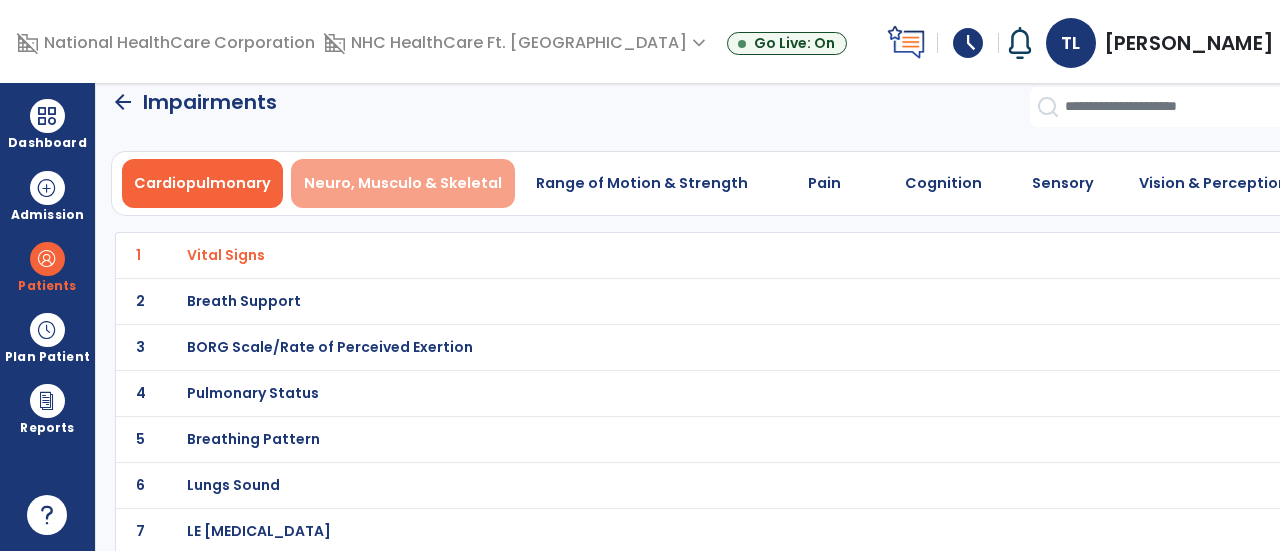 click on "Neuro, Musculo & Skeletal" at bounding box center (403, 183) 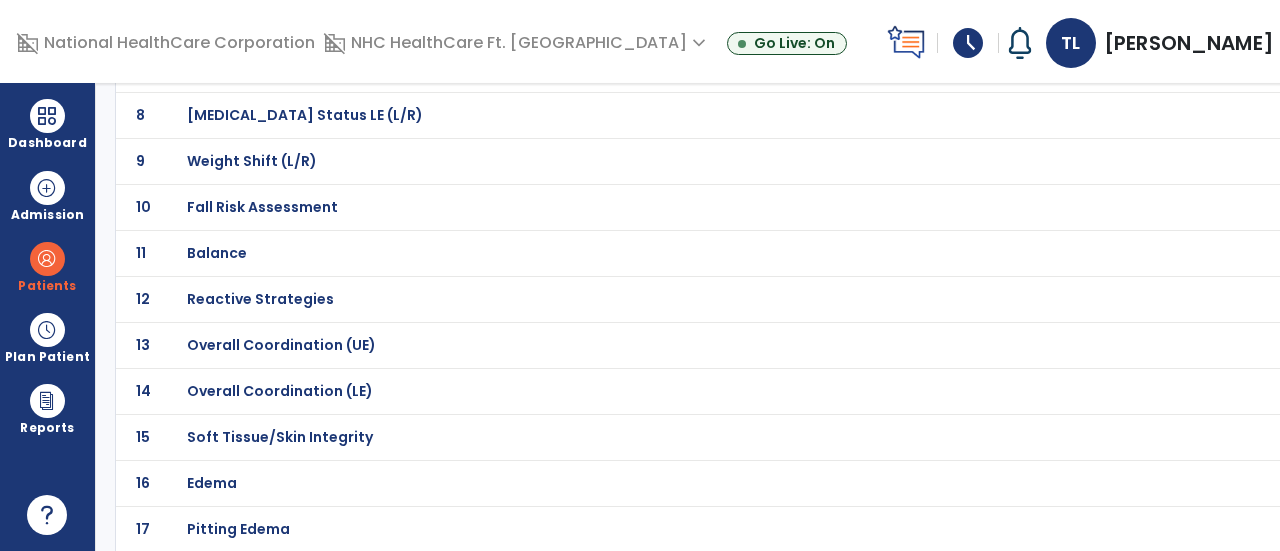 scroll, scrollTop: 480, scrollLeft: 0, axis: vertical 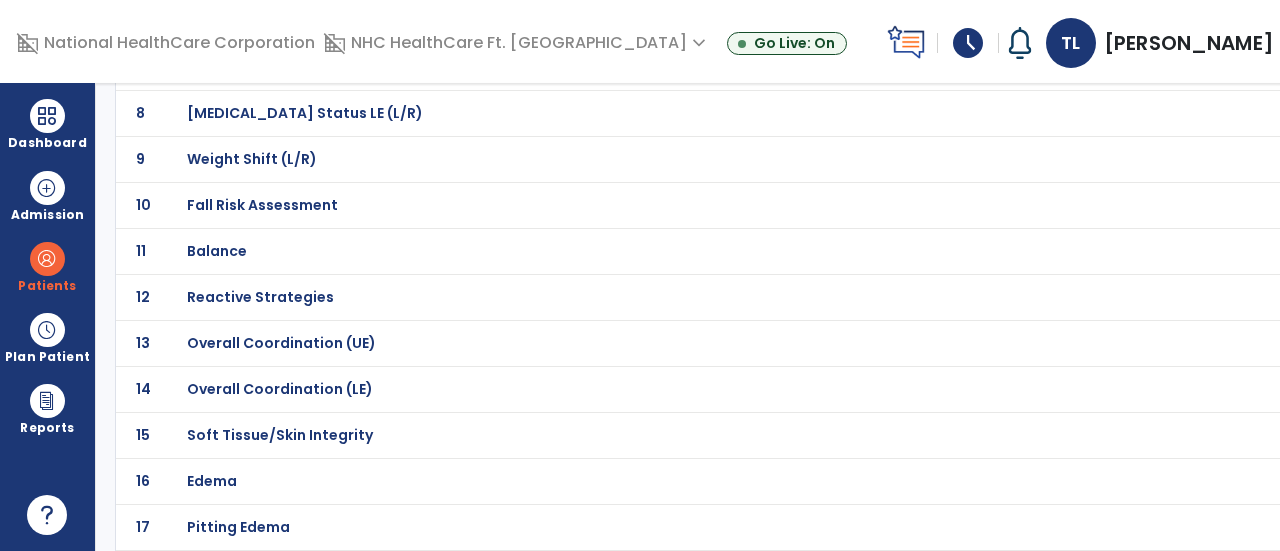 click on "Balance" at bounding box center (668, -209) 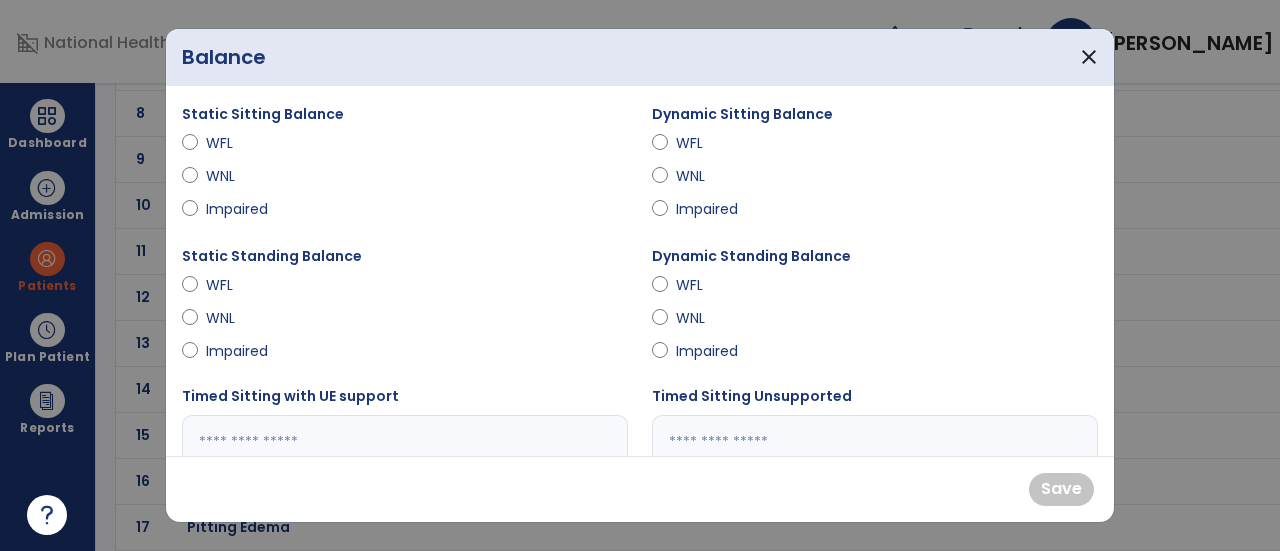 click on "Impaired" at bounding box center (241, 209) 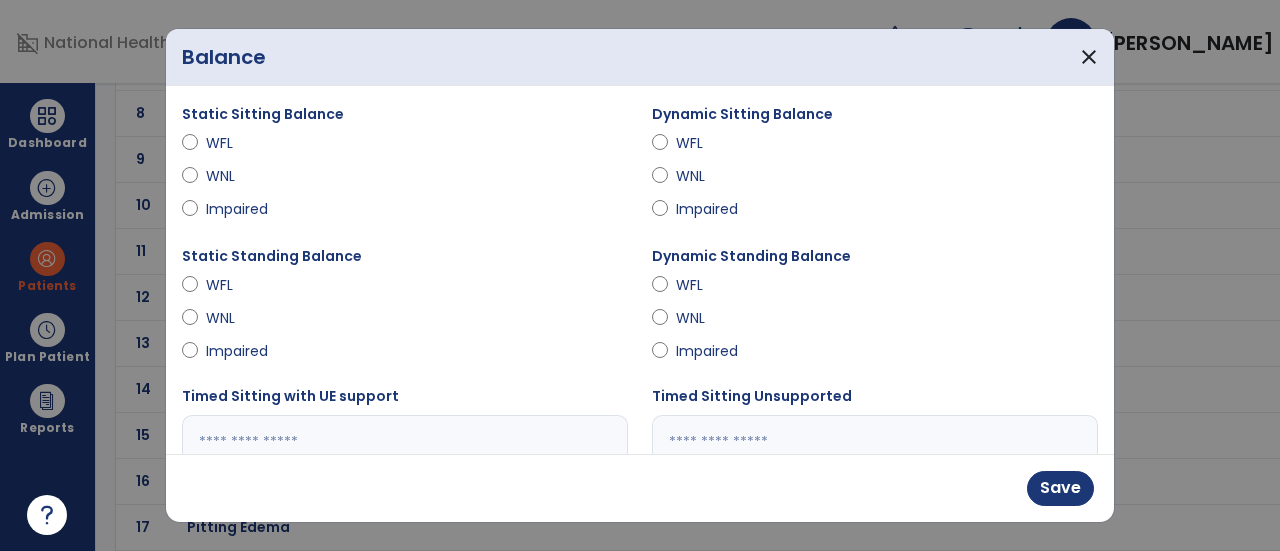 click on "Impaired" at bounding box center (711, 209) 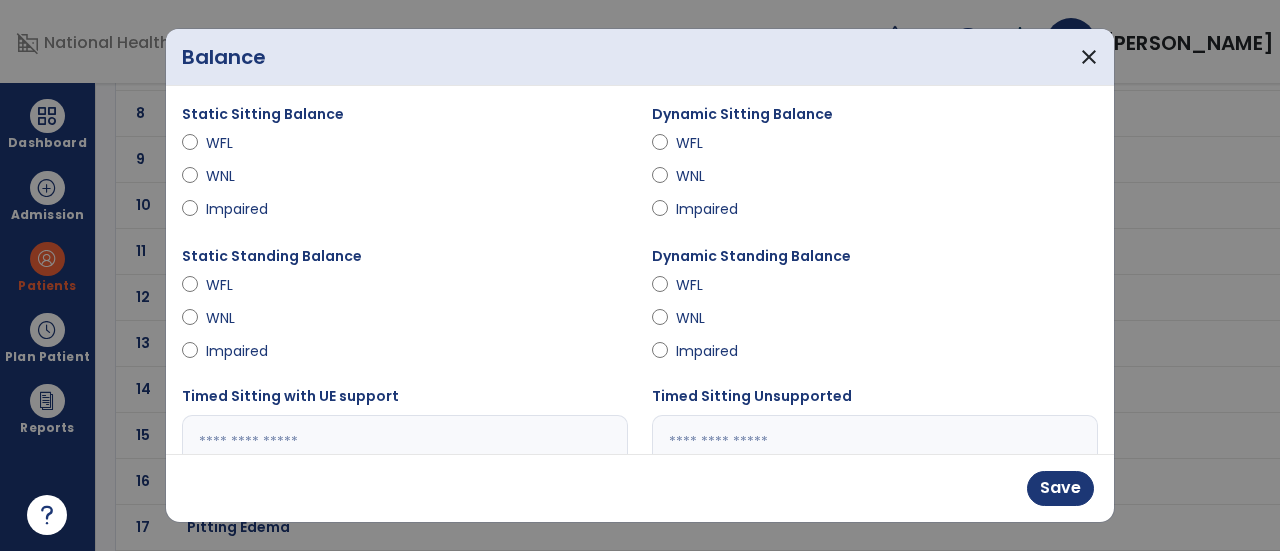 click on "Impaired" at bounding box center (711, 351) 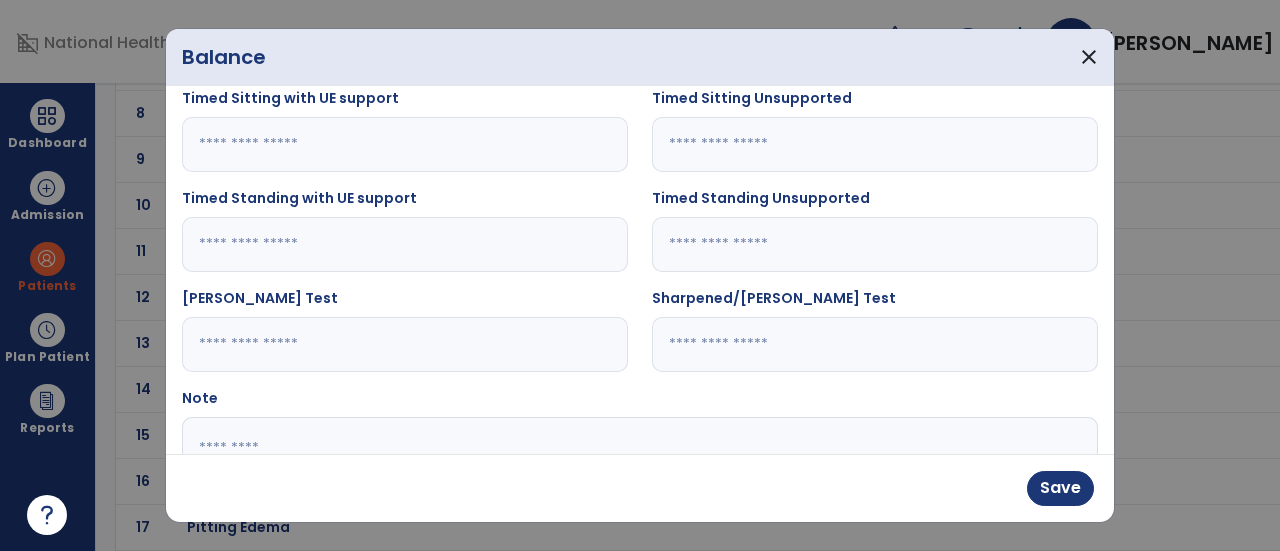 scroll, scrollTop: 441, scrollLeft: 0, axis: vertical 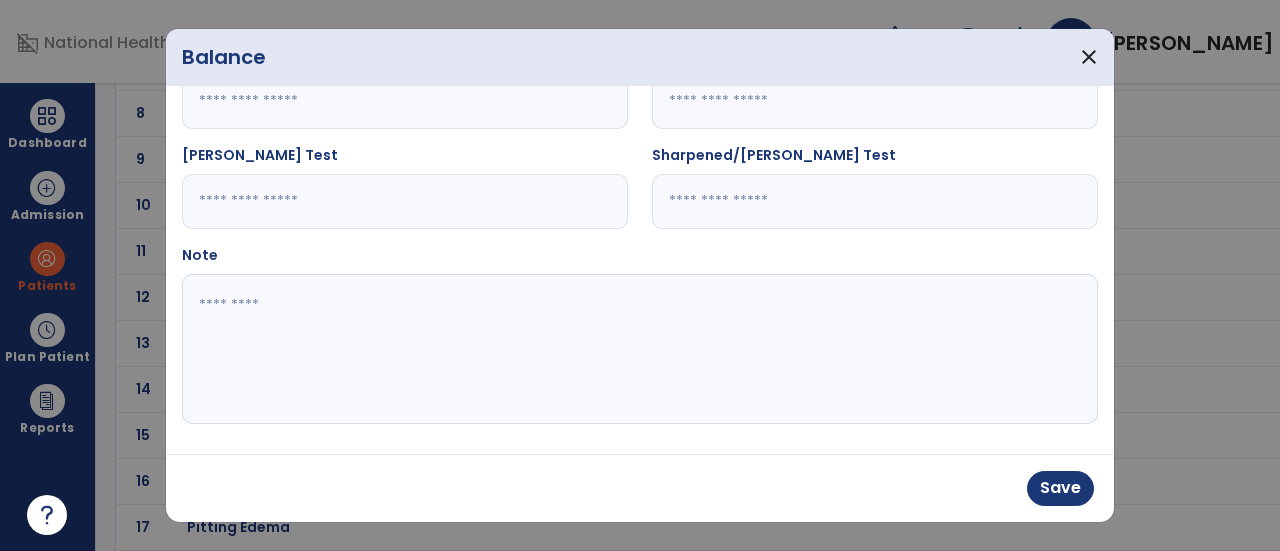 click at bounding box center [638, 349] 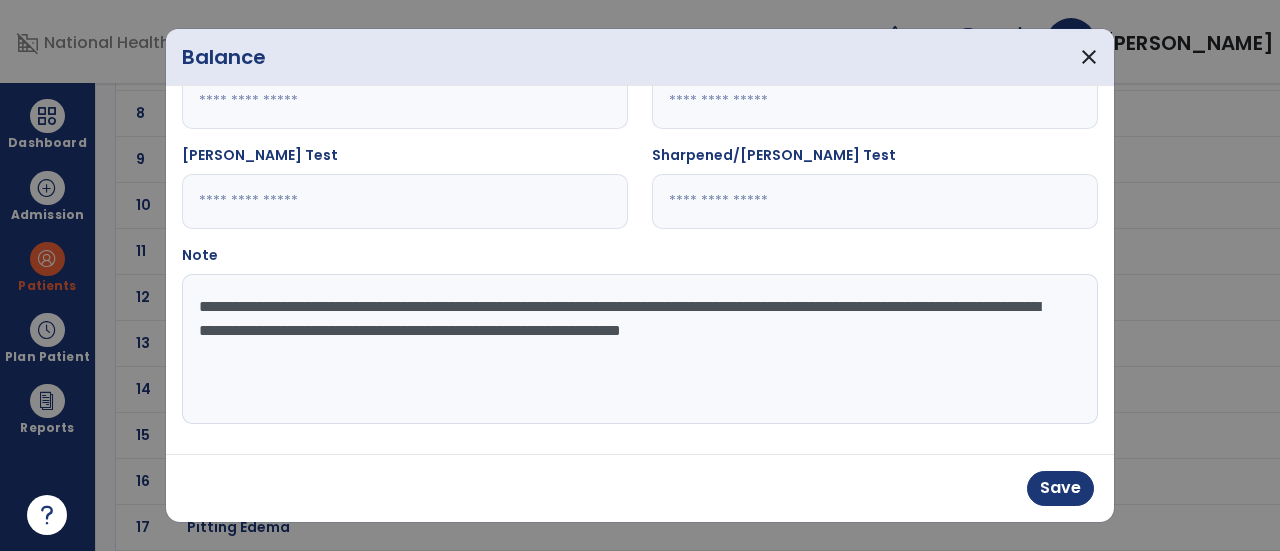 click on "**********" at bounding box center [638, 349] 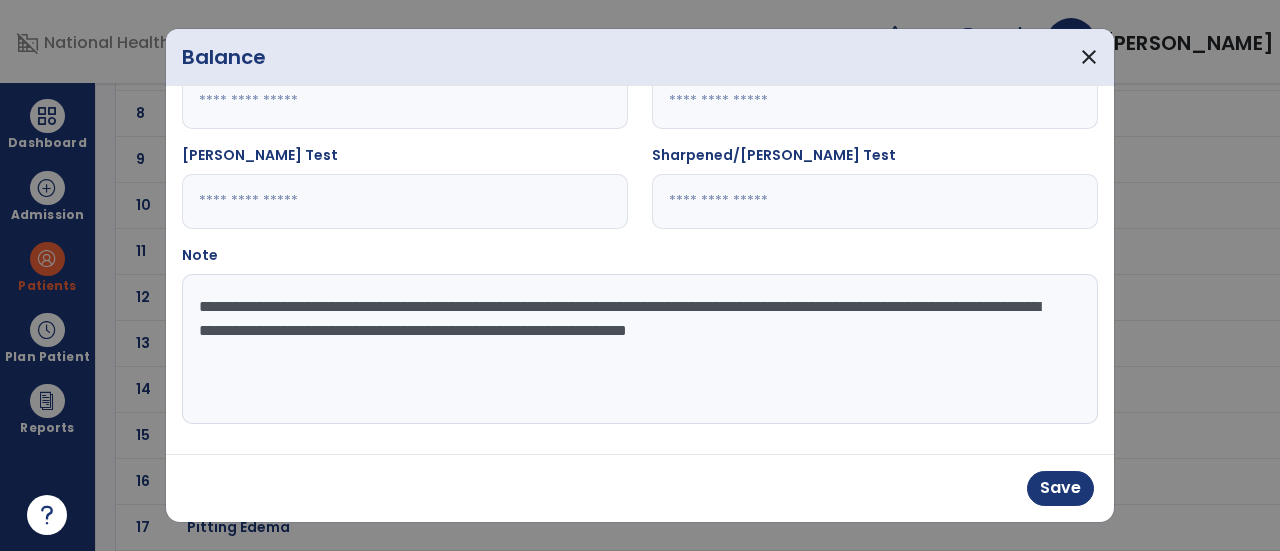 click on "**********" at bounding box center (638, 349) 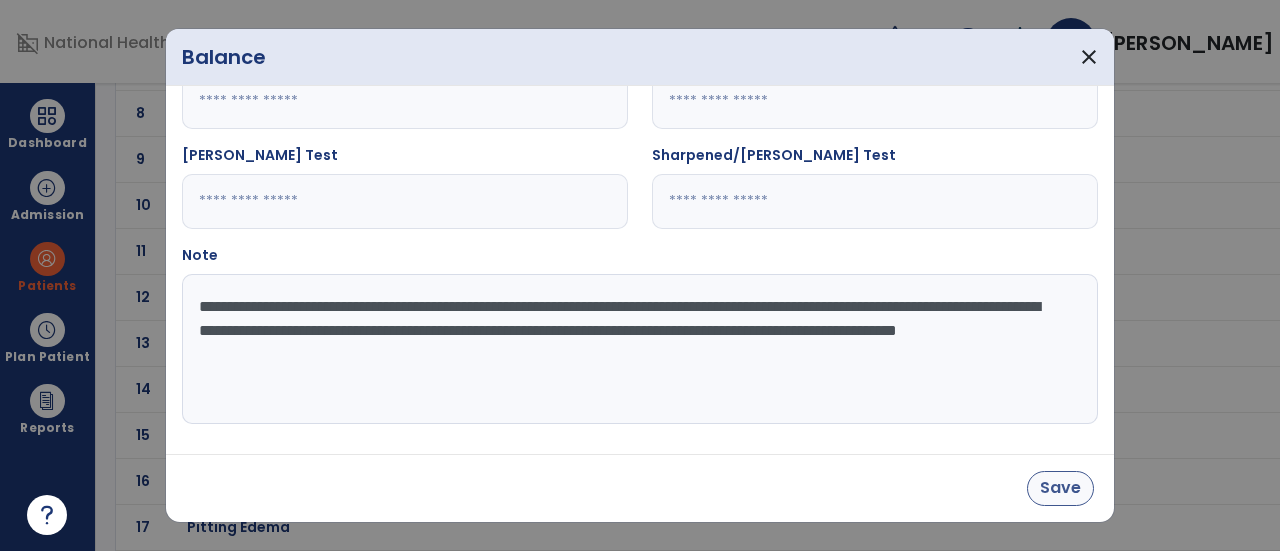 type on "**********" 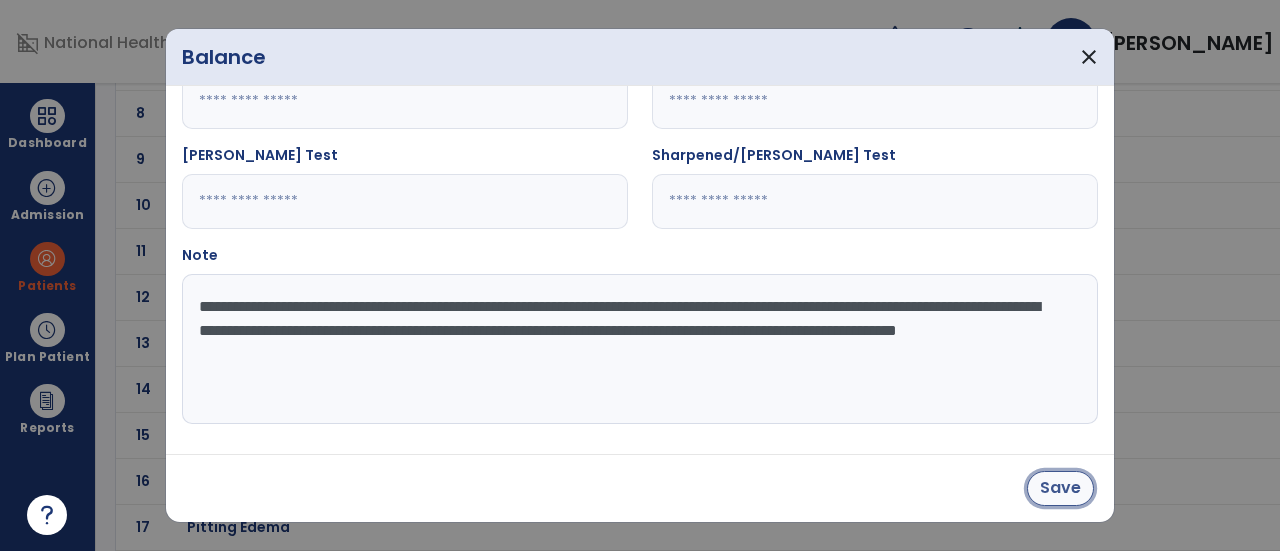 click on "Save" at bounding box center [1060, 488] 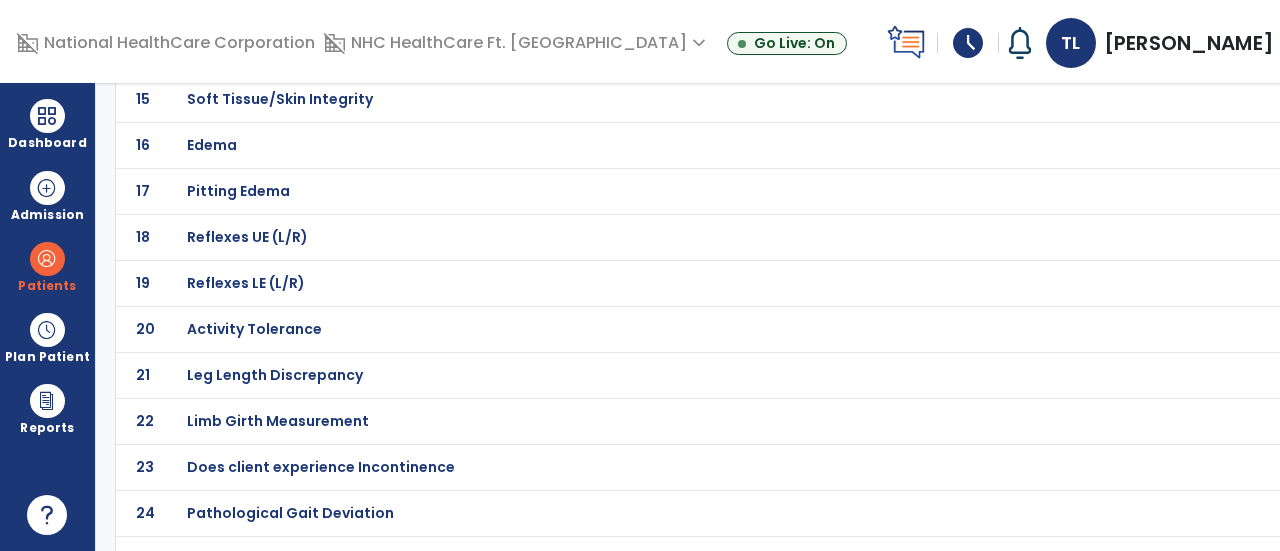 scroll, scrollTop: 838, scrollLeft: 0, axis: vertical 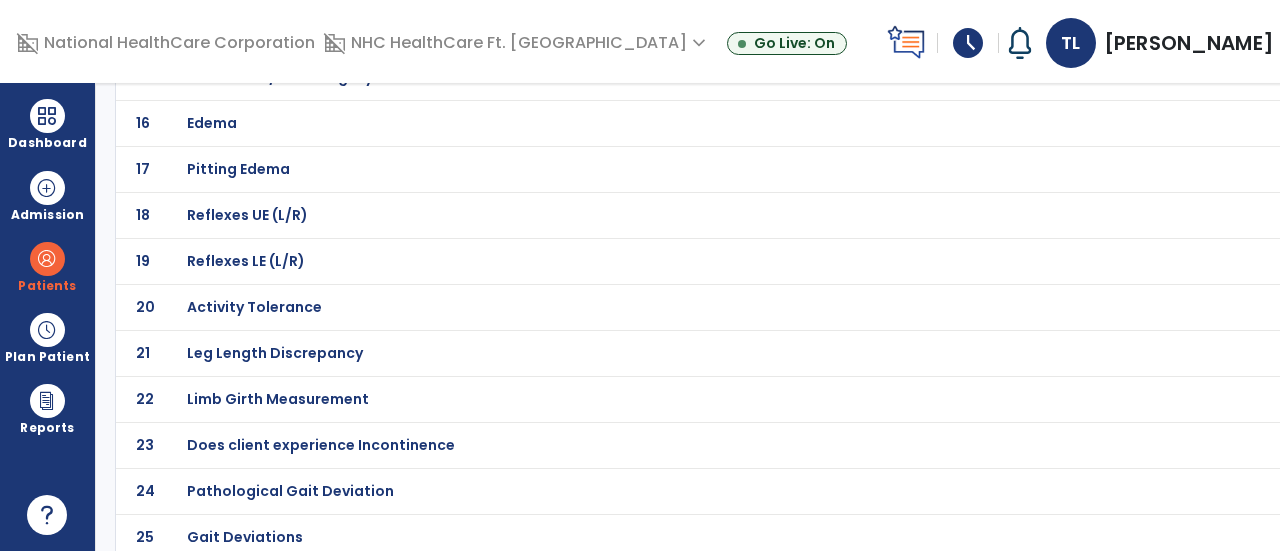 click on "Pathological Gait Deviation" at bounding box center (258, -567) 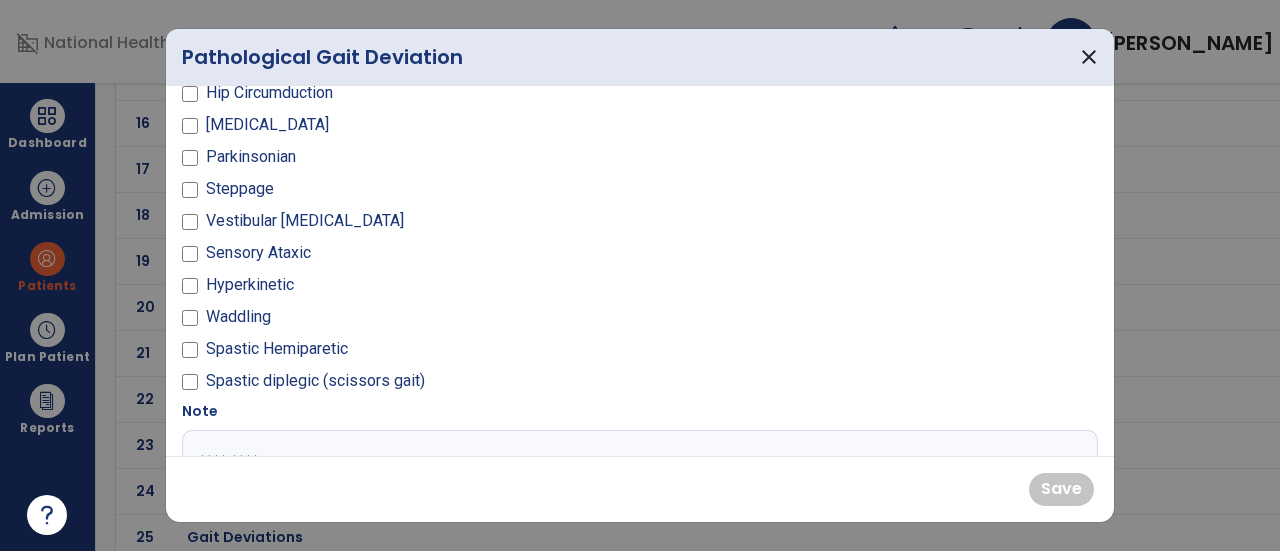 scroll, scrollTop: 206, scrollLeft: 0, axis: vertical 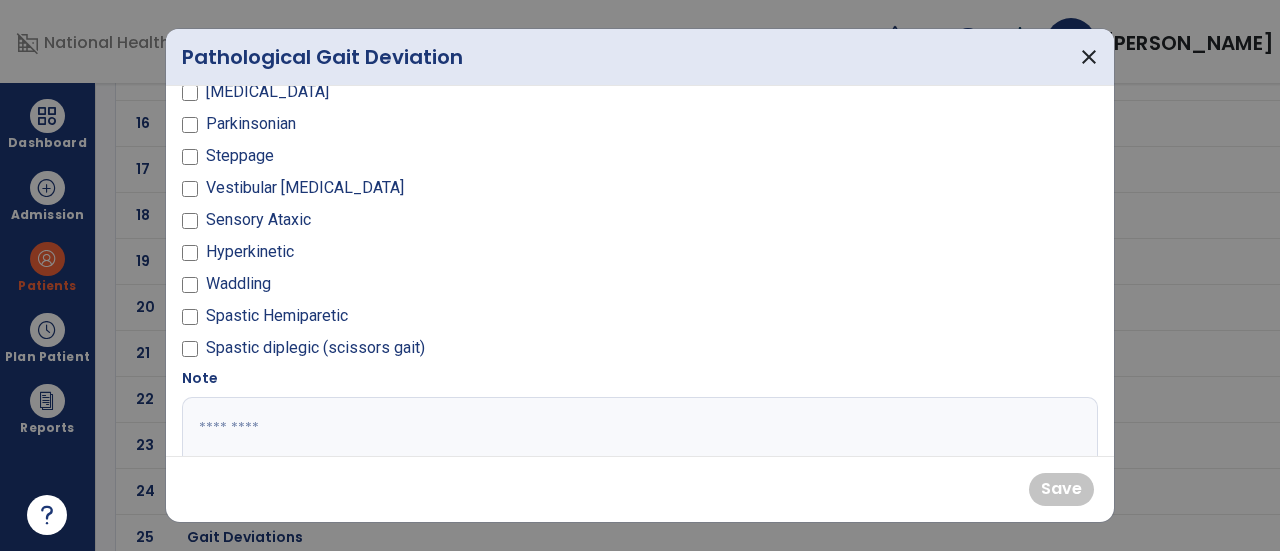 click on "Sensory Ataxic" at bounding box center [258, 220] 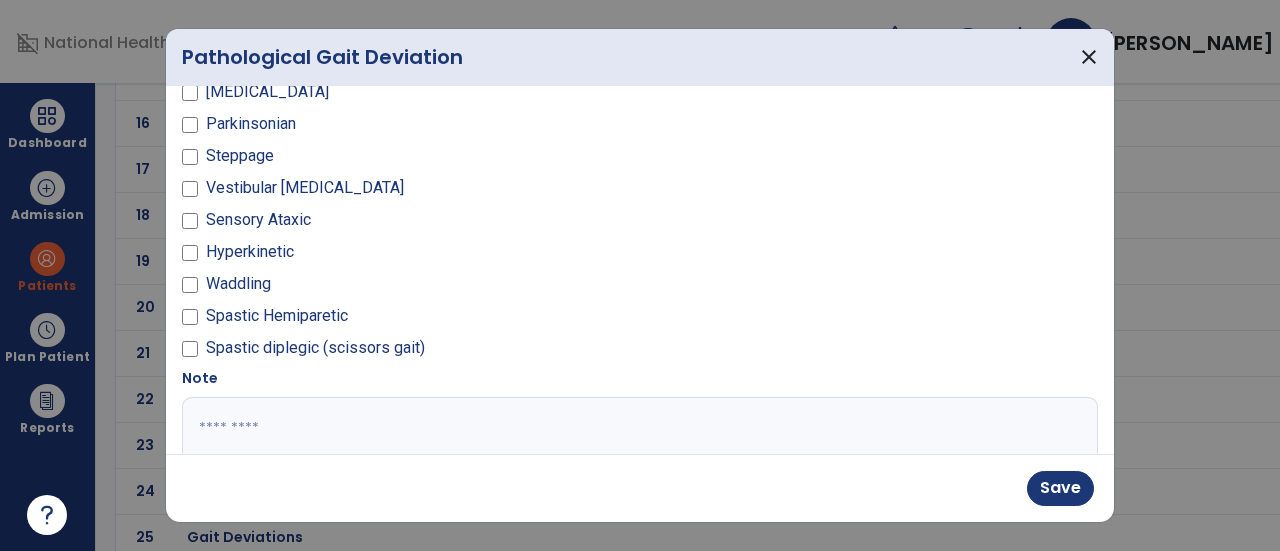 click at bounding box center (638, 472) 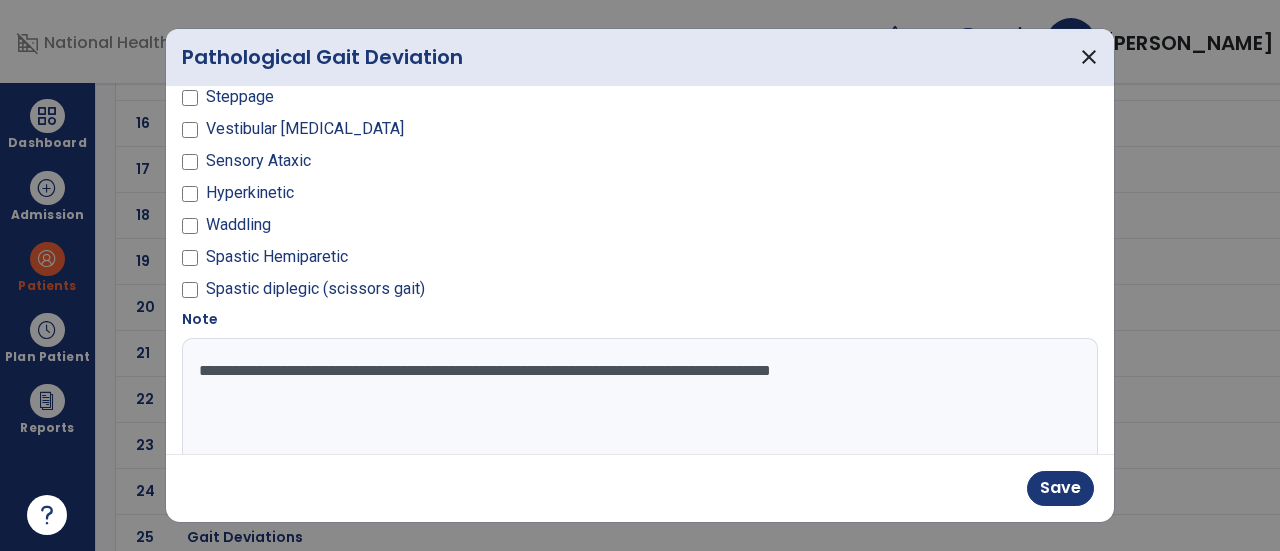 scroll, scrollTop: 271, scrollLeft: 0, axis: vertical 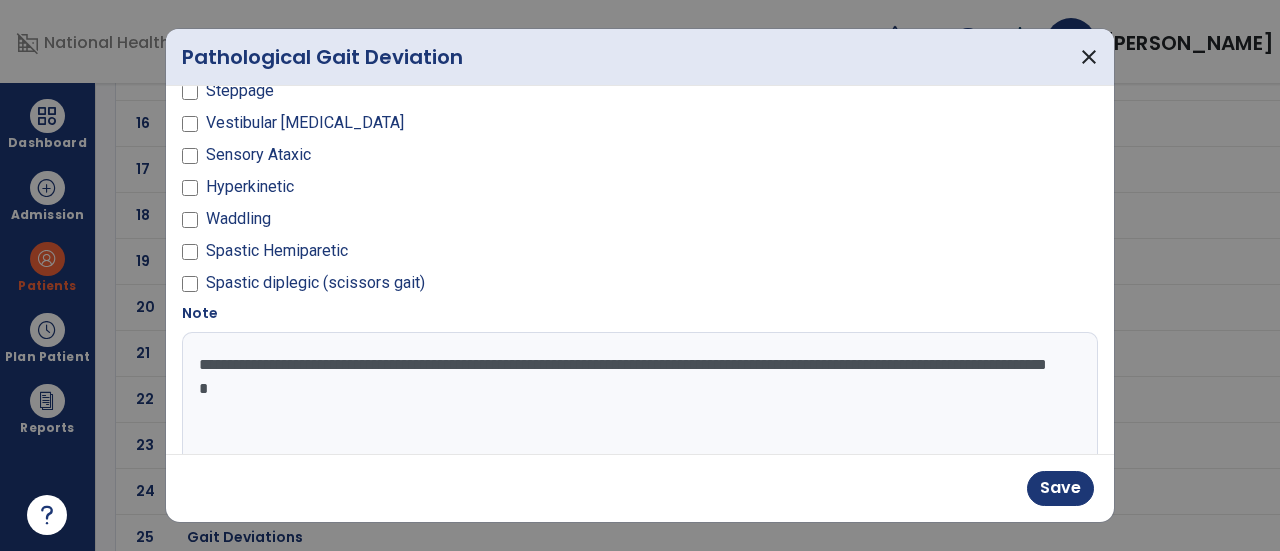type on "**********" 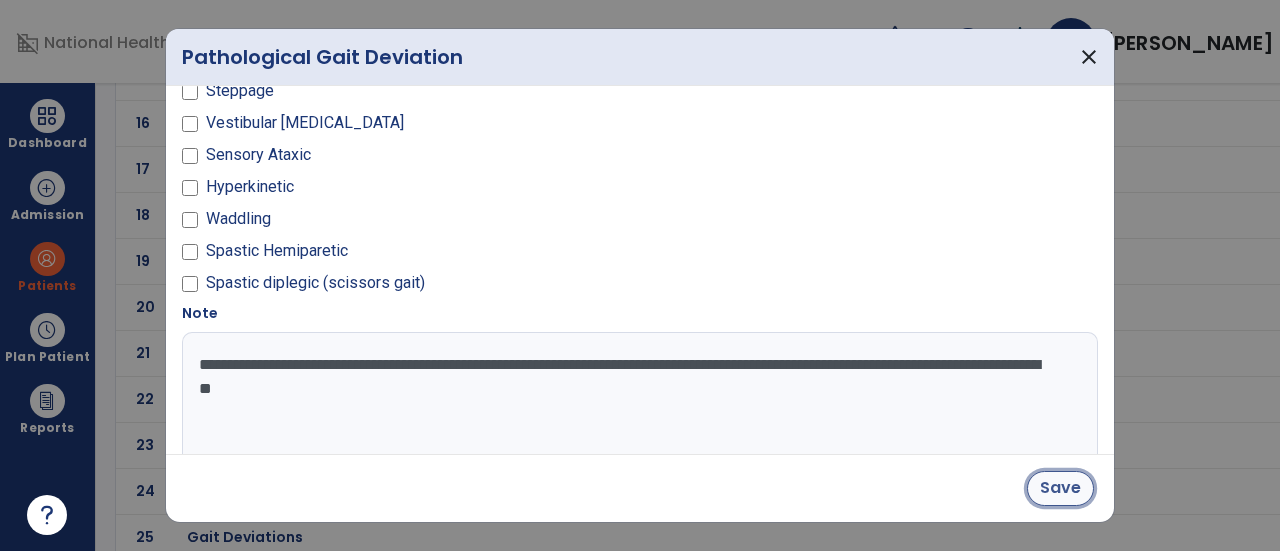 click on "Save" at bounding box center [1060, 488] 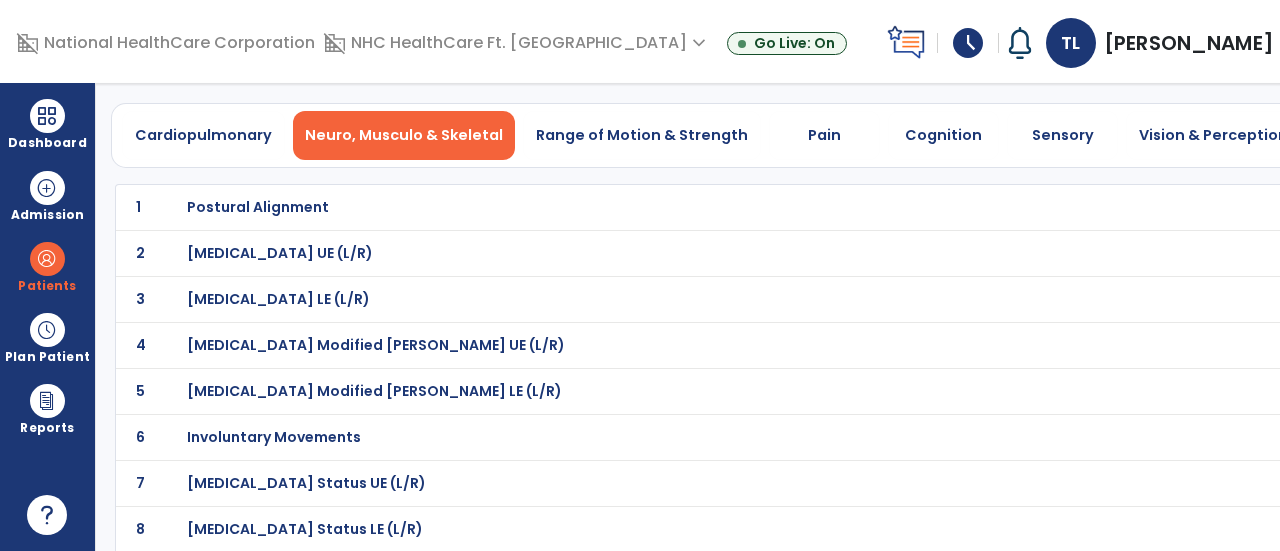 scroll, scrollTop: 64, scrollLeft: 0, axis: vertical 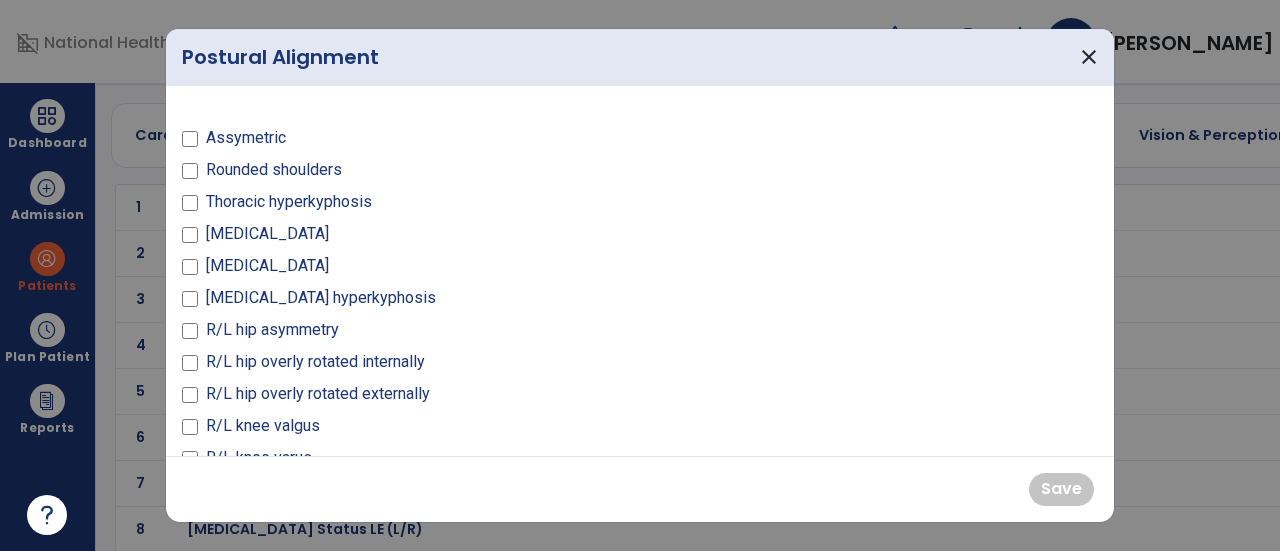 click on "Rounded shoulders" at bounding box center (274, 170) 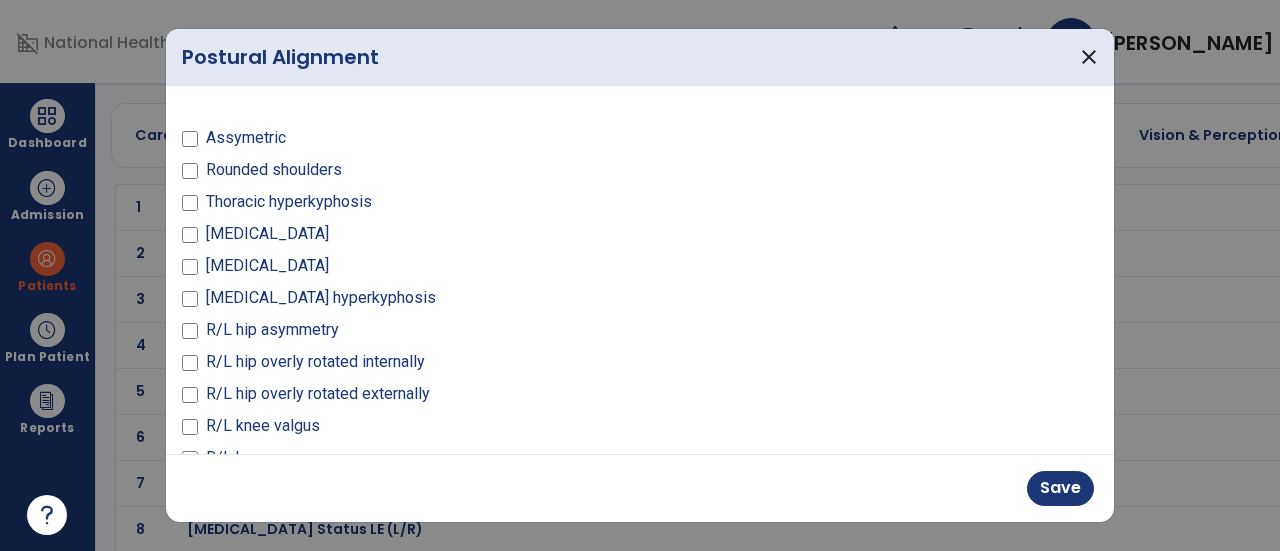 scroll, scrollTop: 2, scrollLeft: 0, axis: vertical 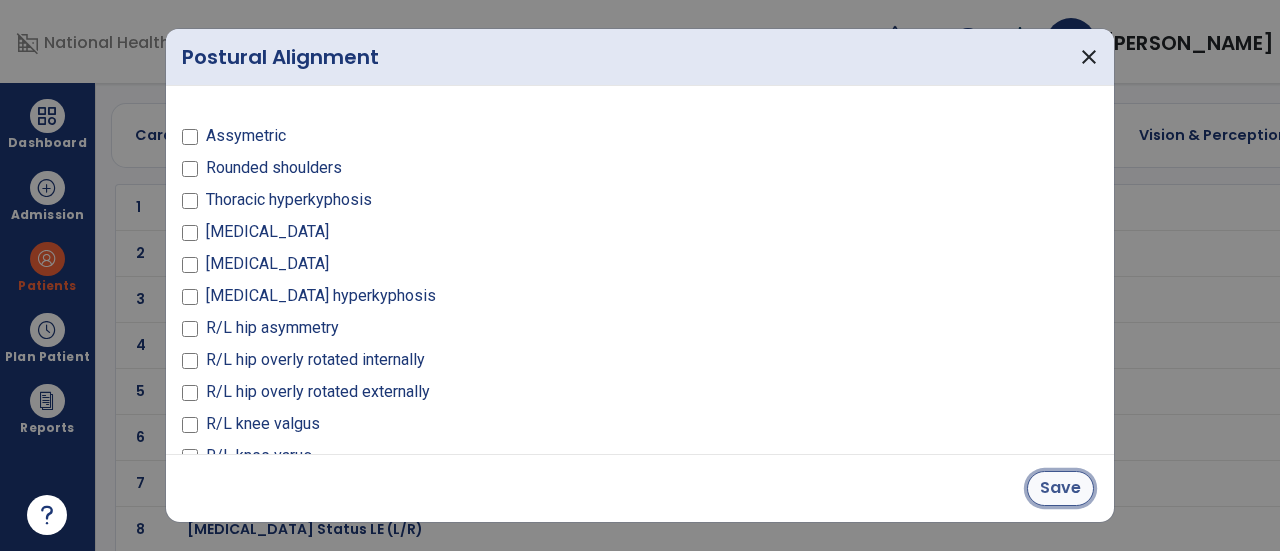 click on "Save" at bounding box center [1060, 488] 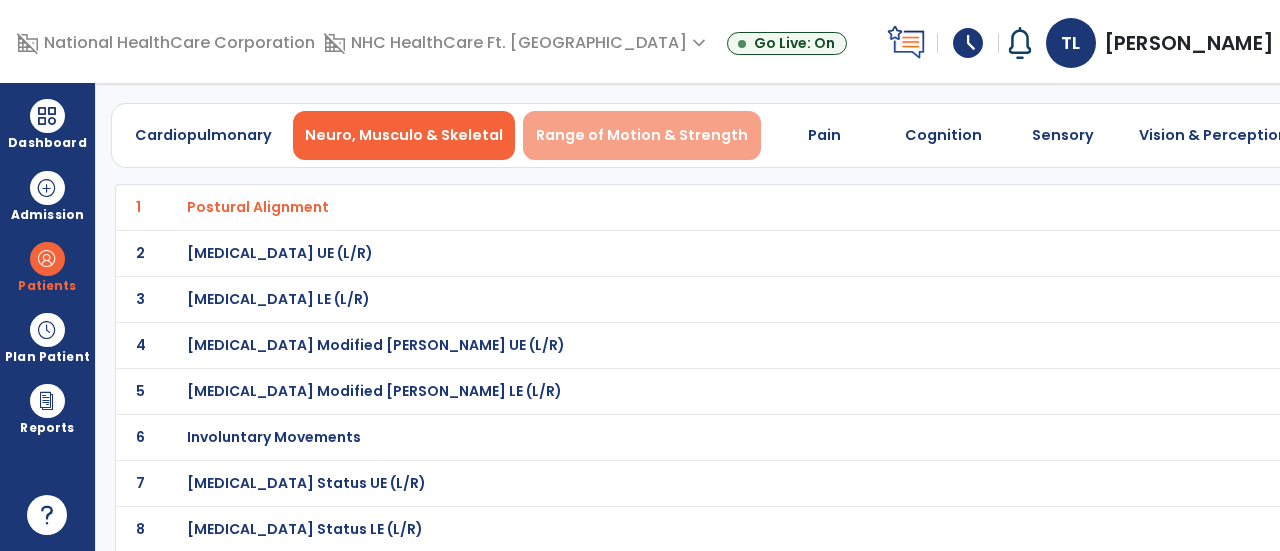 click on "Range of Motion & Strength" at bounding box center [642, 135] 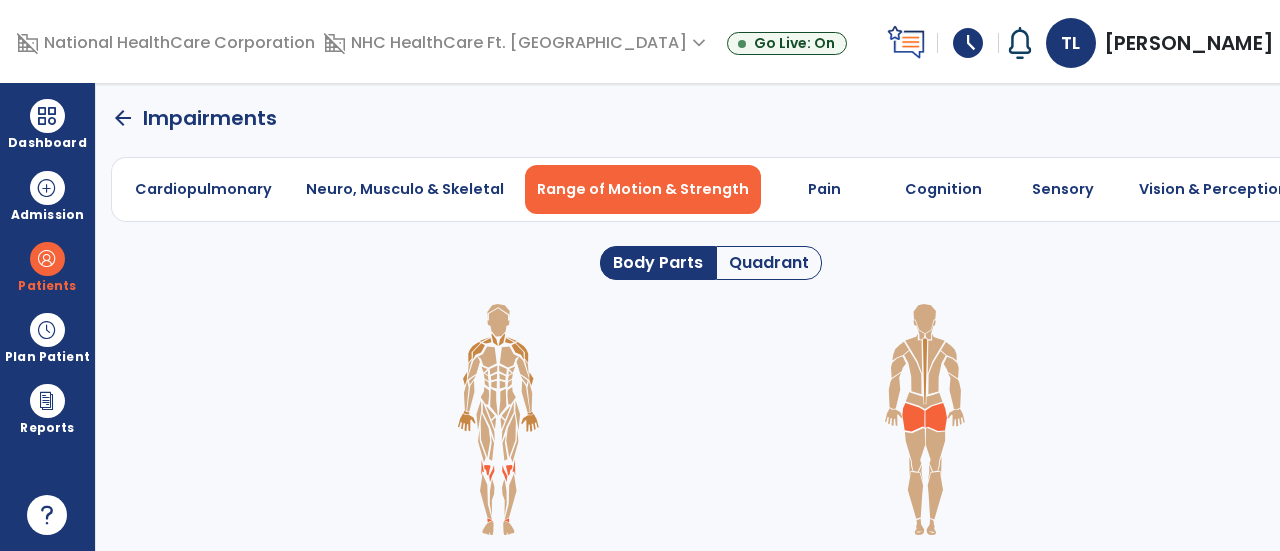 scroll, scrollTop: 0, scrollLeft: 0, axis: both 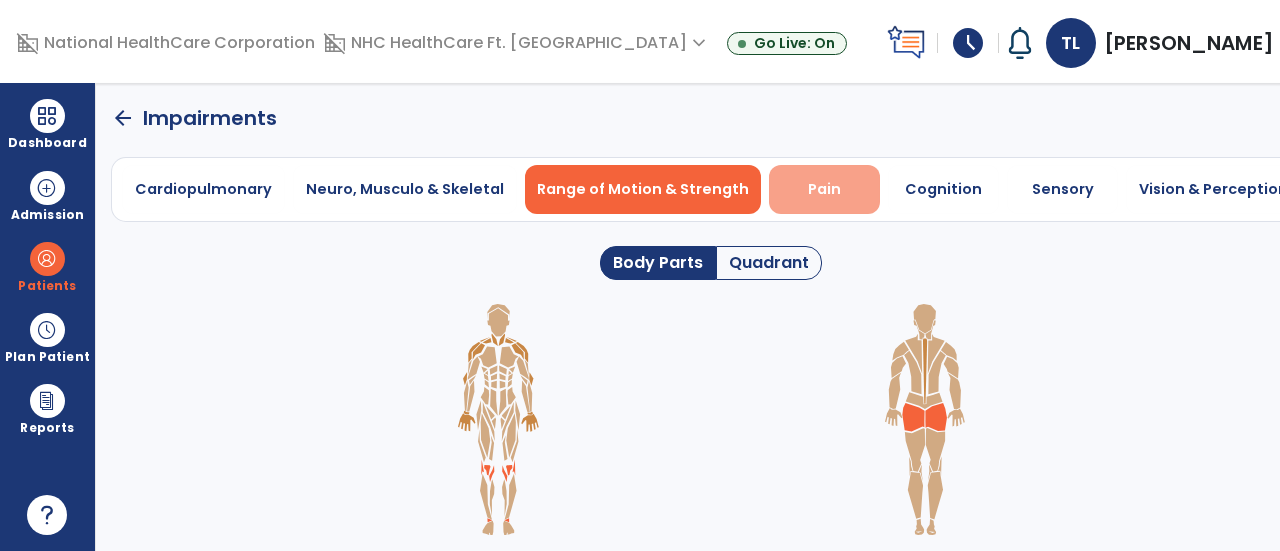 click on "Pain" at bounding box center (824, 189) 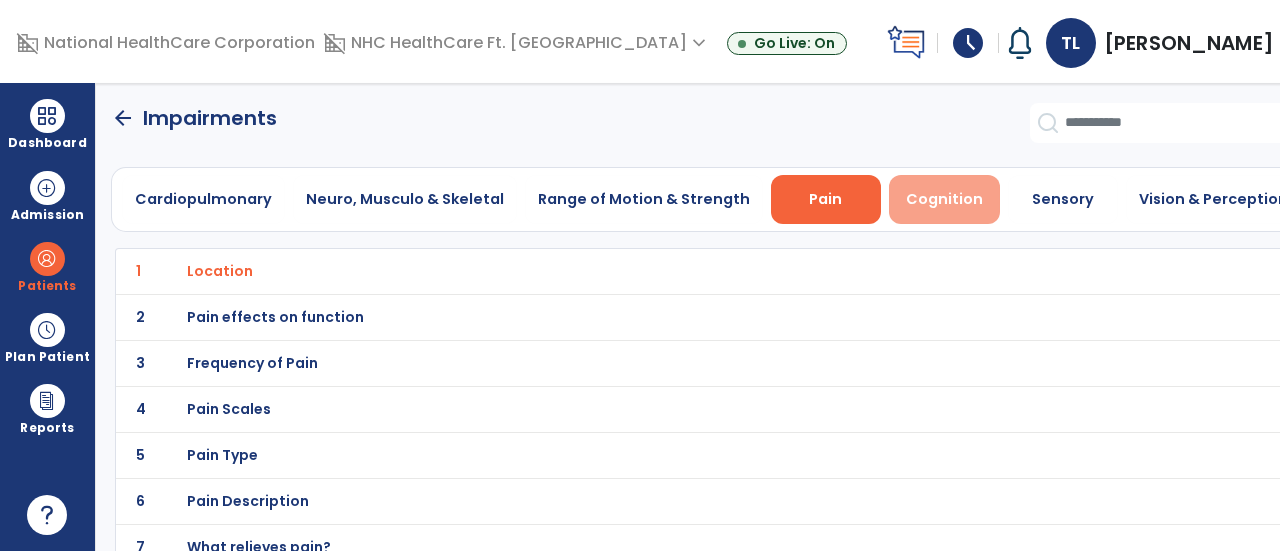 click on "Cognition" at bounding box center (944, 199) 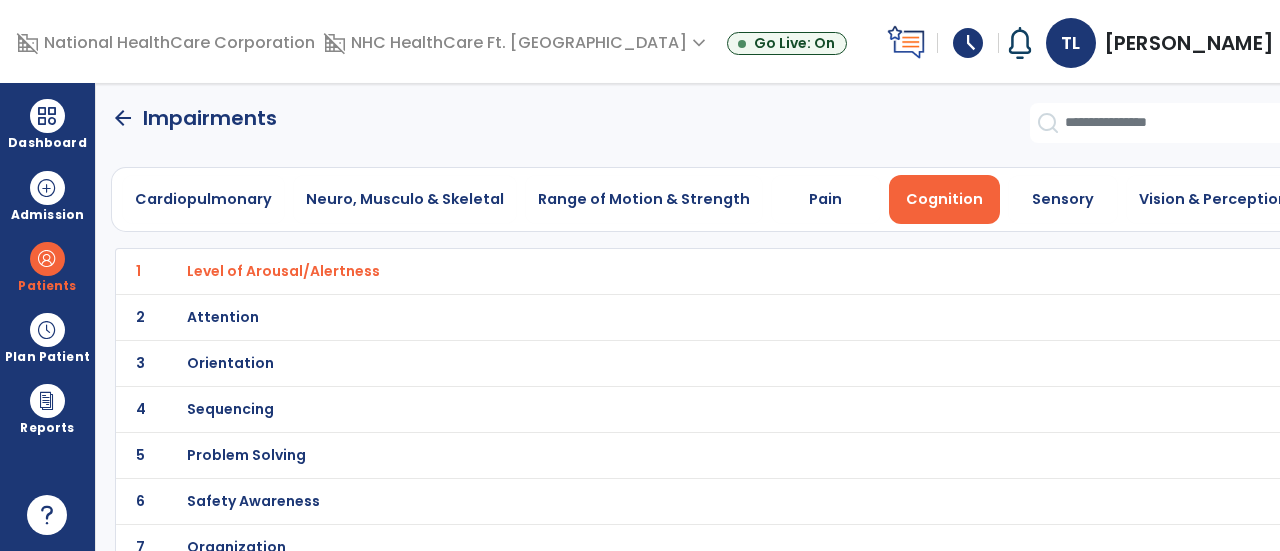 scroll, scrollTop: 110, scrollLeft: 0, axis: vertical 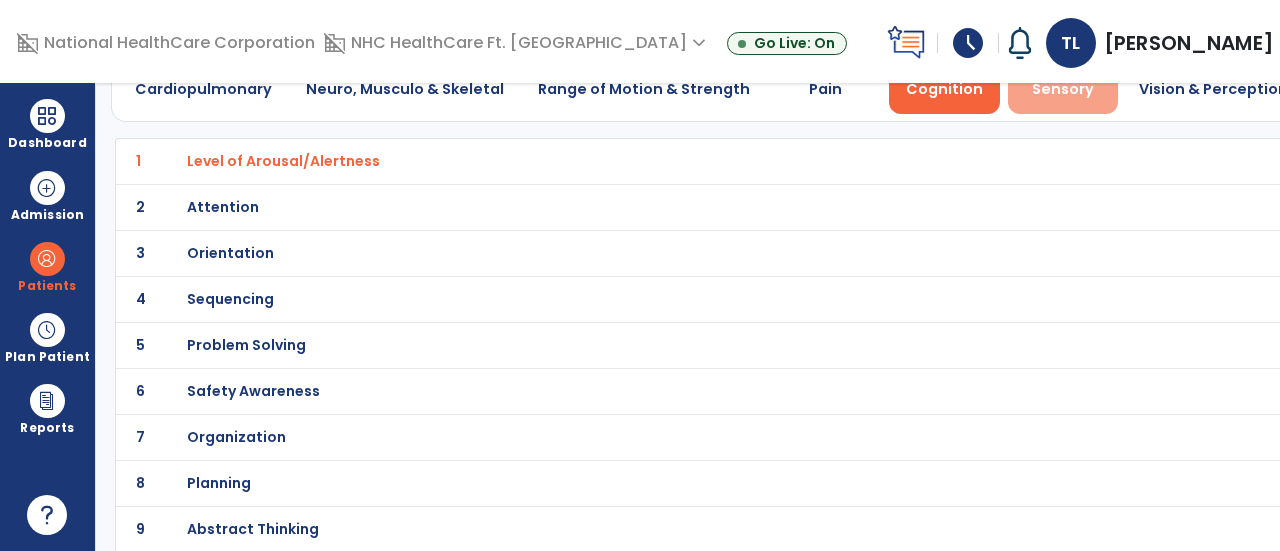 click on "Sensory" at bounding box center (1063, 89) 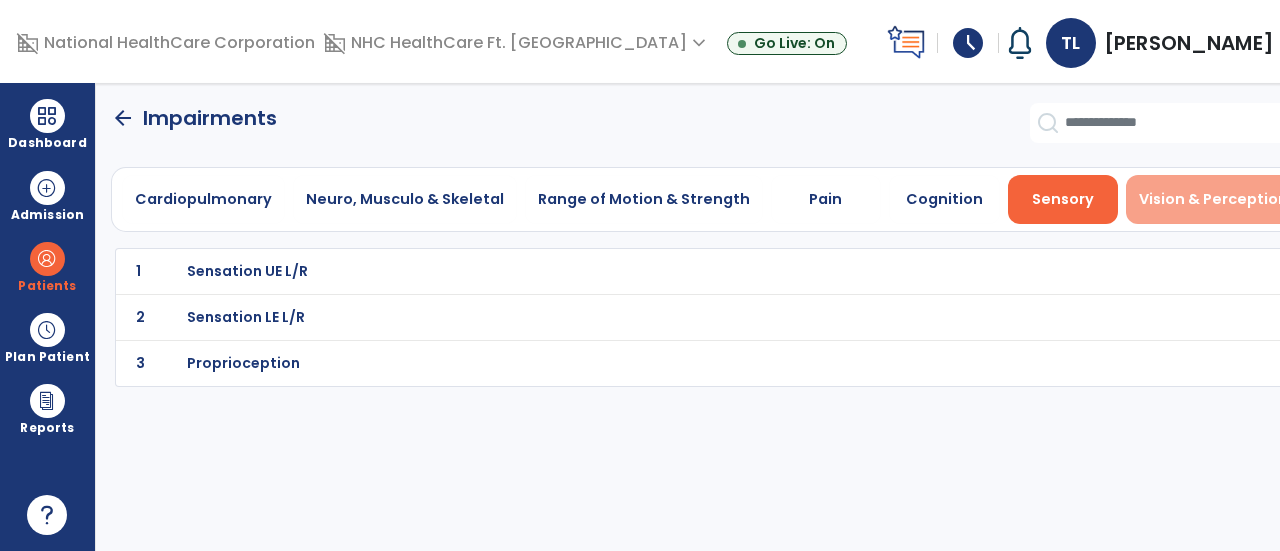 click on "Vision & Perception" at bounding box center (1213, 199) 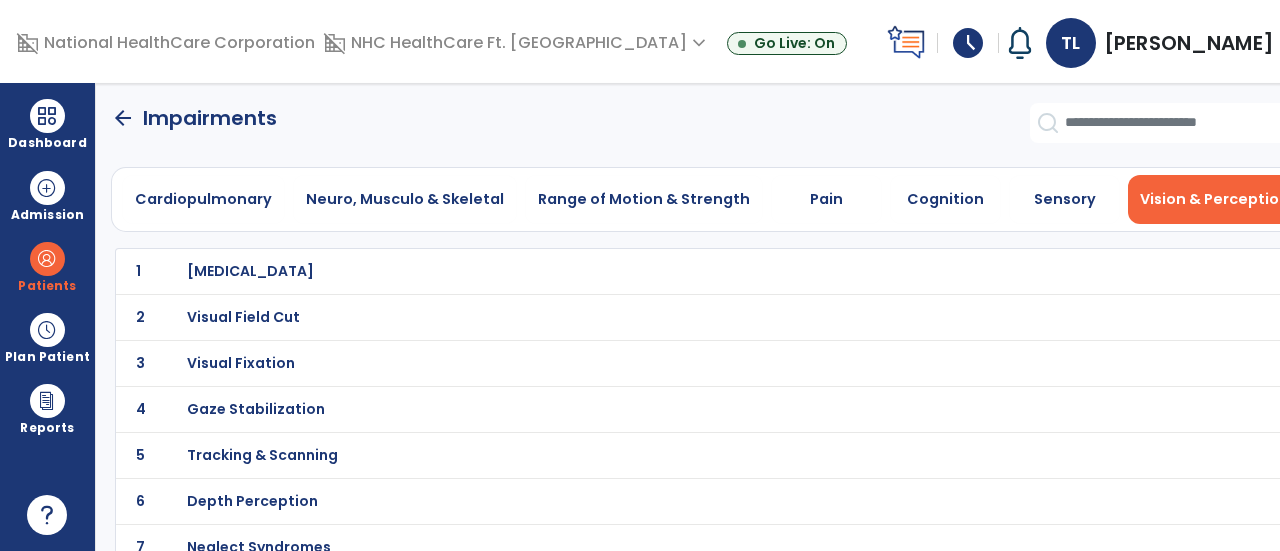 scroll, scrollTop: 16, scrollLeft: 0, axis: vertical 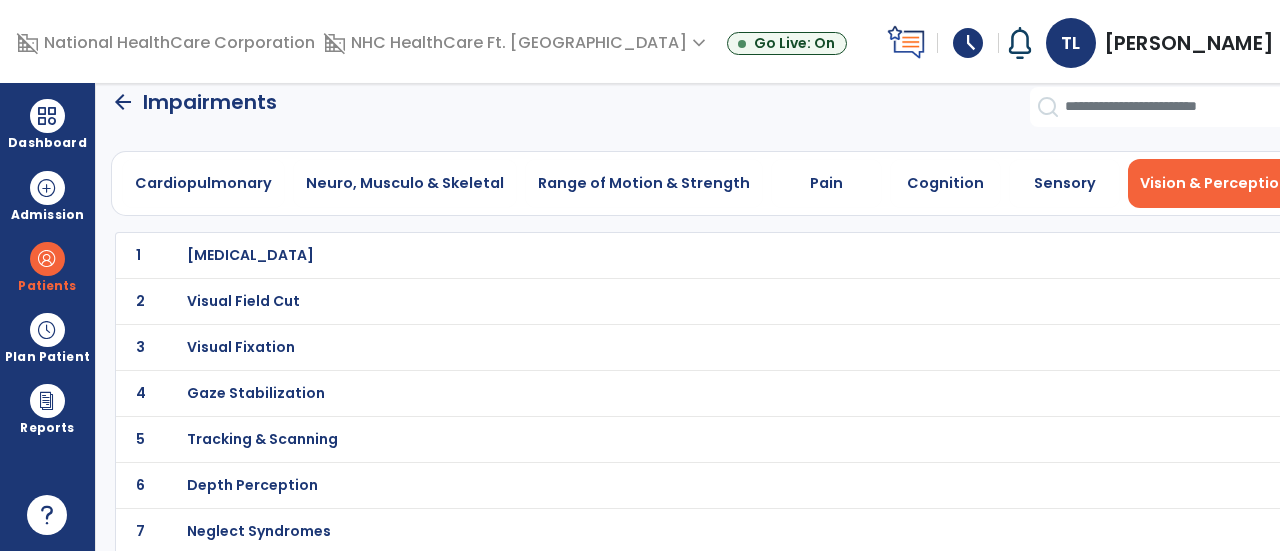 click on "arrow_back" 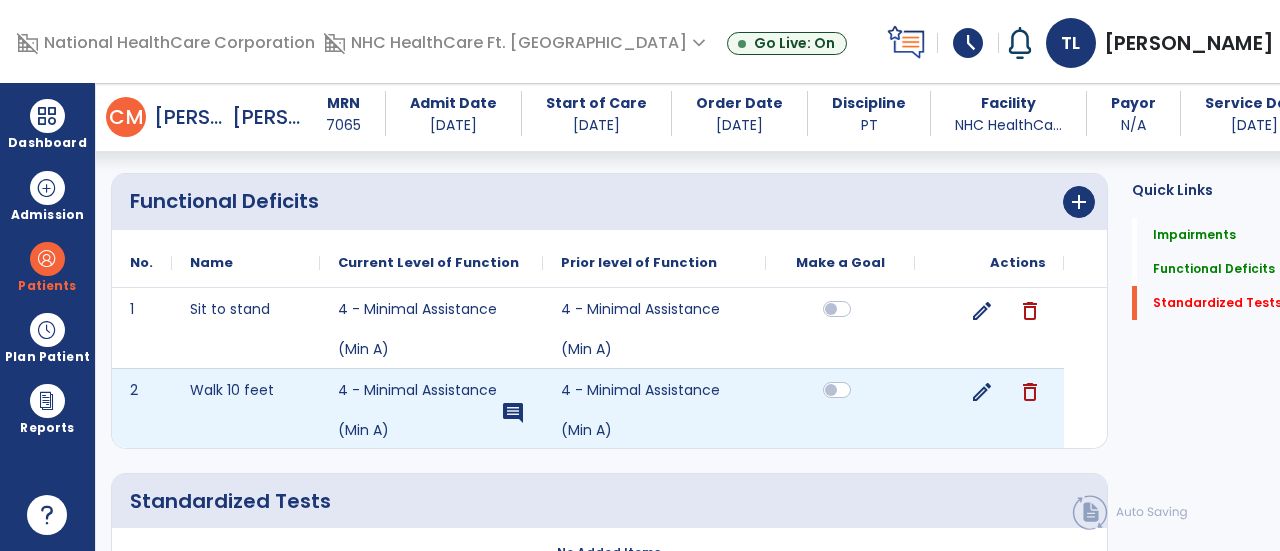 scroll, scrollTop: 3294, scrollLeft: 0, axis: vertical 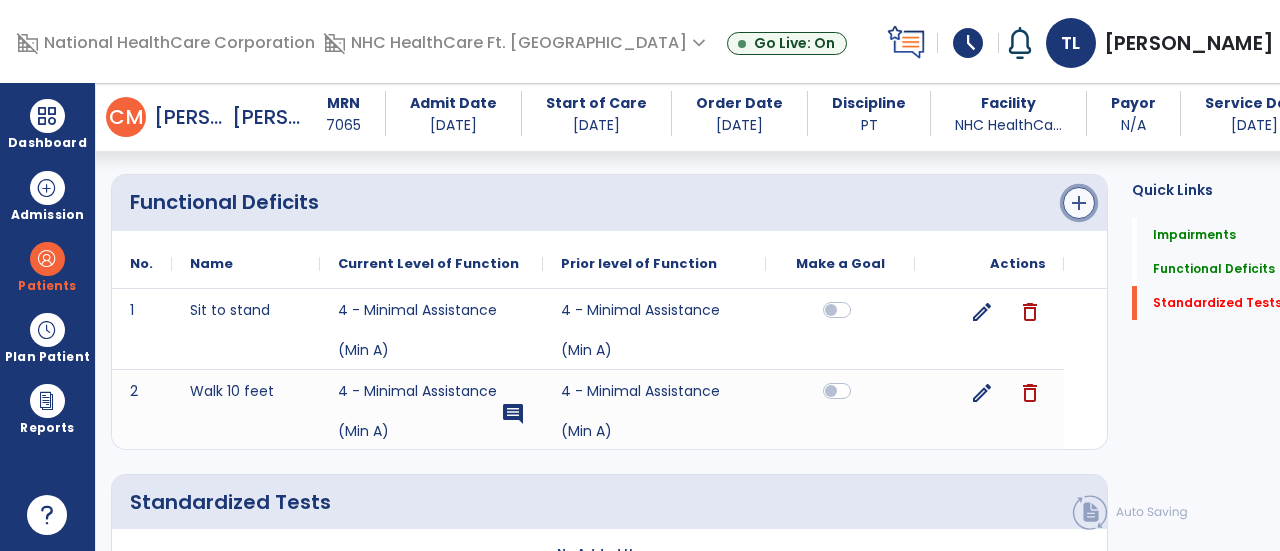 click on "add" 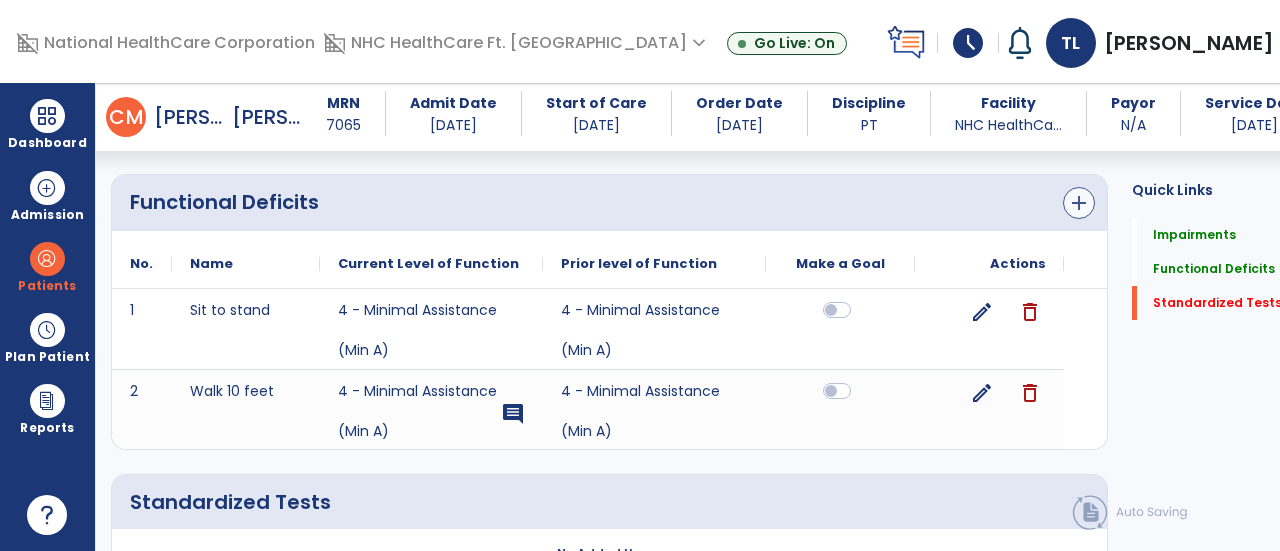scroll, scrollTop: 0, scrollLeft: 0, axis: both 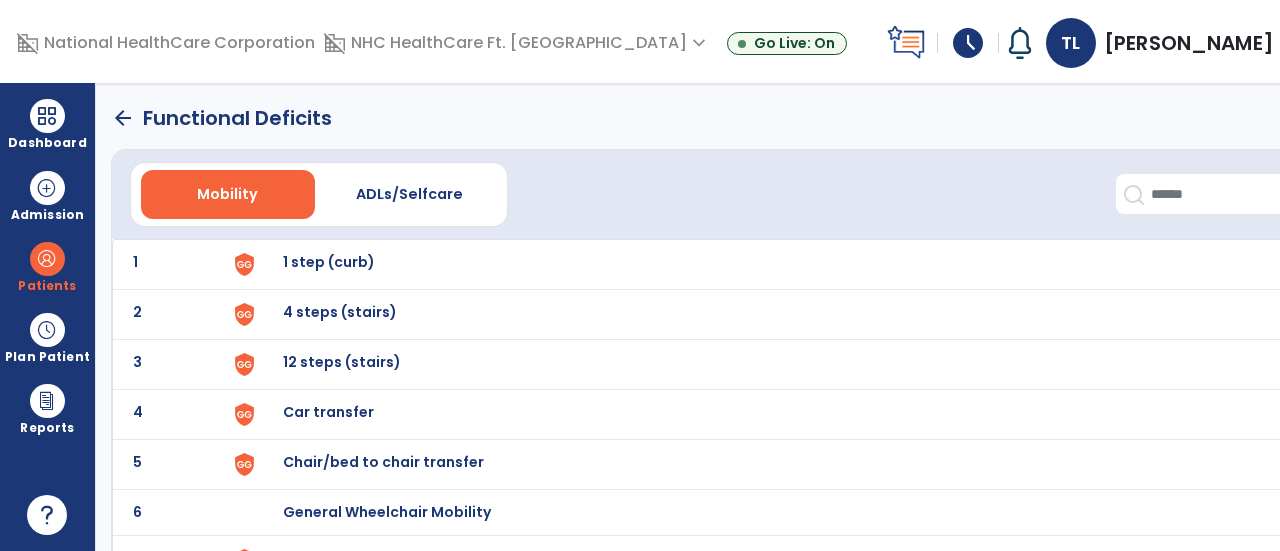 click 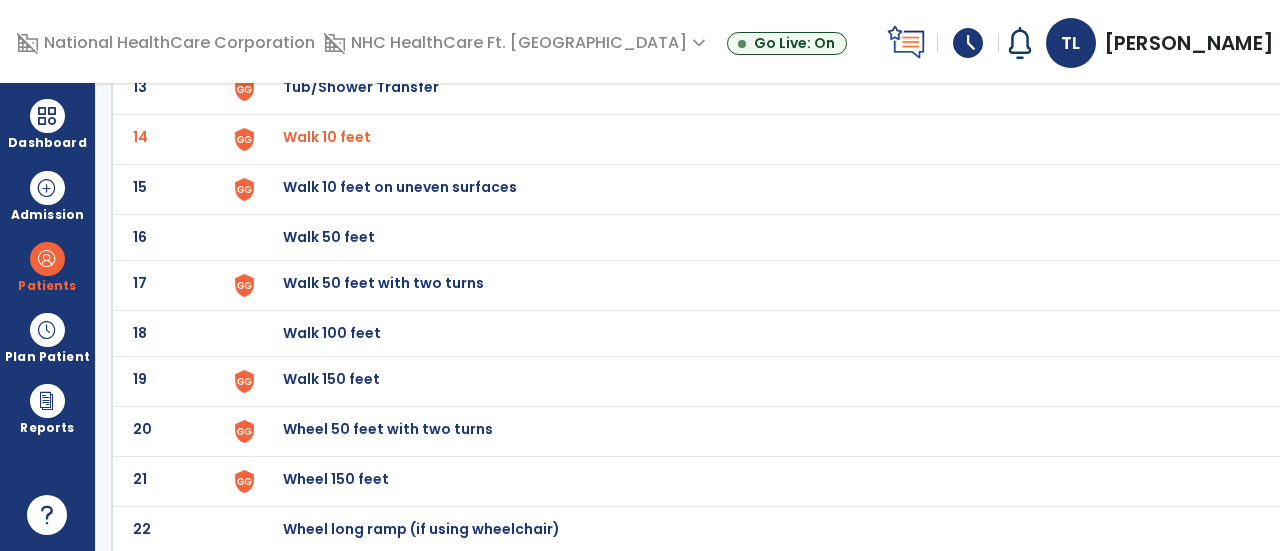 scroll, scrollTop: 810, scrollLeft: 0, axis: vertical 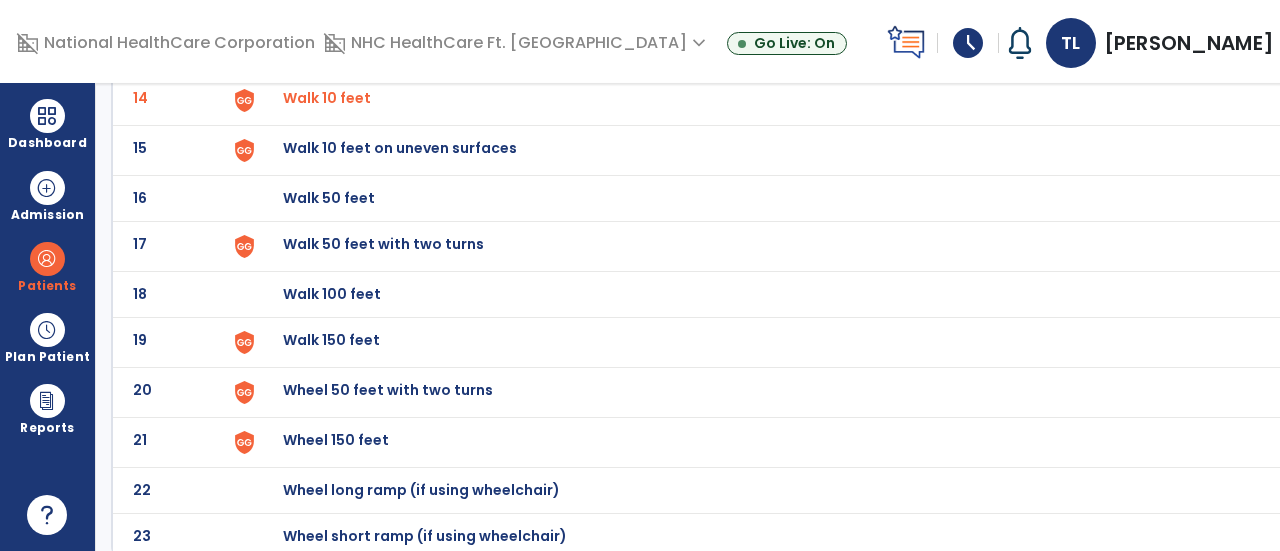 click on "Wheel 50 feet with two turns" at bounding box center [329, -548] 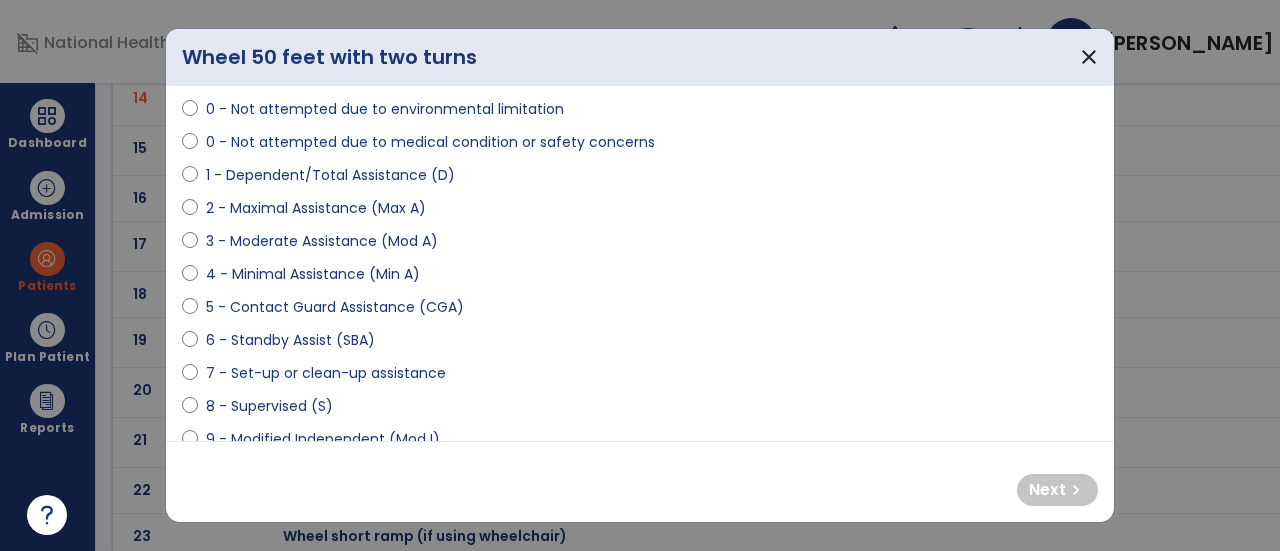 scroll, scrollTop: 182, scrollLeft: 0, axis: vertical 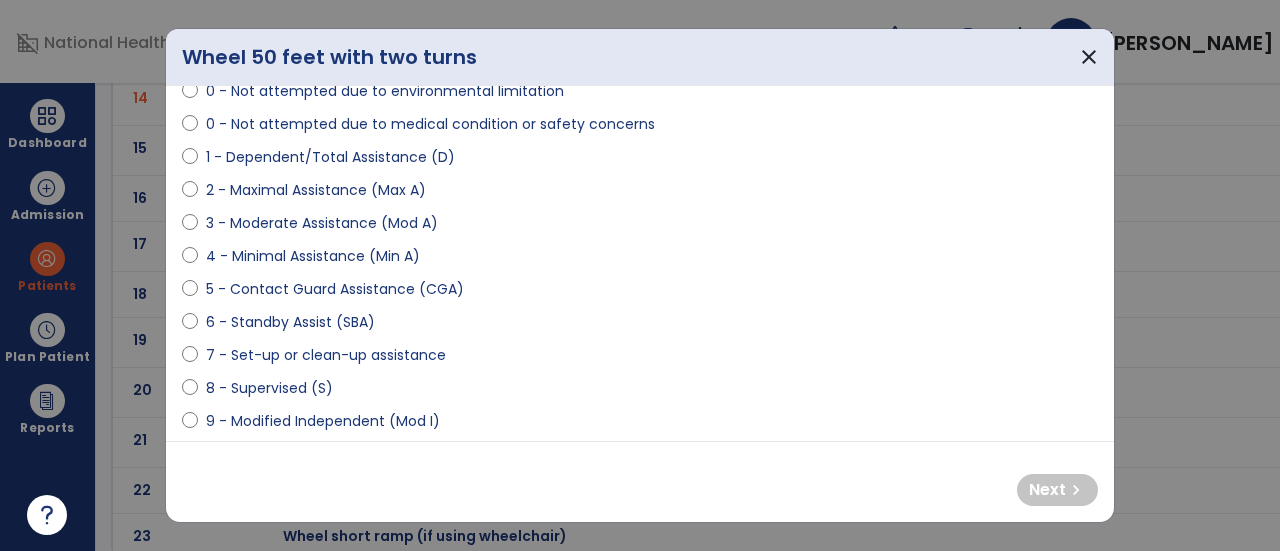 select on "**********" 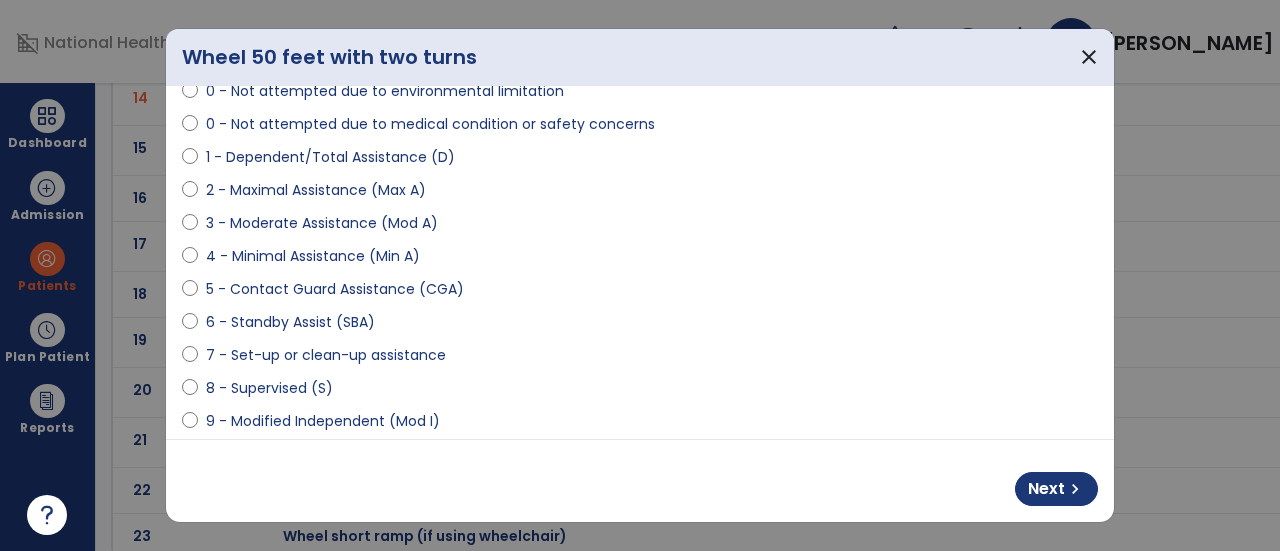 scroll, scrollTop: 537, scrollLeft: 0, axis: vertical 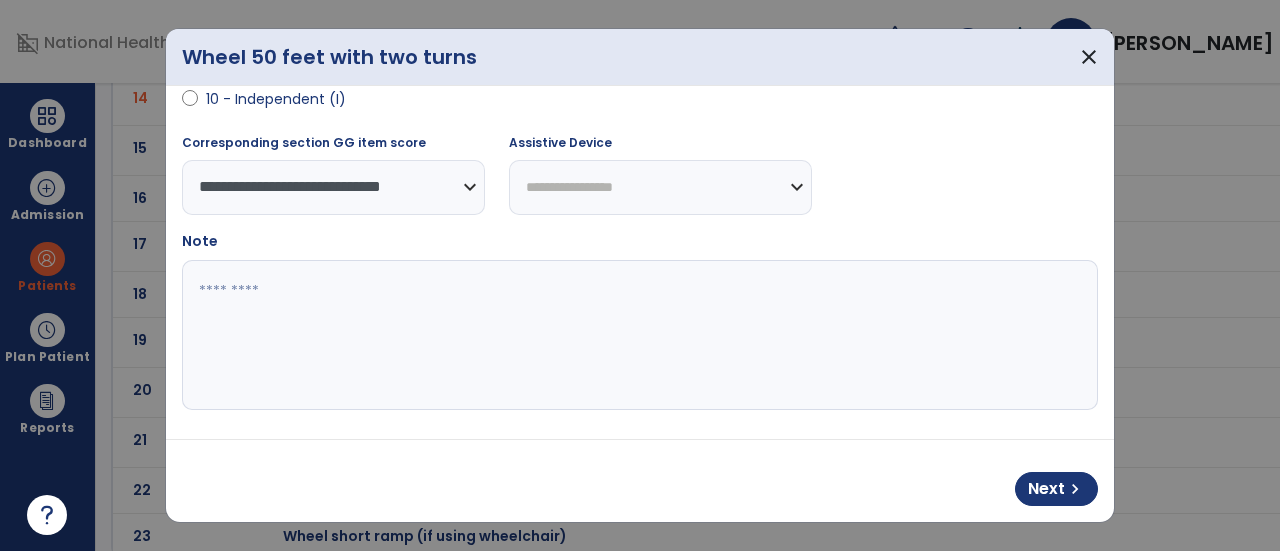 click at bounding box center (638, 335) 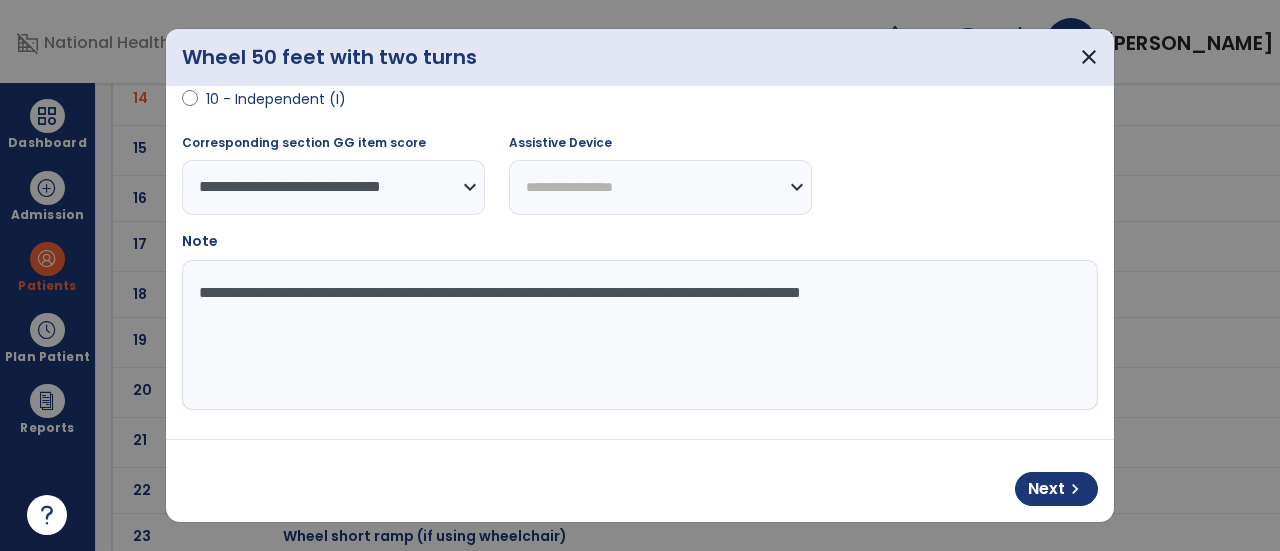 type on "**********" 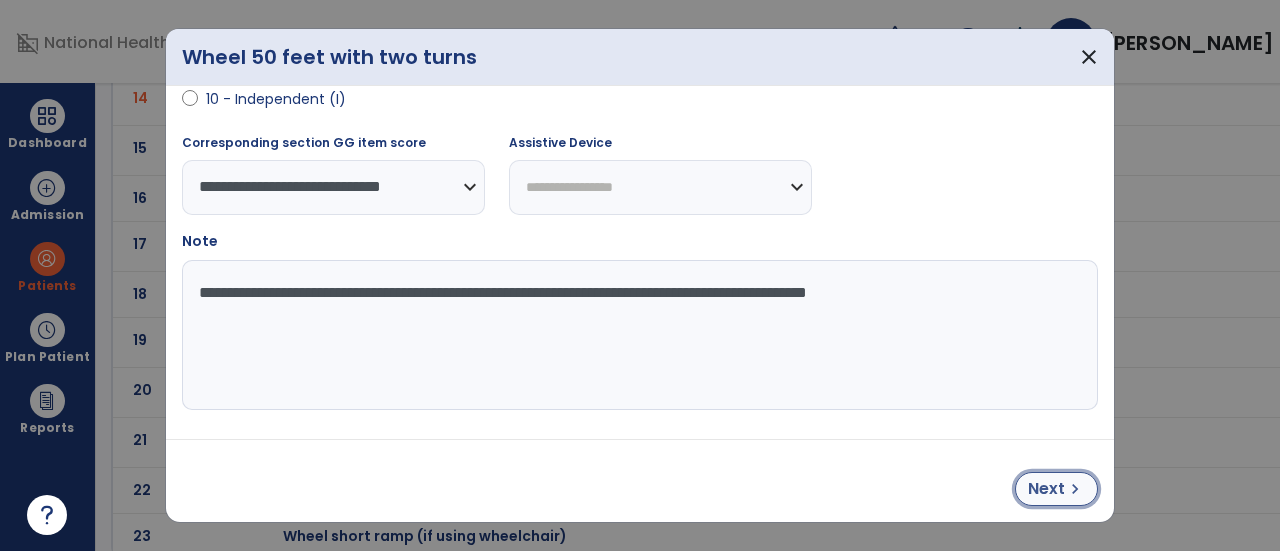 click on "chevron_right" at bounding box center (1075, 489) 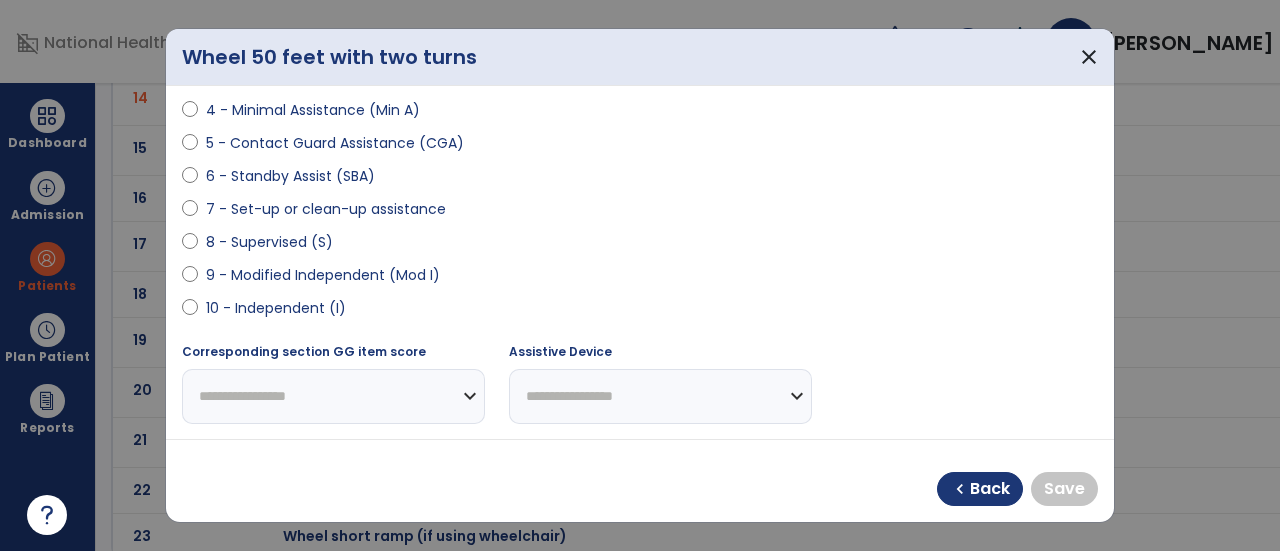 scroll, scrollTop: 306, scrollLeft: 0, axis: vertical 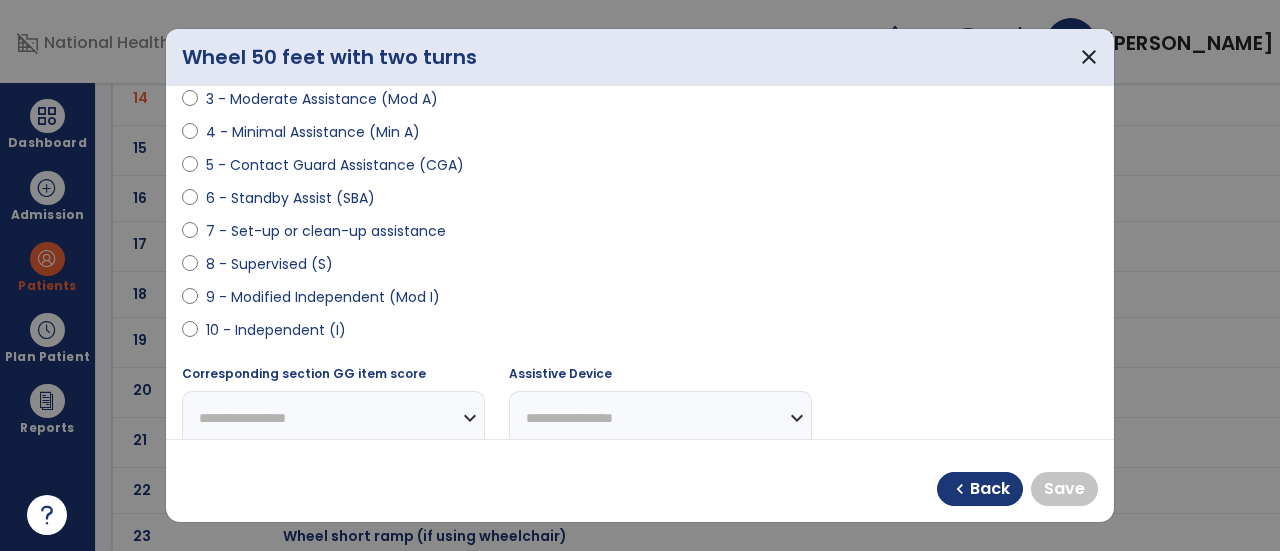 click on "4 - Minimal Assistance (Min A)" at bounding box center [313, 132] 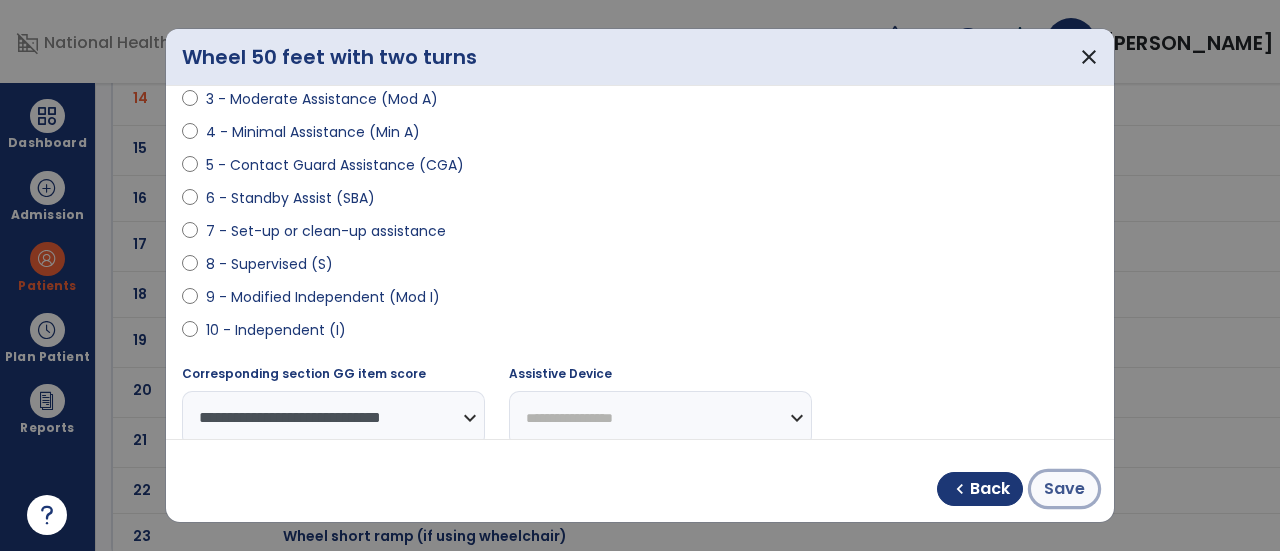 click on "Save" at bounding box center (1064, 489) 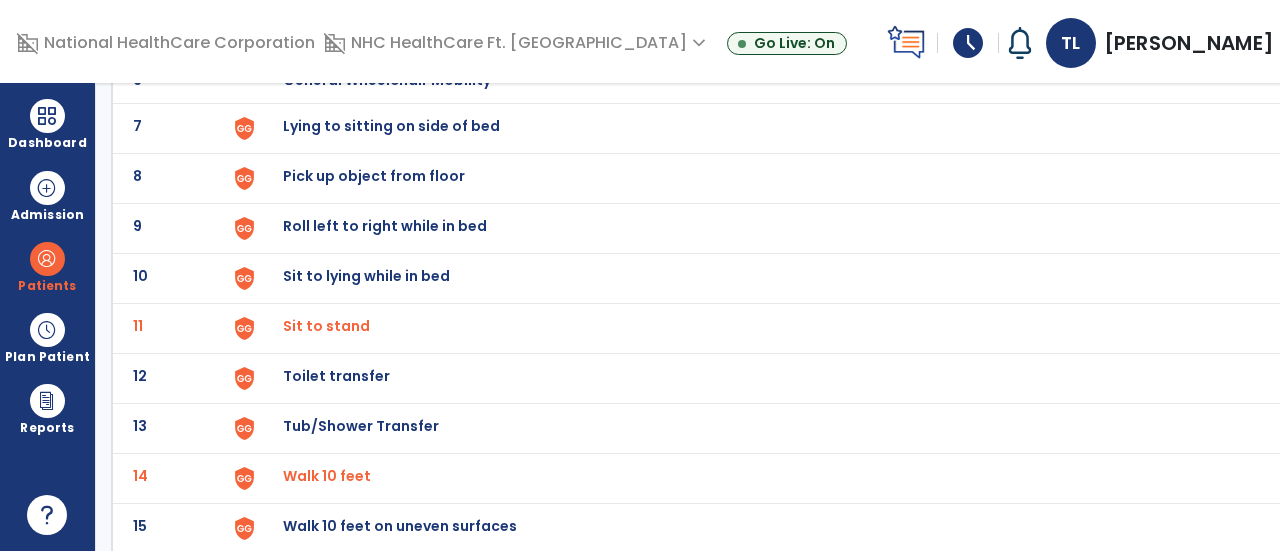 scroll, scrollTop: 398, scrollLeft: 0, axis: vertical 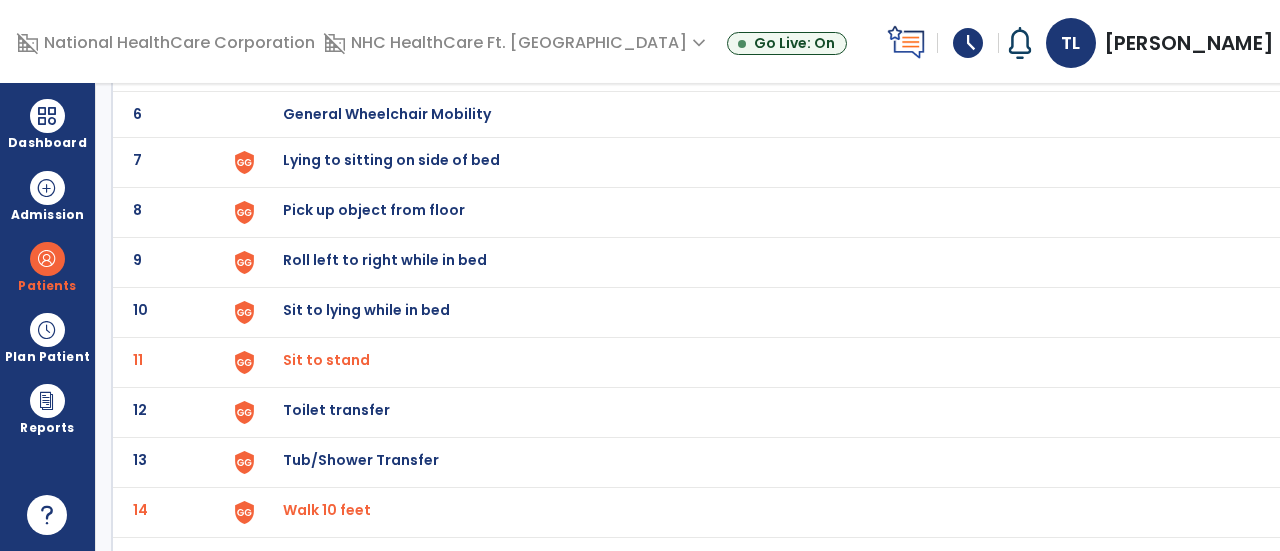click on "Roll left to right while in bed" at bounding box center (329, -136) 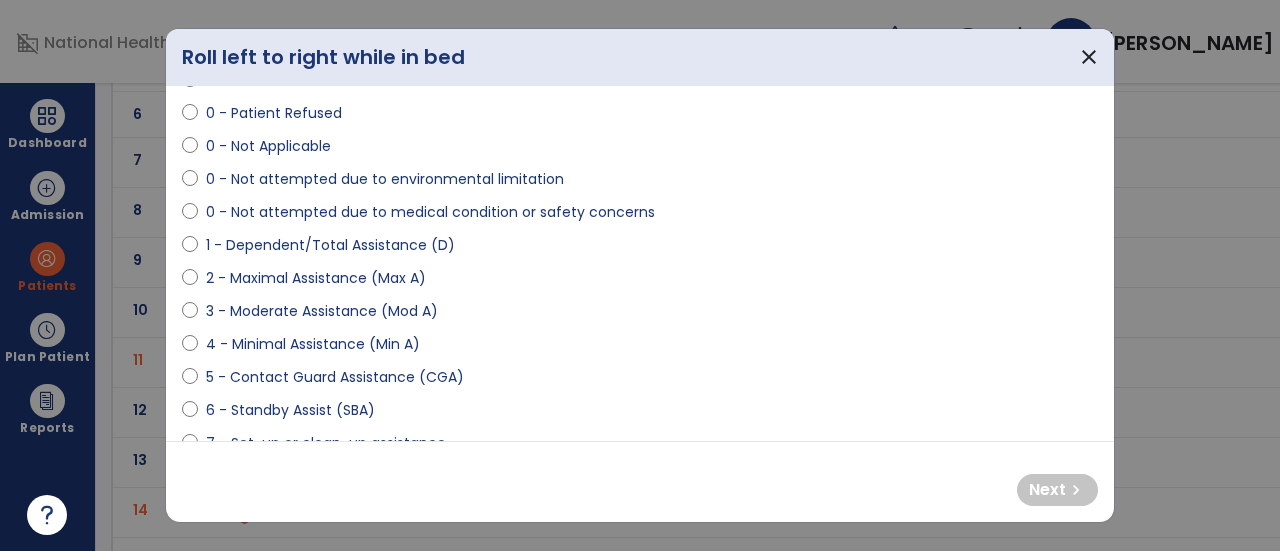 scroll, scrollTop: 96, scrollLeft: 0, axis: vertical 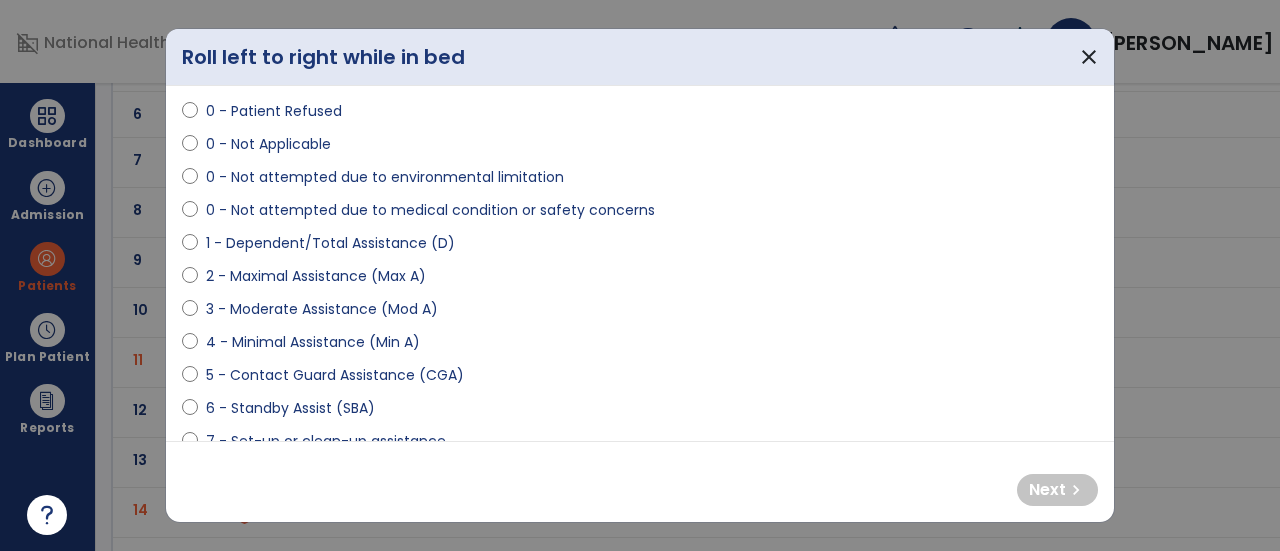 select on "**********" 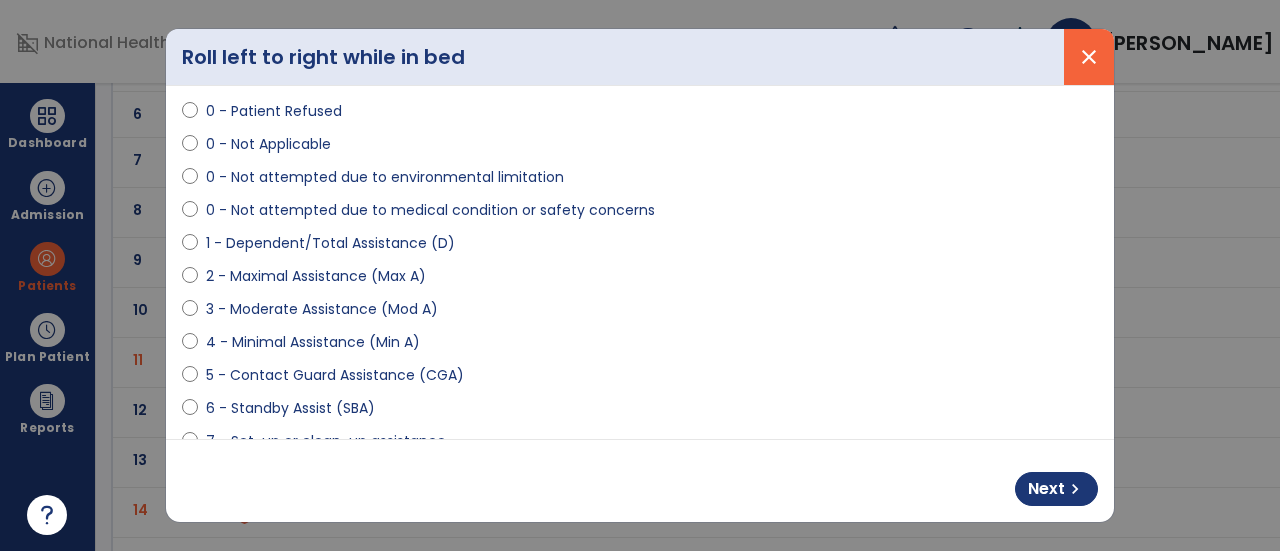 click on "close" at bounding box center (1089, 57) 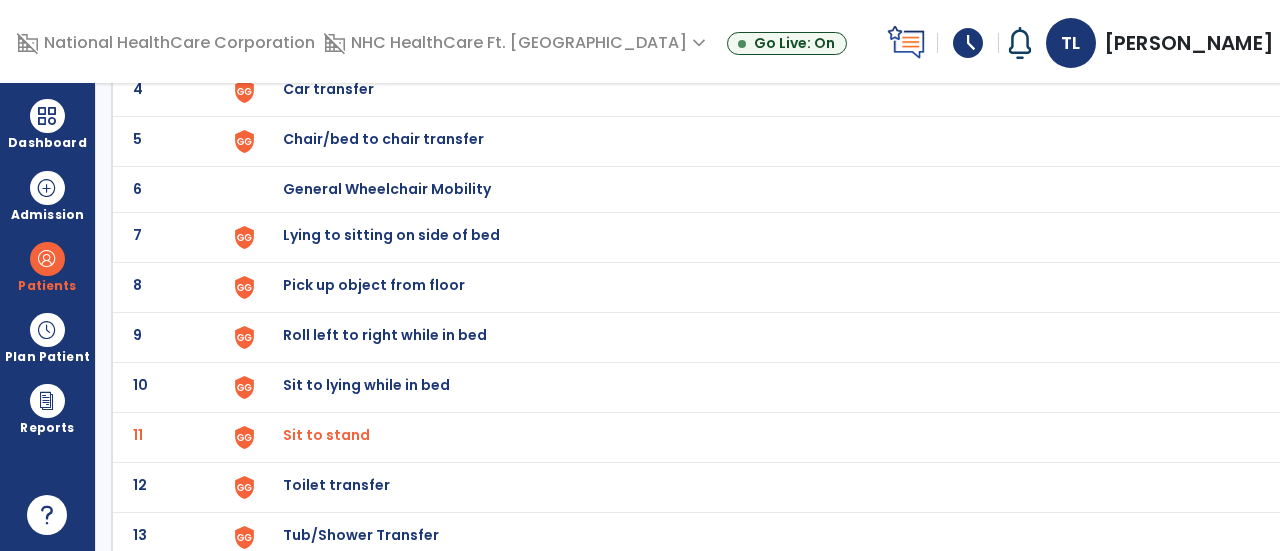 scroll, scrollTop: 326, scrollLeft: 0, axis: vertical 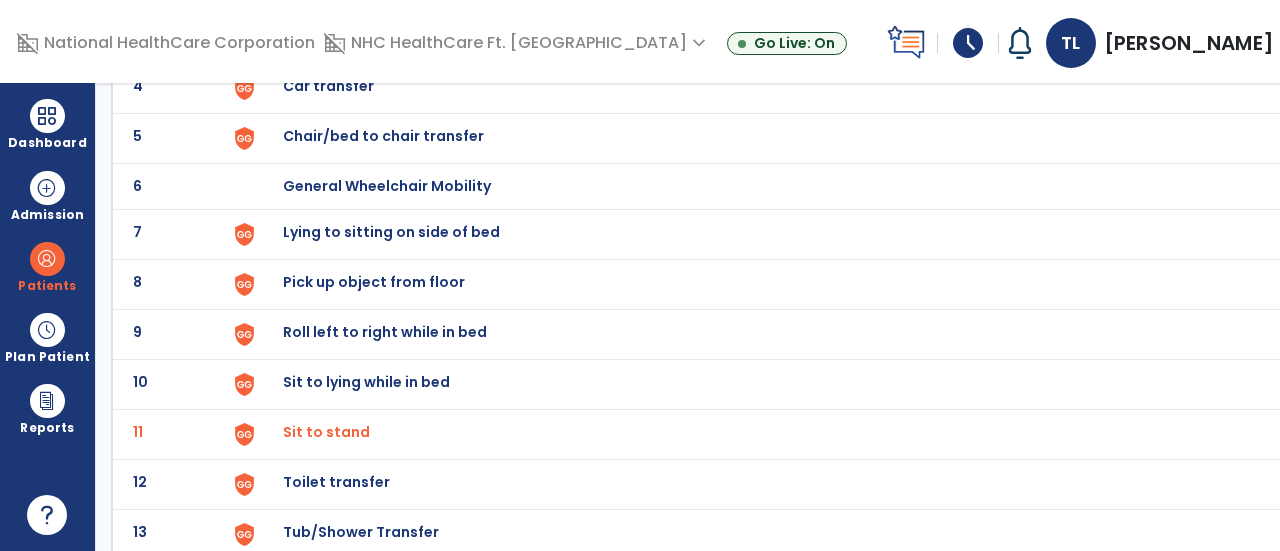 click on "9 Roll left to right while in bed" 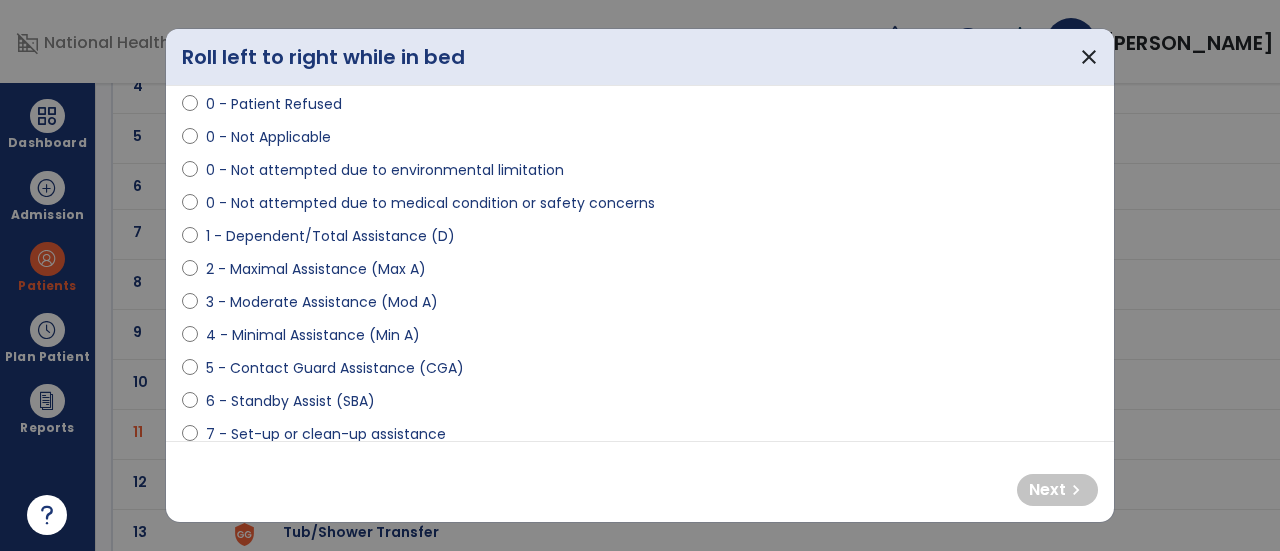 scroll, scrollTop: 108, scrollLeft: 0, axis: vertical 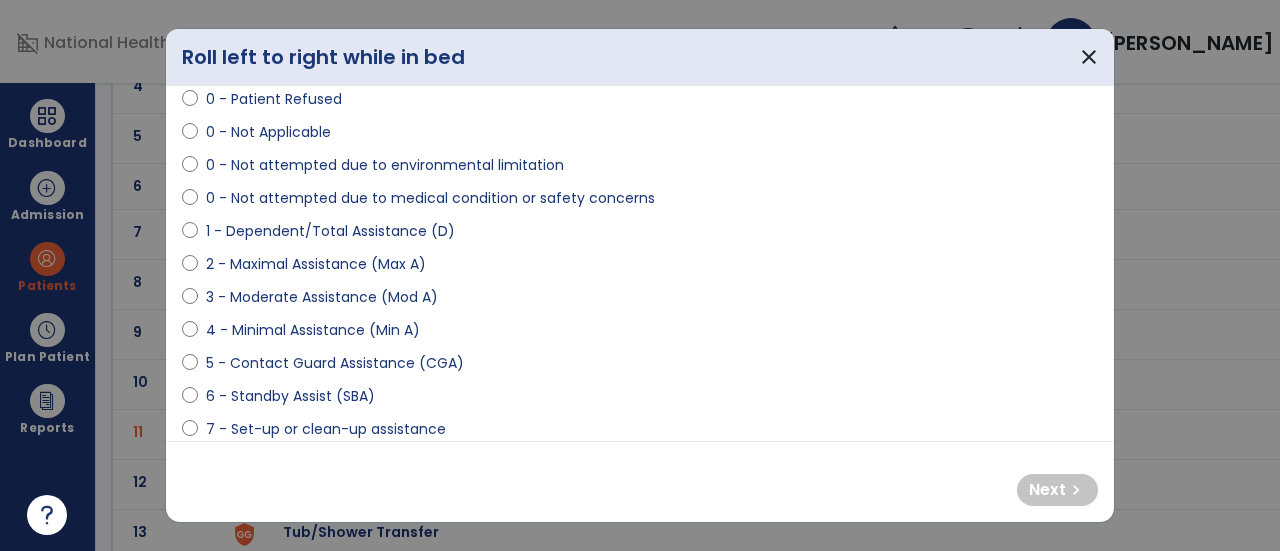 click on "3 - Moderate Assistance (Mod A)" at bounding box center [322, 297] 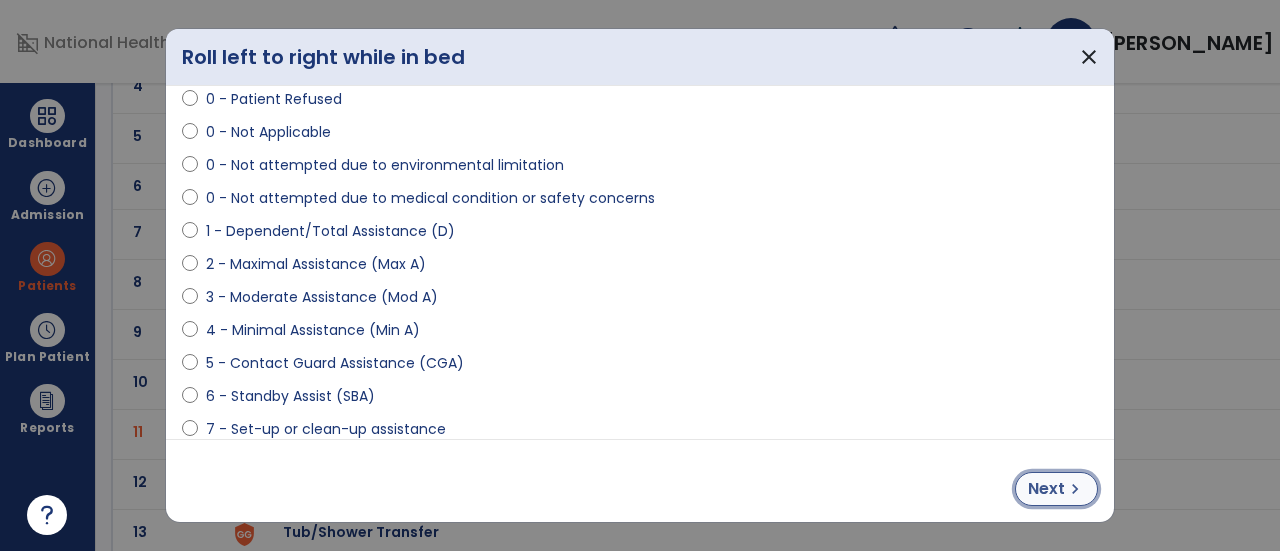 click on "Next" at bounding box center [1046, 489] 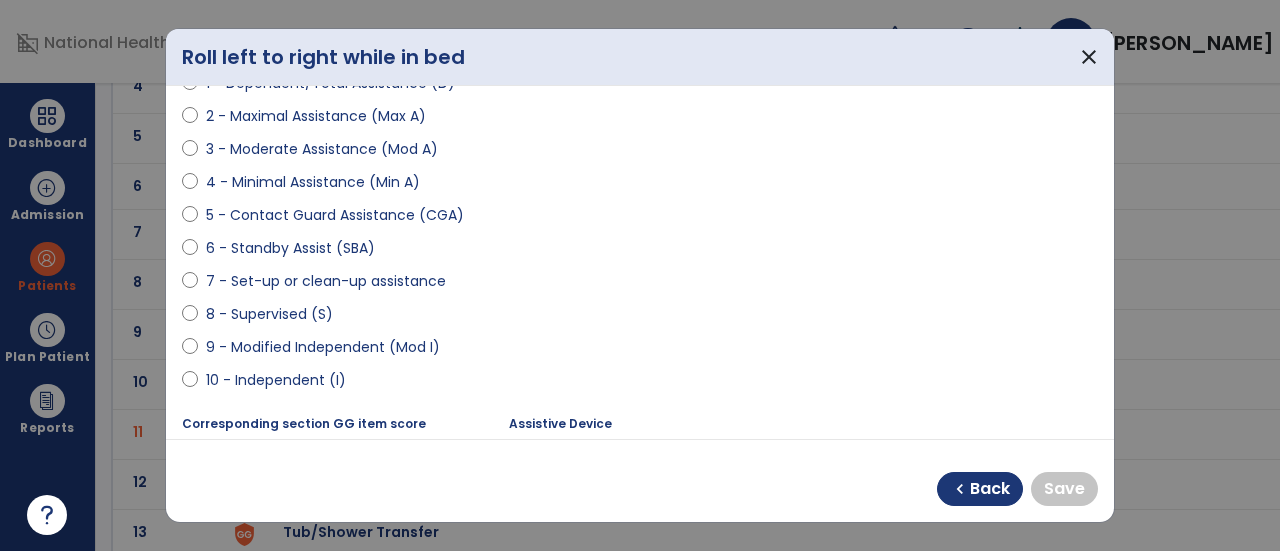 scroll, scrollTop: 252, scrollLeft: 0, axis: vertical 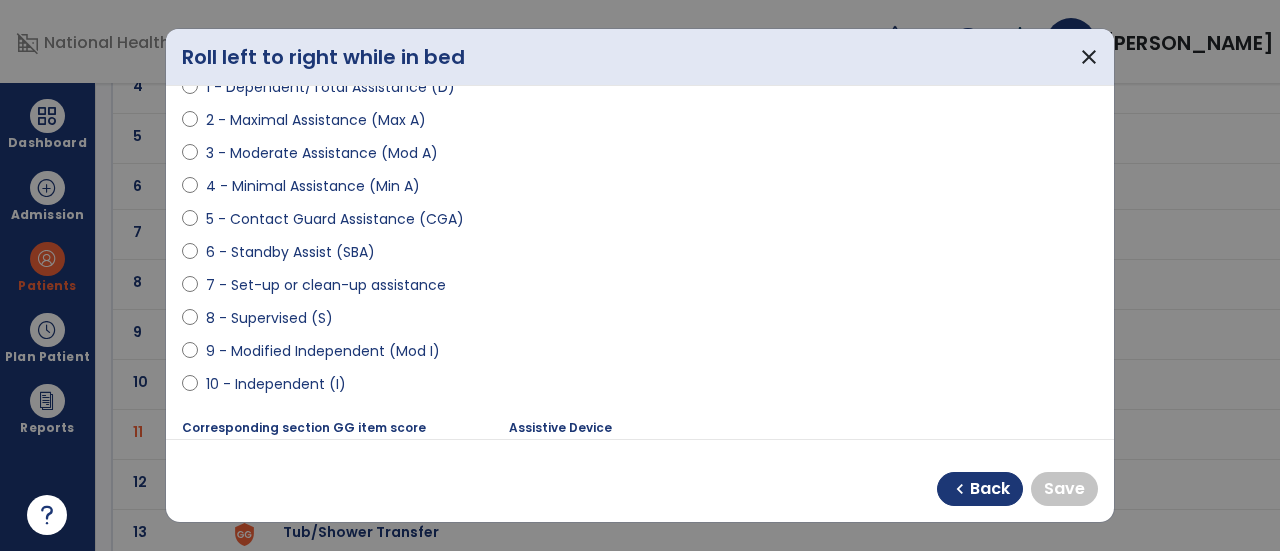 click on "10 - Independent (I)" at bounding box center (276, 384) 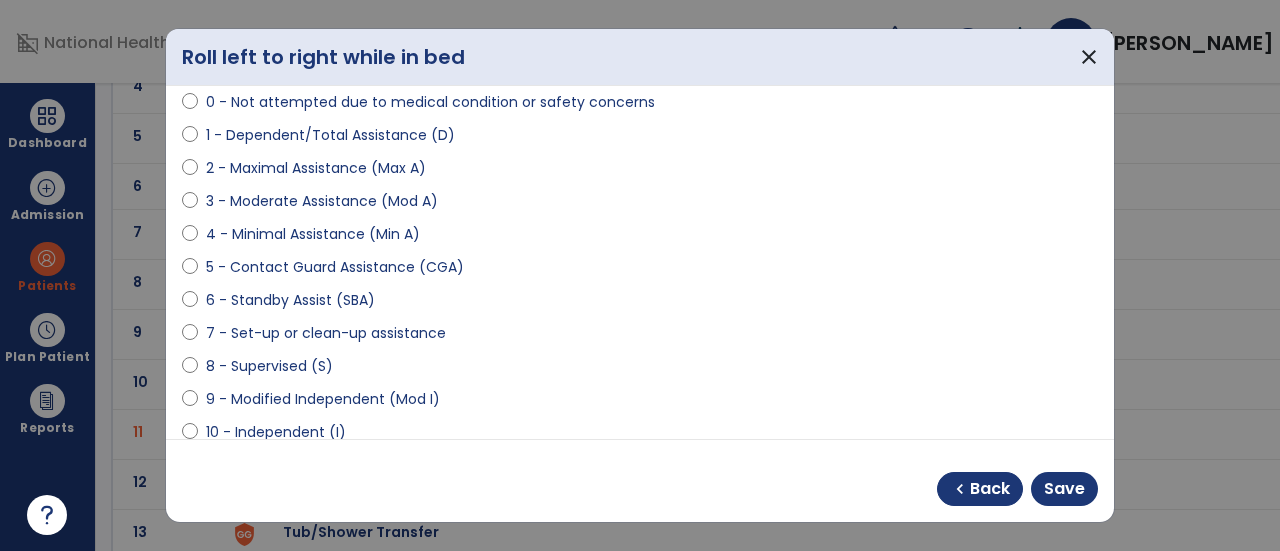scroll, scrollTop: 198, scrollLeft: 0, axis: vertical 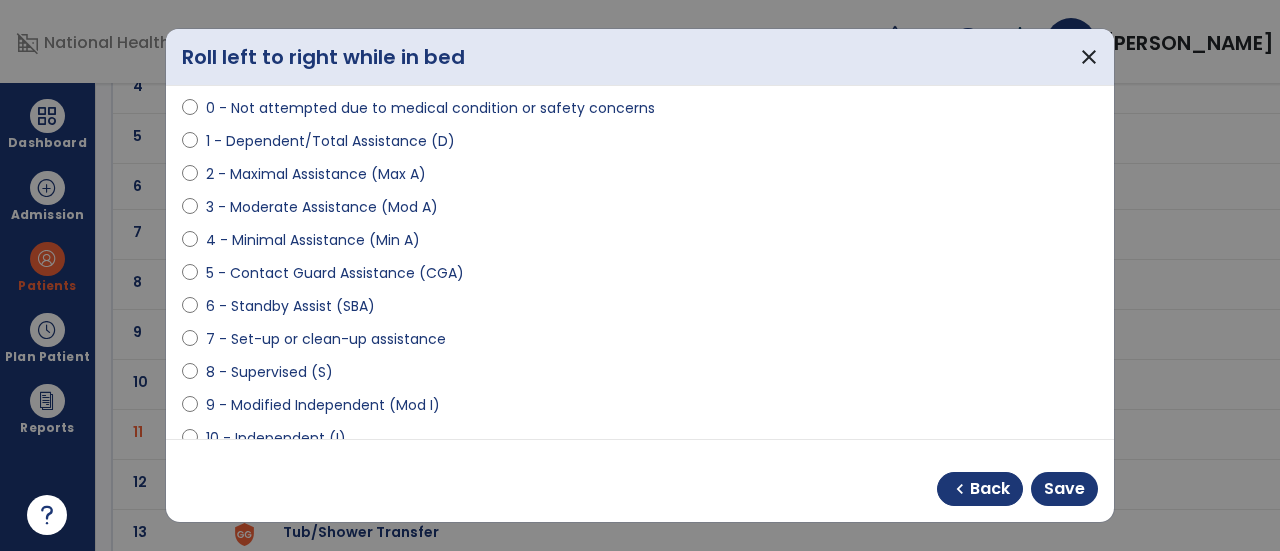 click on "4 - Minimal Assistance (Min A)" at bounding box center [313, 240] 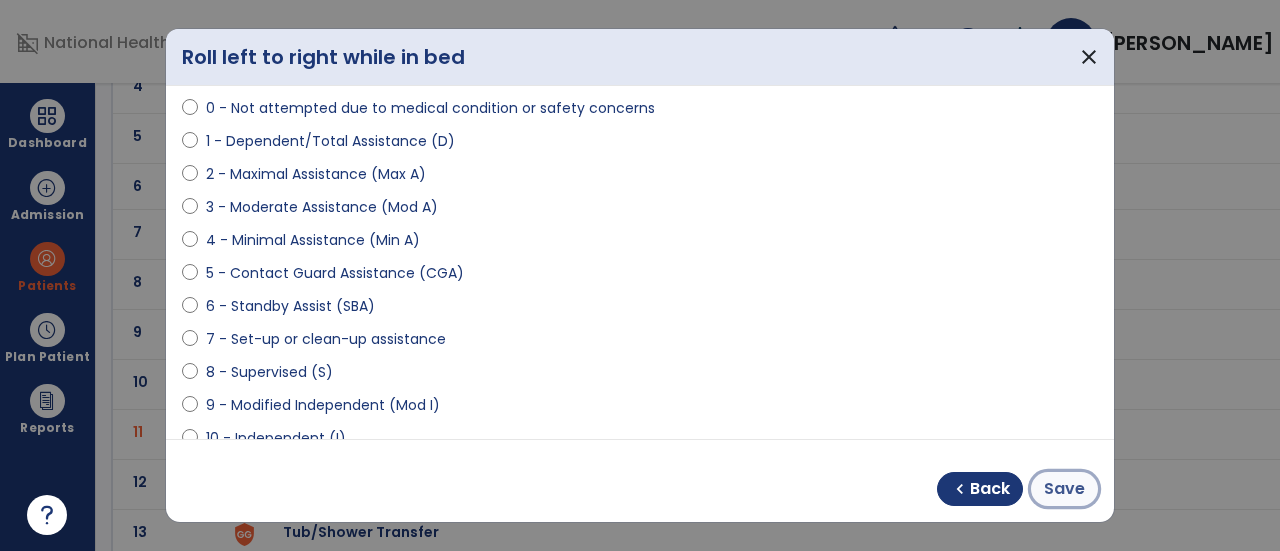 click on "Save" at bounding box center (1064, 489) 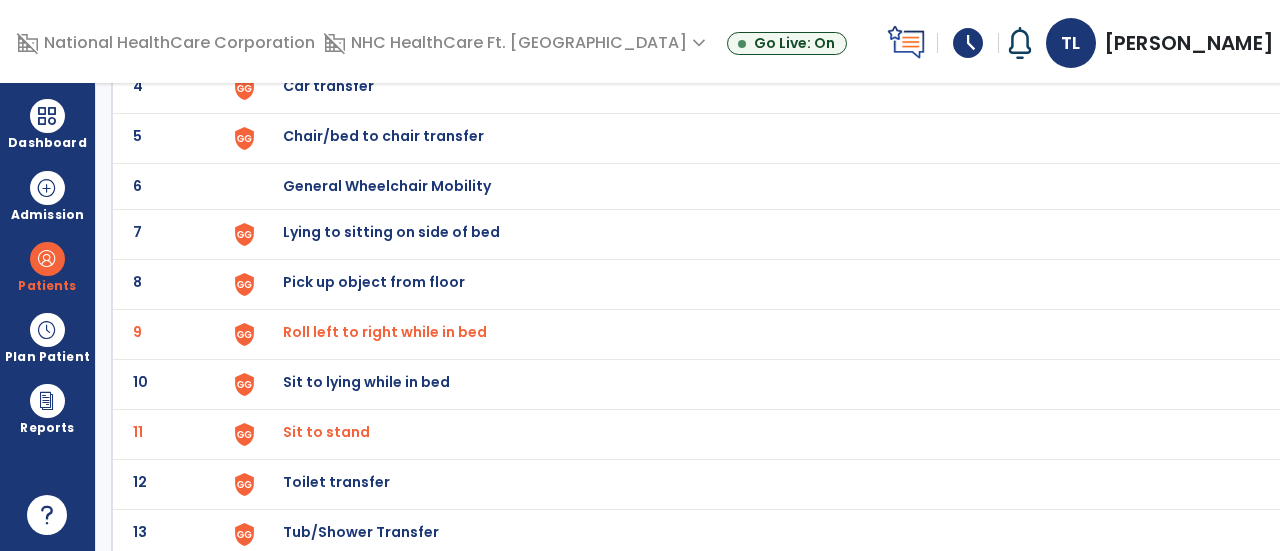 click on "Lying to sitting on side of bed" at bounding box center [766, -62] 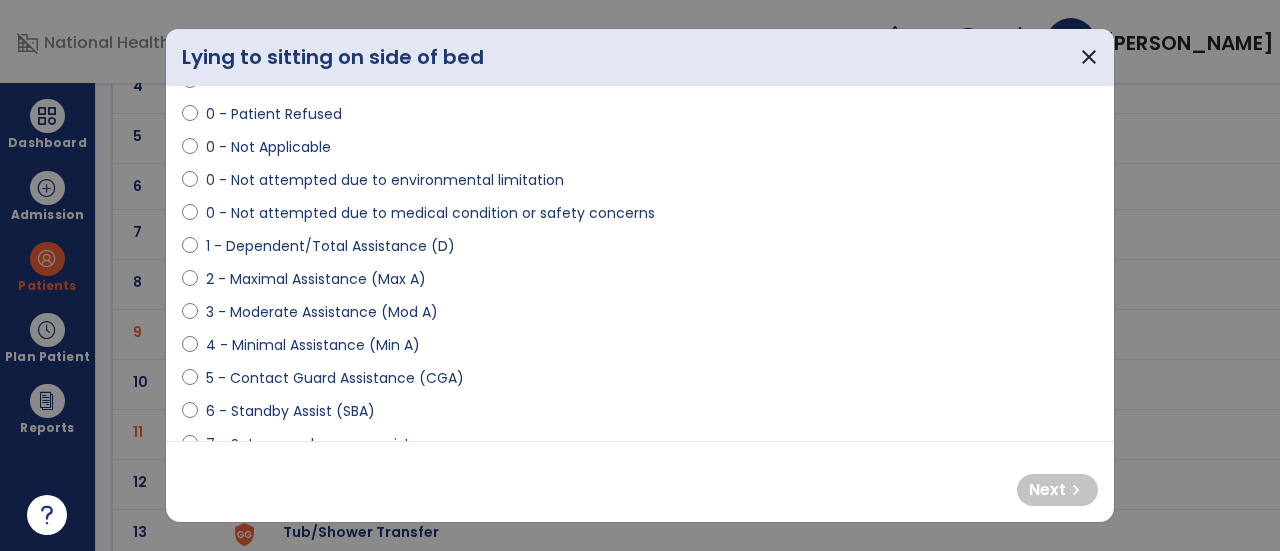 scroll, scrollTop: 106, scrollLeft: 0, axis: vertical 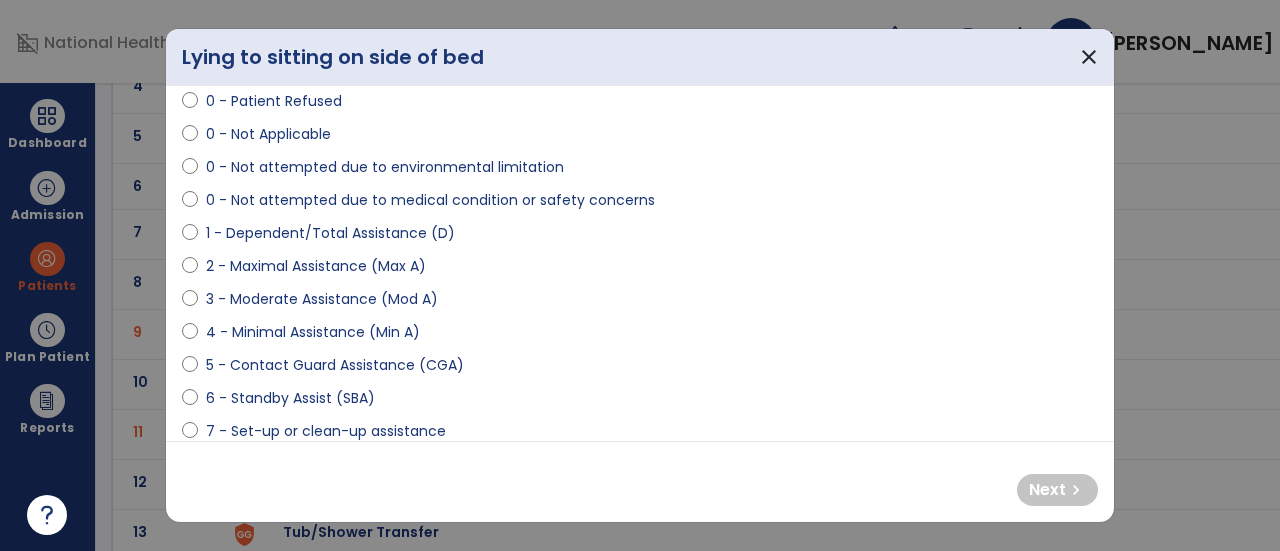 click on "3 - Moderate Assistance (Mod A)" at bounding box center (322, 299) 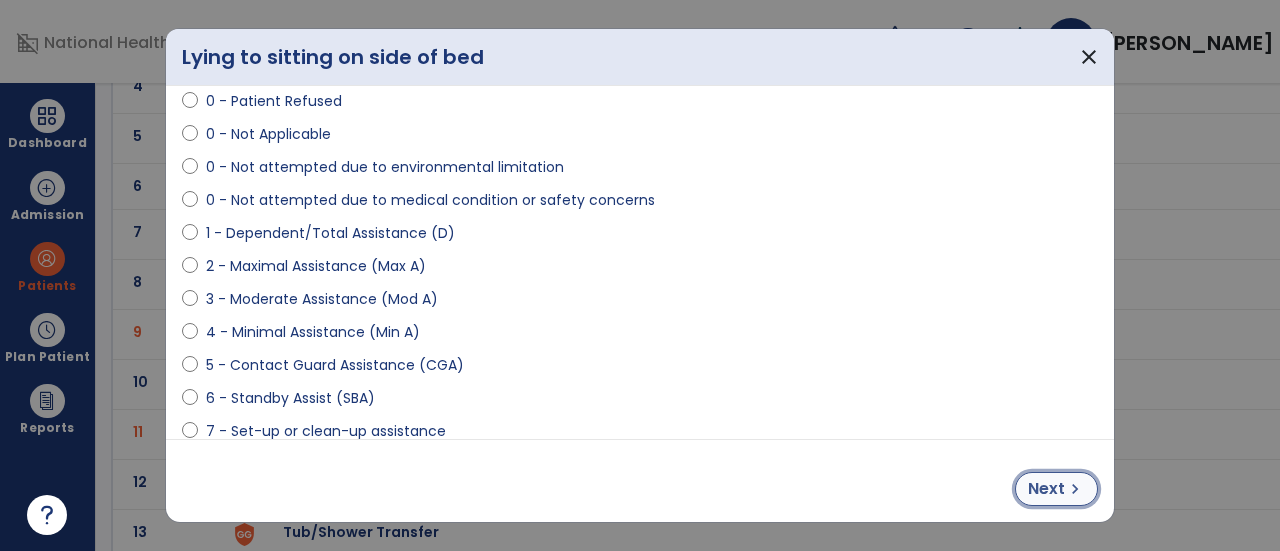 click on "chevron_right" at bounding box center (1075, 489) 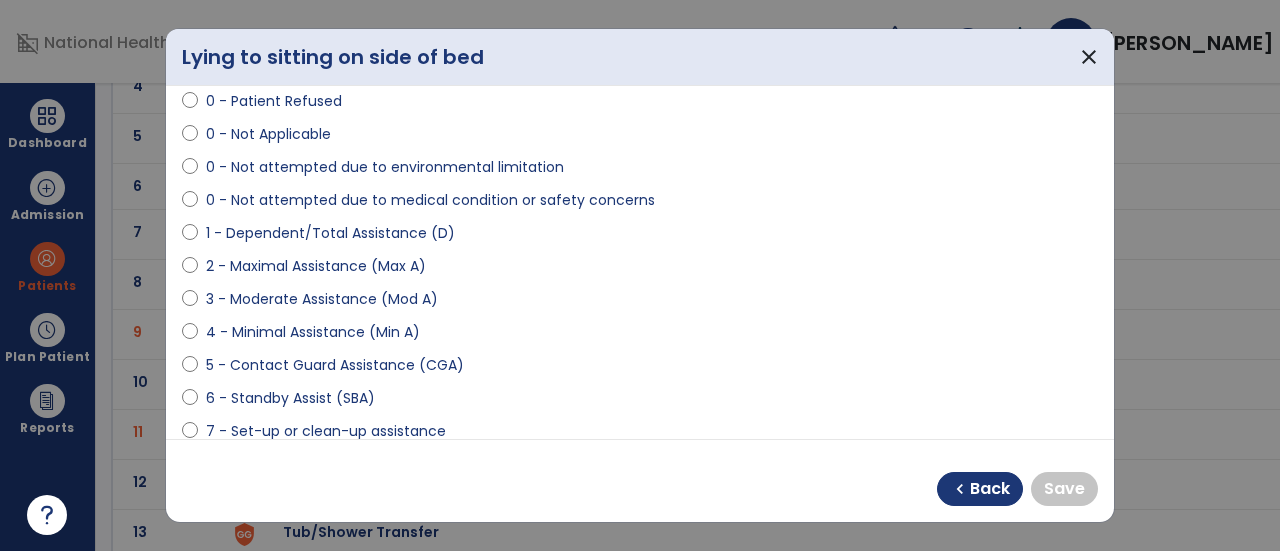 click on "4 - Minimal Assistance (Min A)" at bounding box center (313, 332) 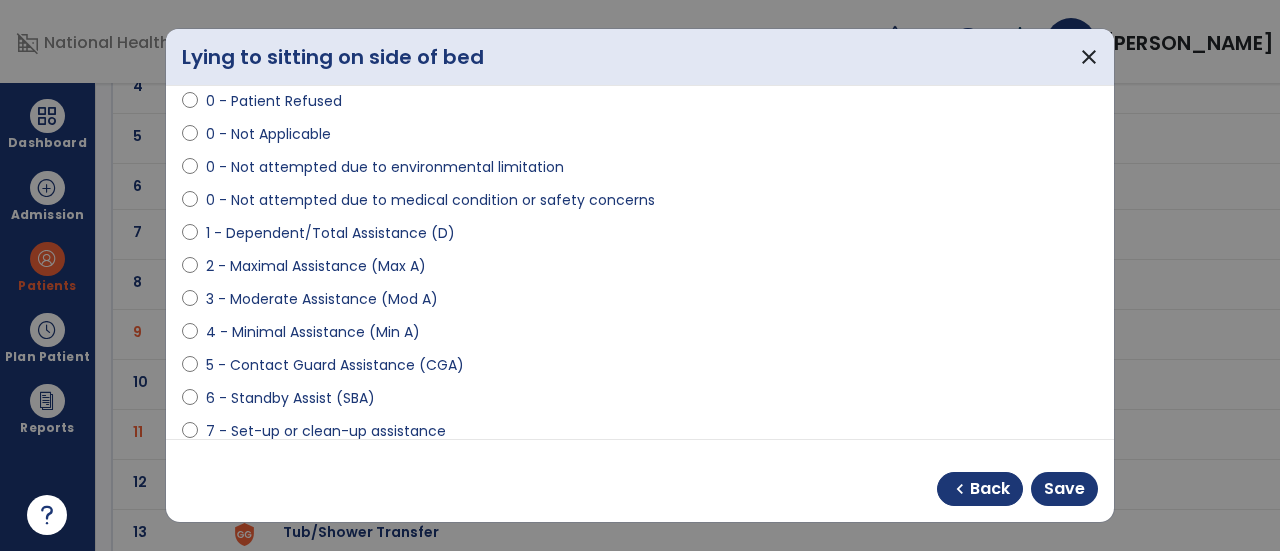 click on "3 - Moderate Assistance (Mod A)" at bounding box center [322, 299] 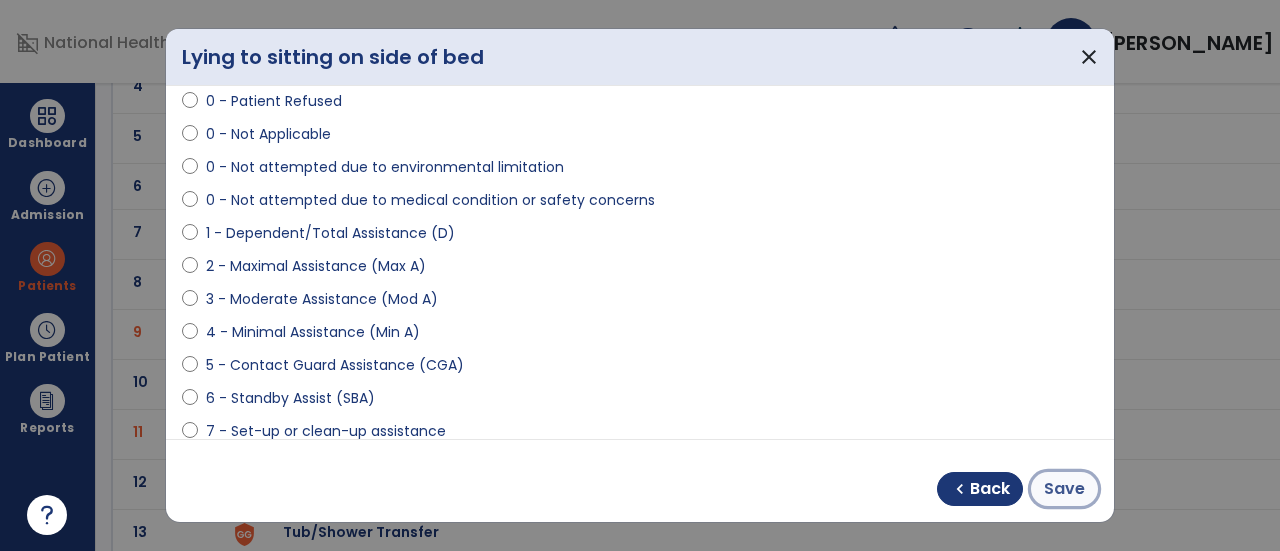 click on "Save" at bounding box center (1064, 489) 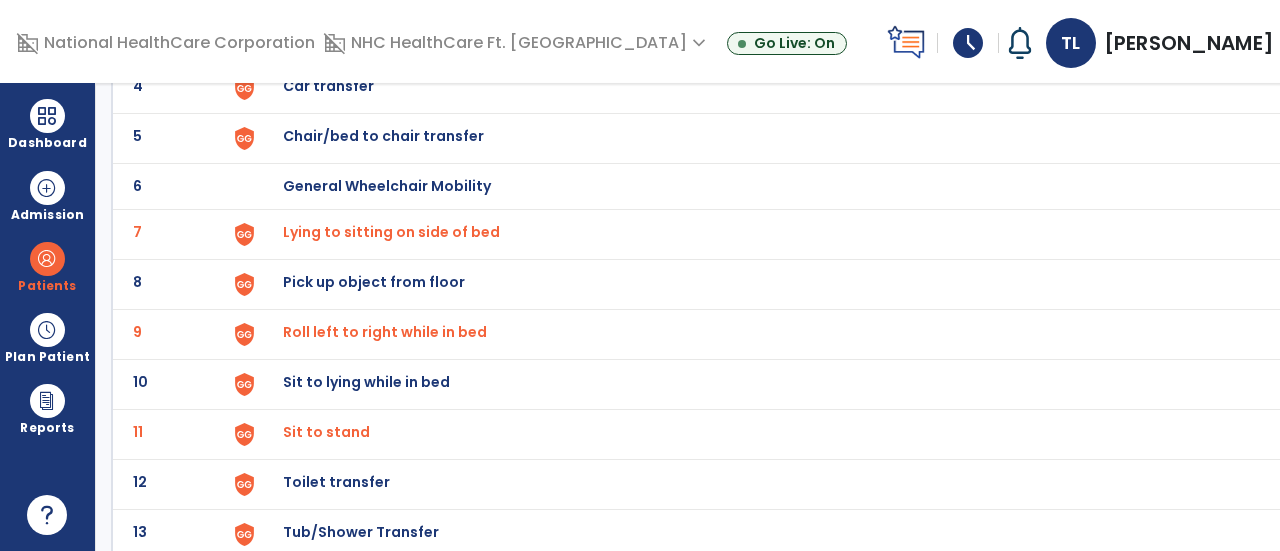 click on "10 Sit to lying while in bed" 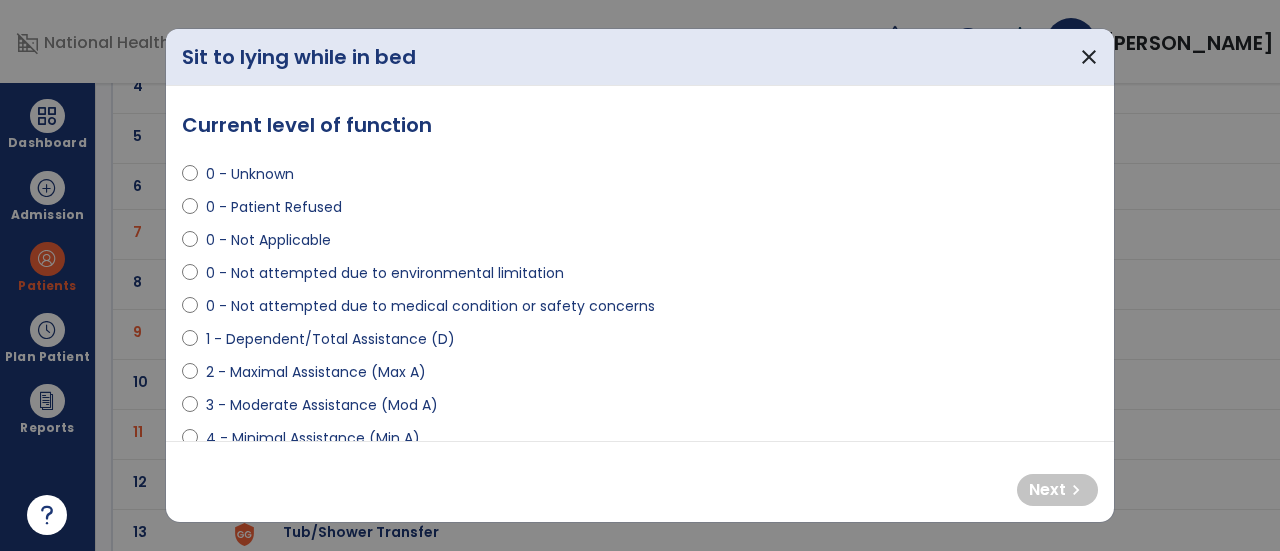 click on "3 - Moderate Assistance (Mod A)" at bounding box center (322, 405) 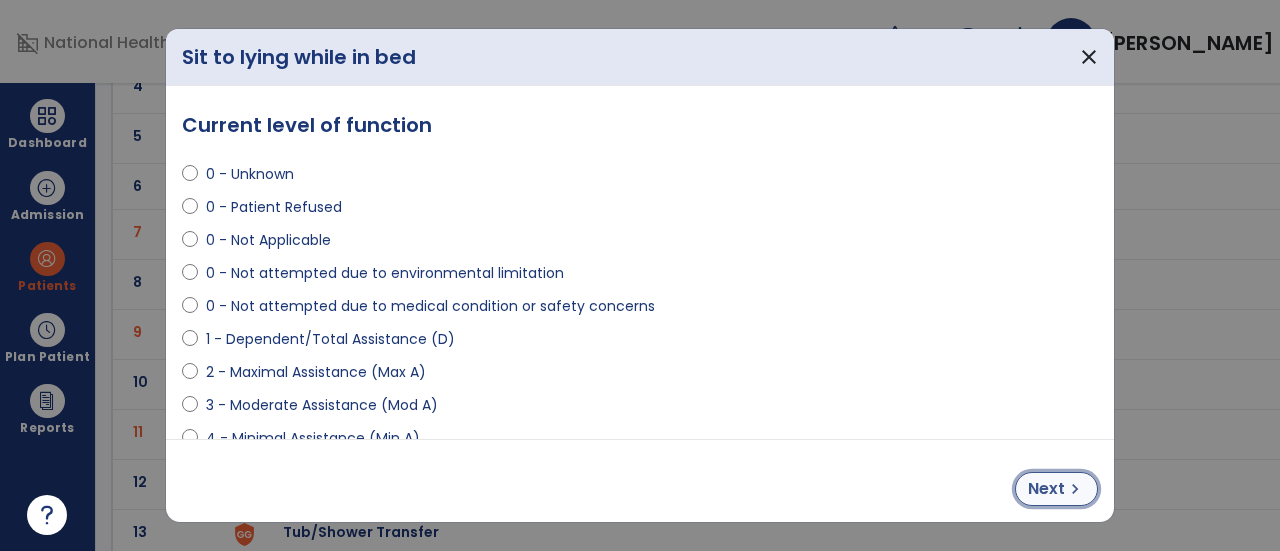 click on "chevron_right" at bounding box center (1075, 489) 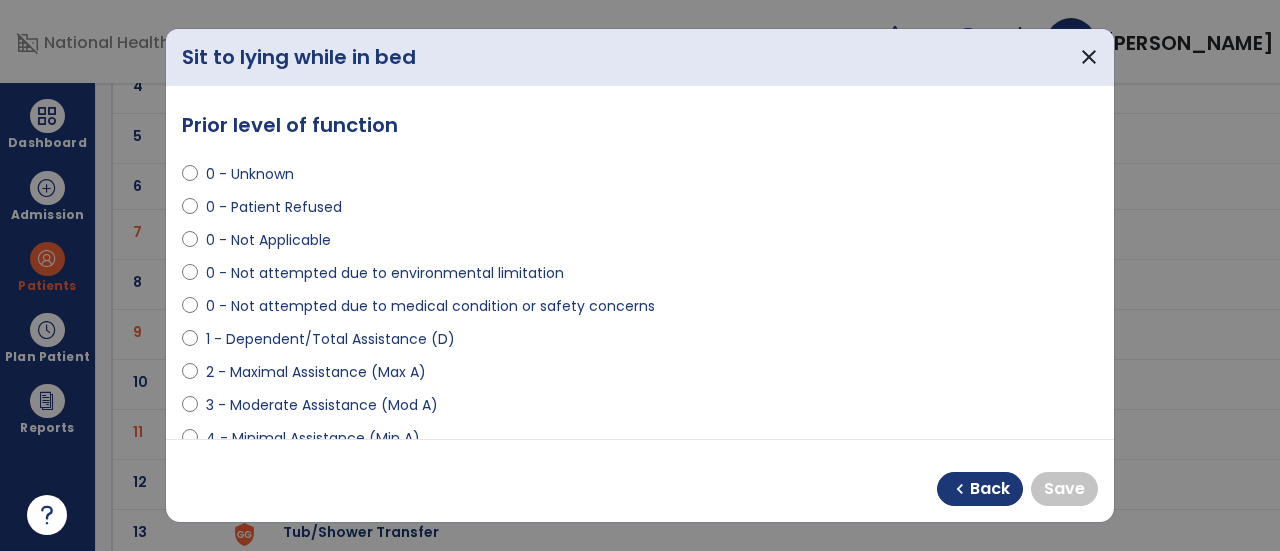 click on "3 - Moderate Assistance (Mod A)" at bounding box center [322, 405] 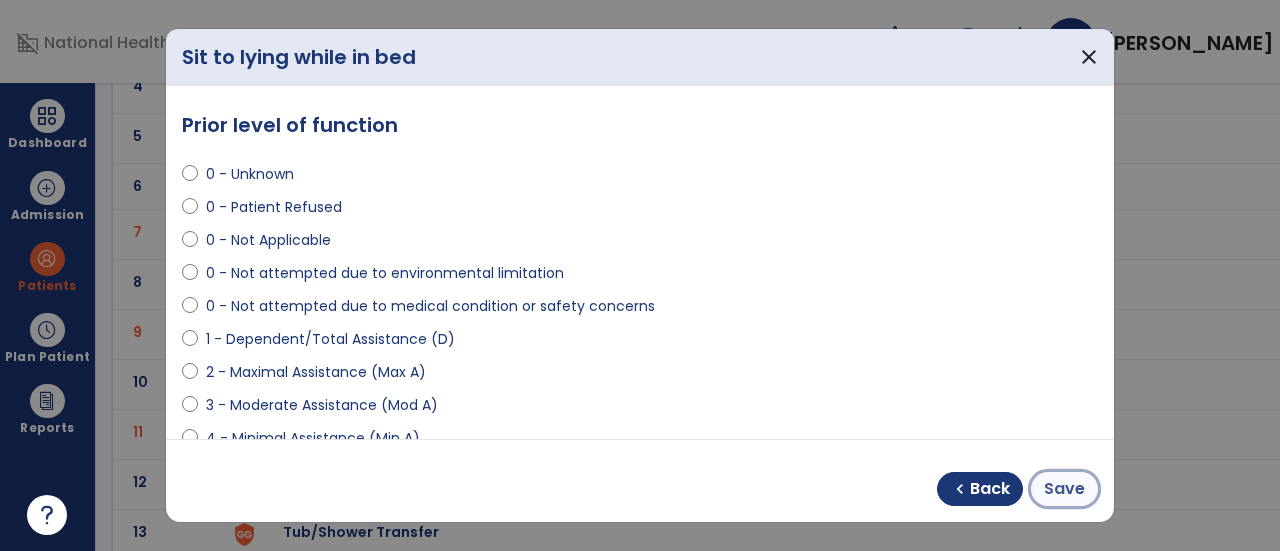 click on "Save" at bounding box center [1064, 489] 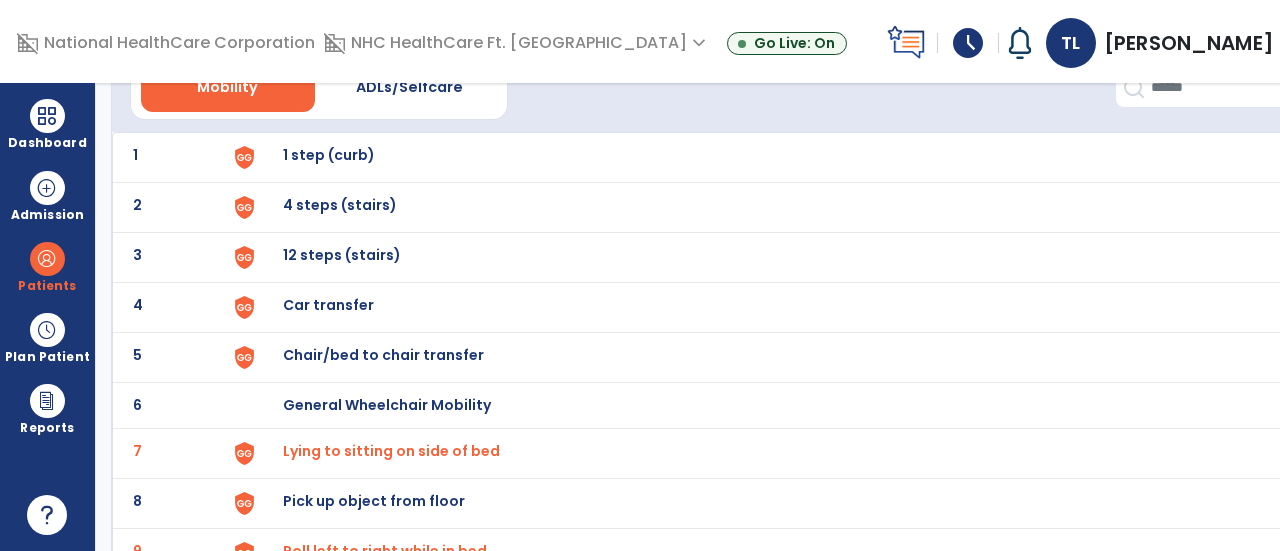 scroll, scrollTop: 106, scrollLeft: 0, axis: vertical 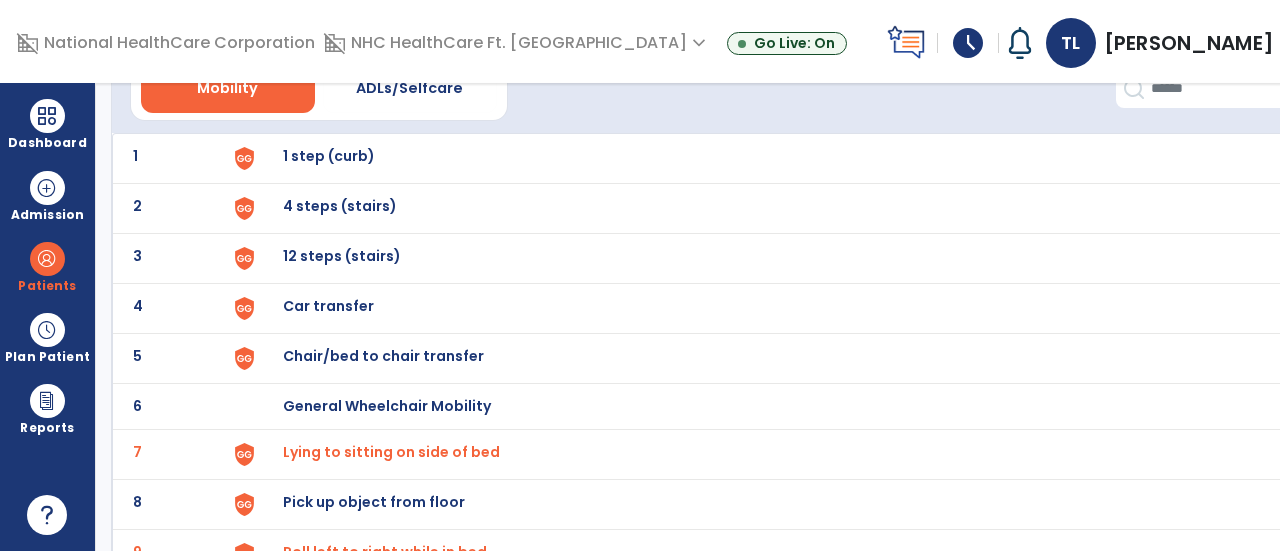 click on "Chair/bed to chair transfer" at bounding box center [766, 158] 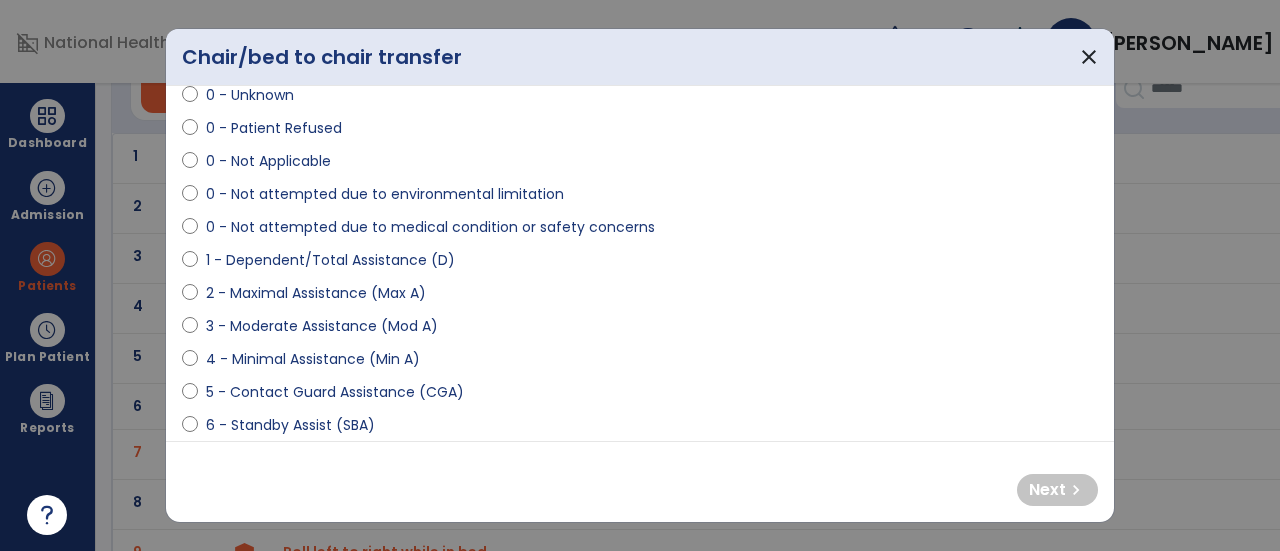 scroll, scrollTop: 114, scrollLeft: 0, axis: vertical 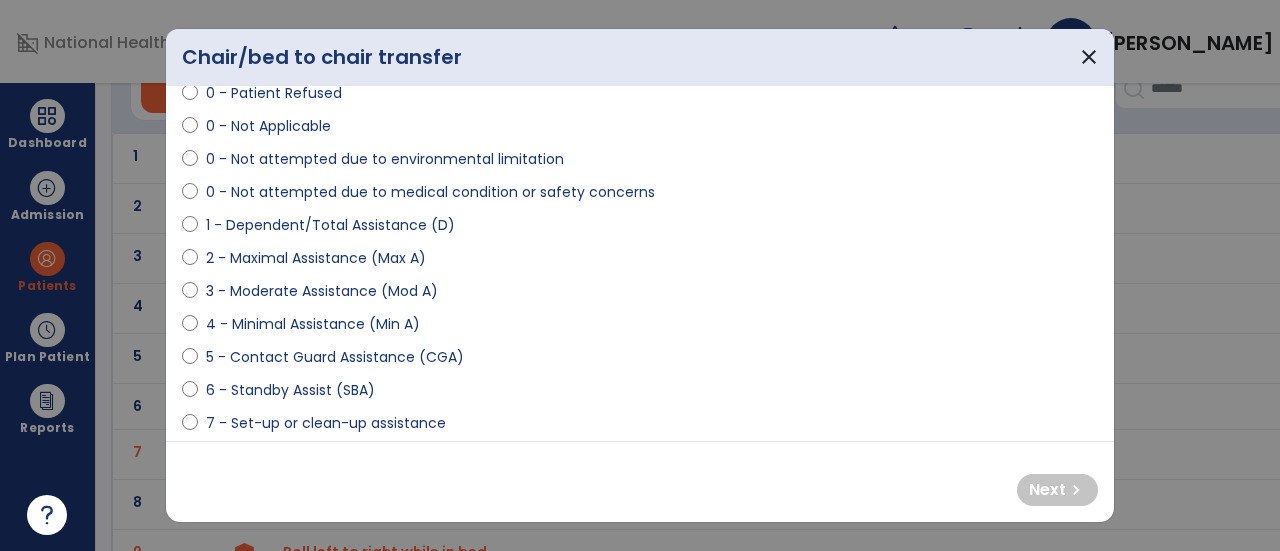 click on "4 - Minimal Assistance (Min A)" at bounding box center [313, 324] 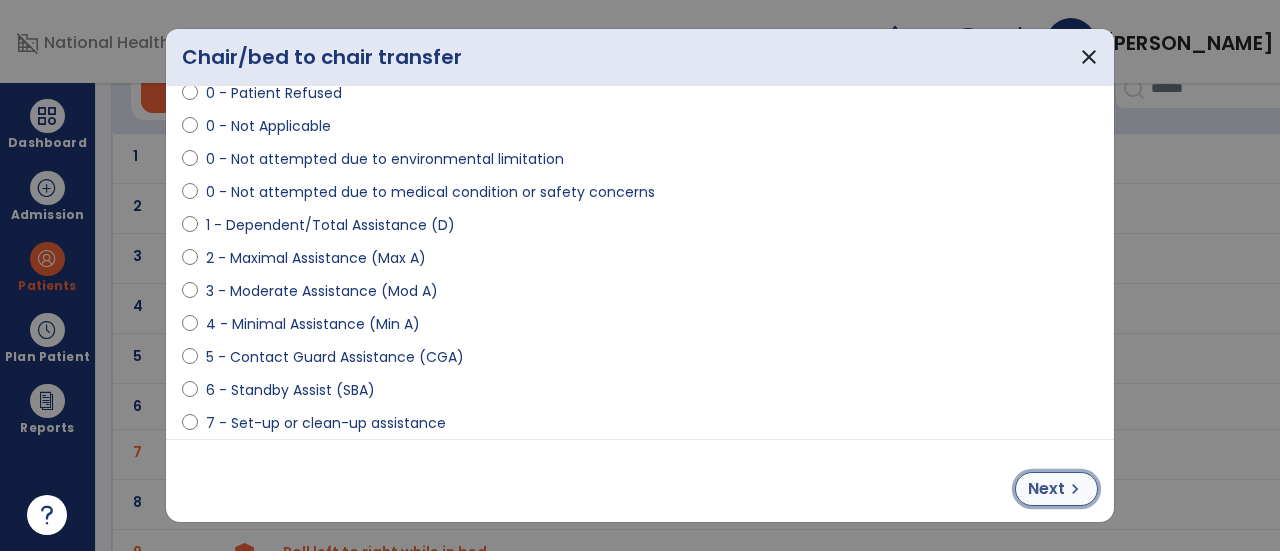 click on "chevron_right" at bounding box center [1075, 489] 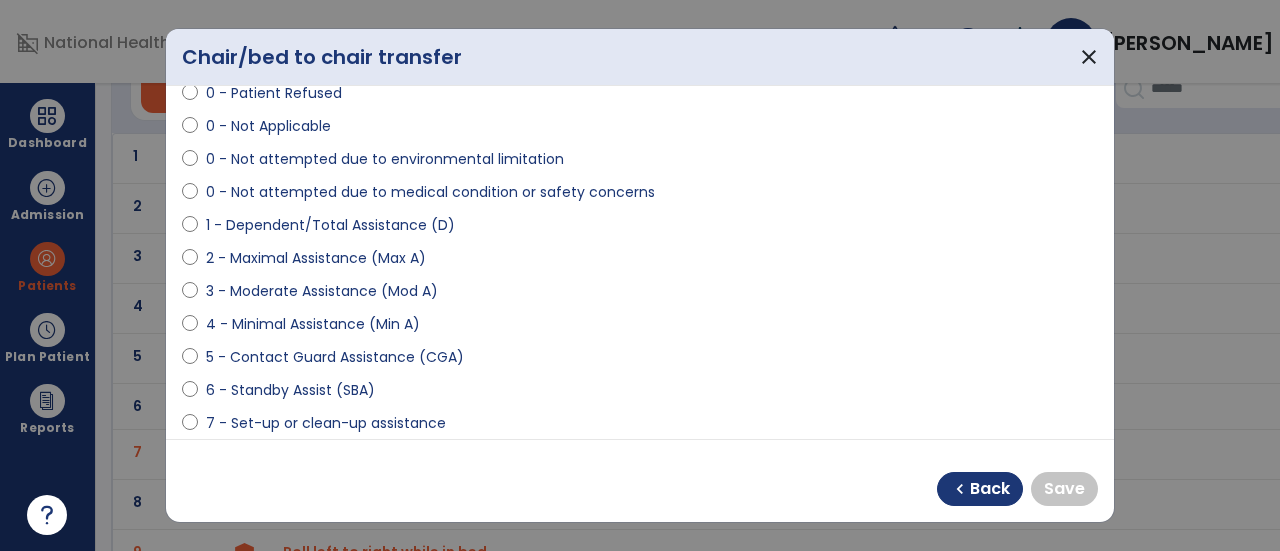 click on "6 - Standby Assist (SBA)" at bounding box center [290, 390] 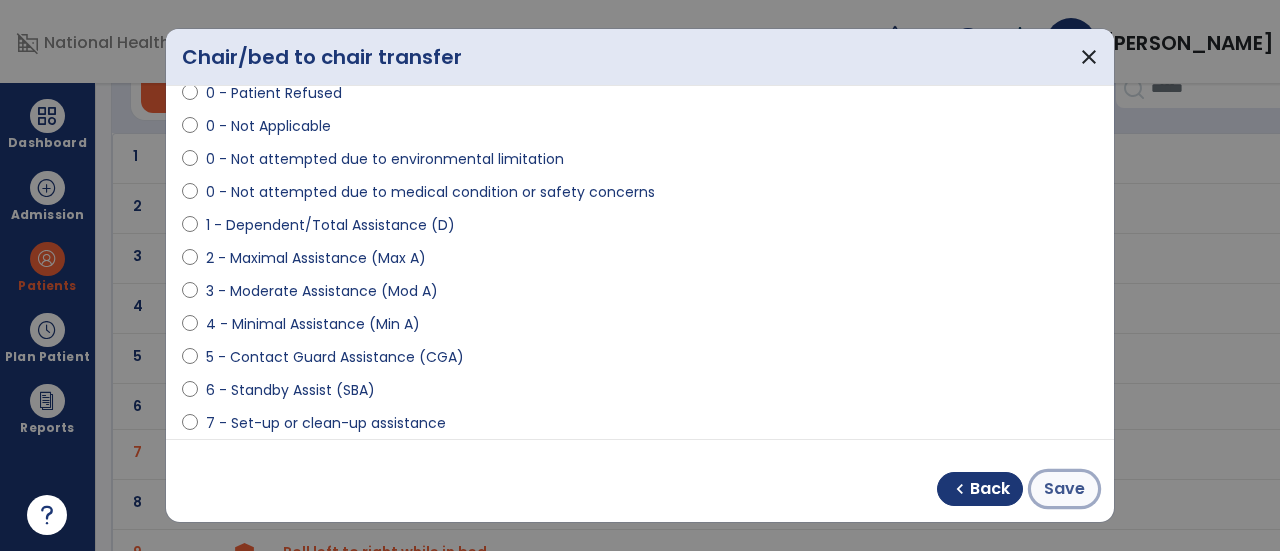 click on "Save" at bounding box center [1064, 489] 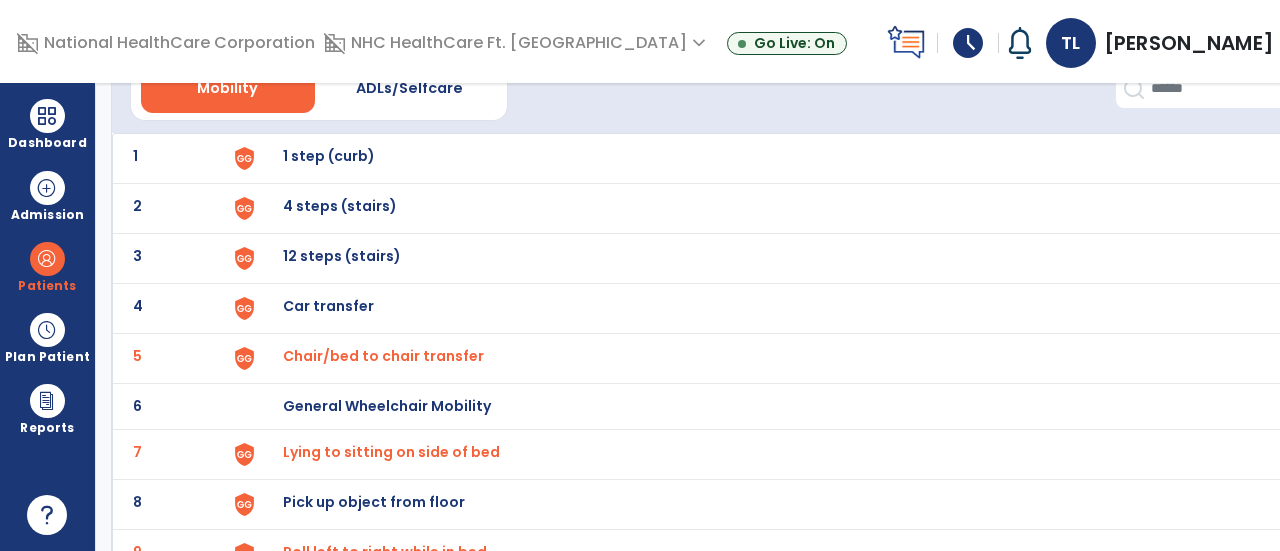 scroll, scrollTop: 0, scrollLeft: 0, axis: both 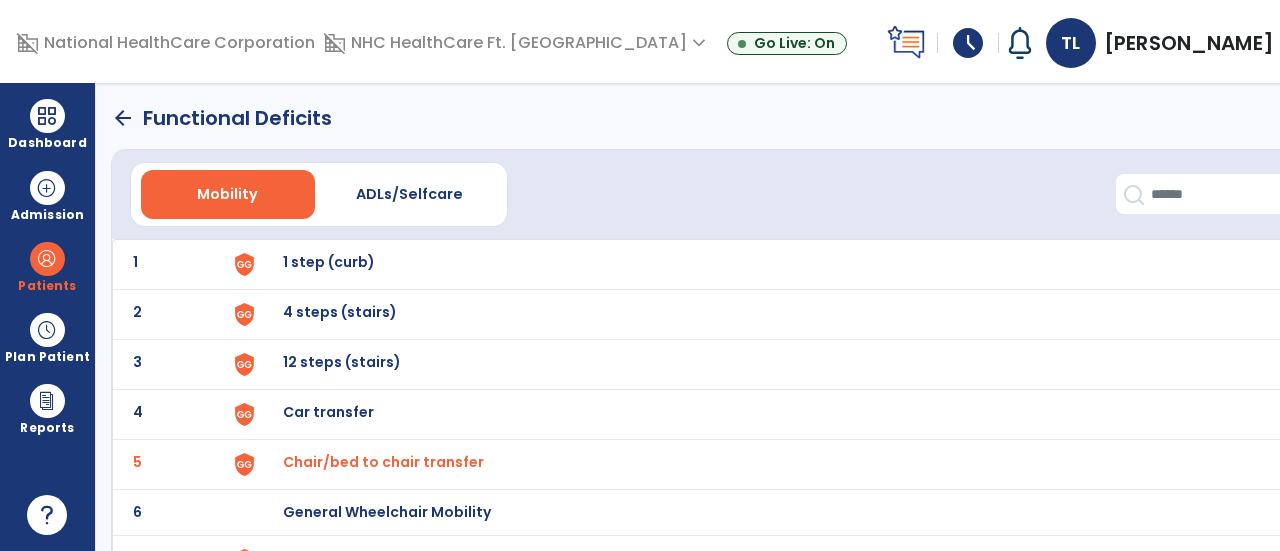 click on "arrow_back" 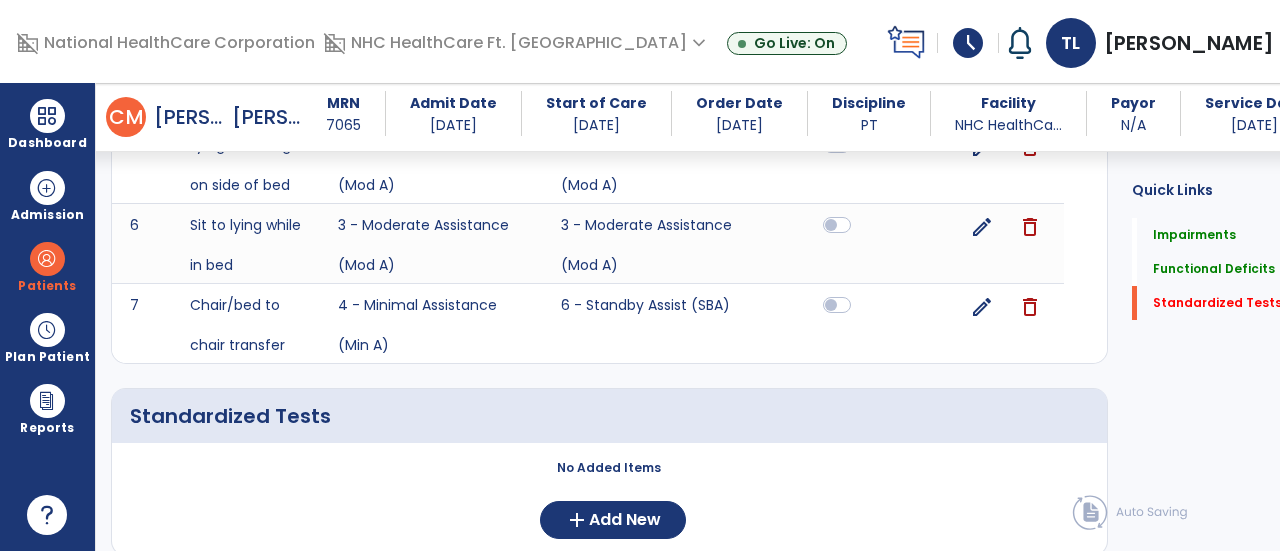 scroll, scrollTop: 3851, scrollLeft: 0, axis: vertical 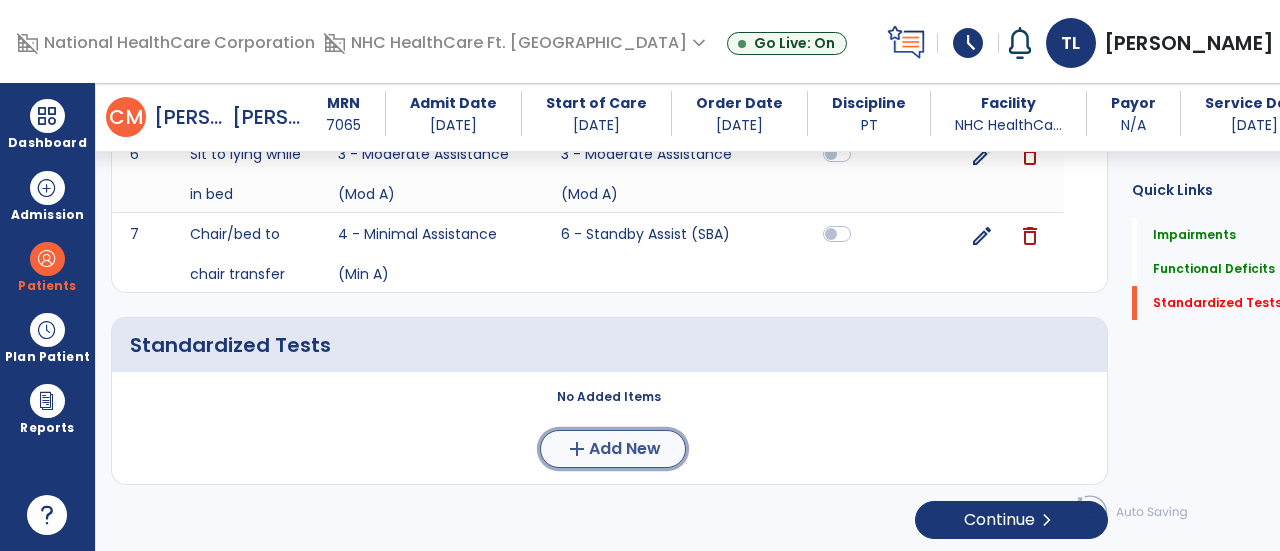 click on "Add New" 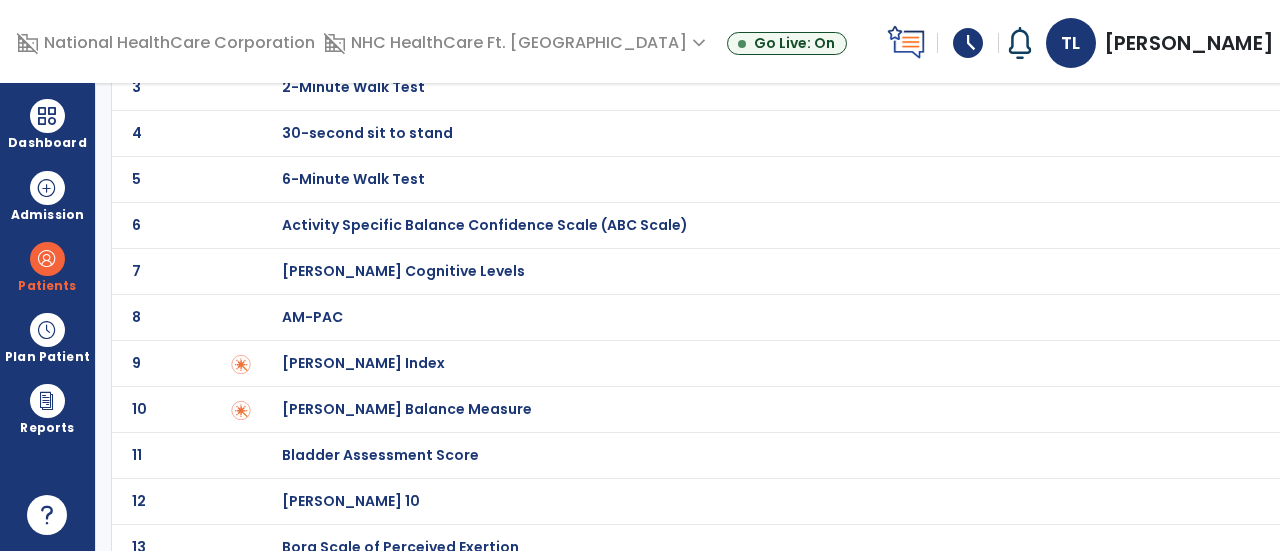 scroll, scrollTop: 0, scrollLeft: 0, axis: both 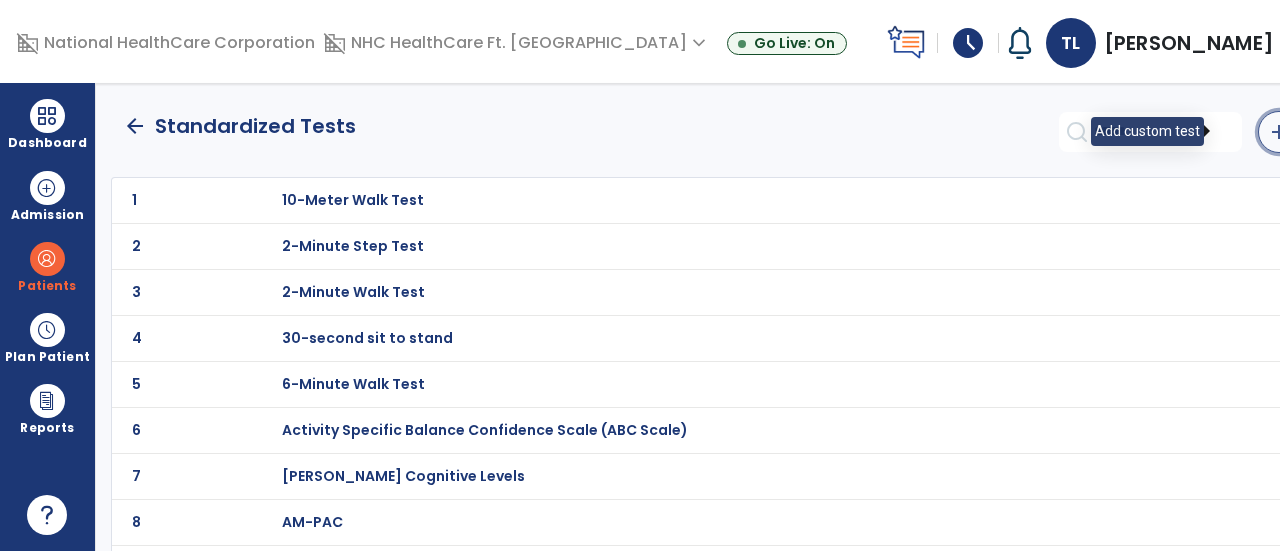 click on "add" 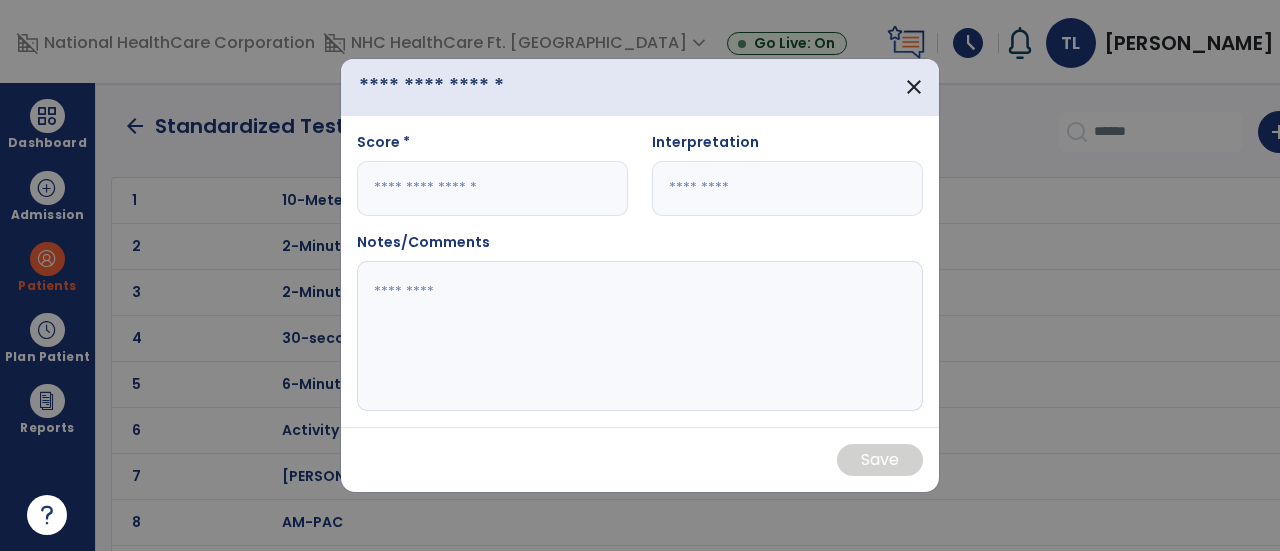 click at bounding box center (453, 87) 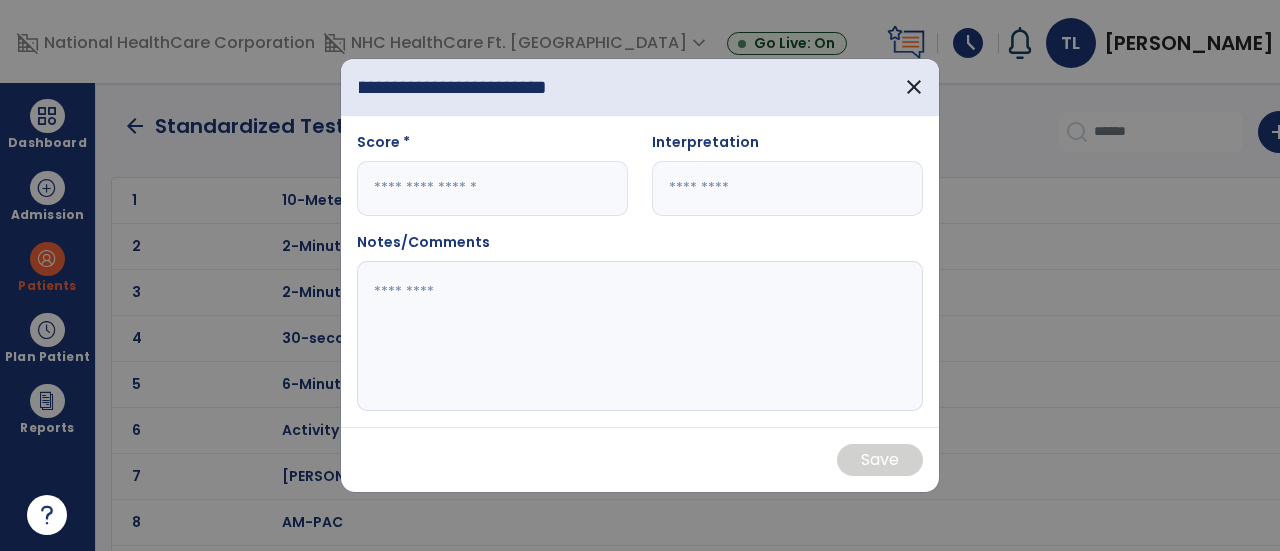 scroll, scrollTop: 0, scrollLeft: 48, axis: horizontal 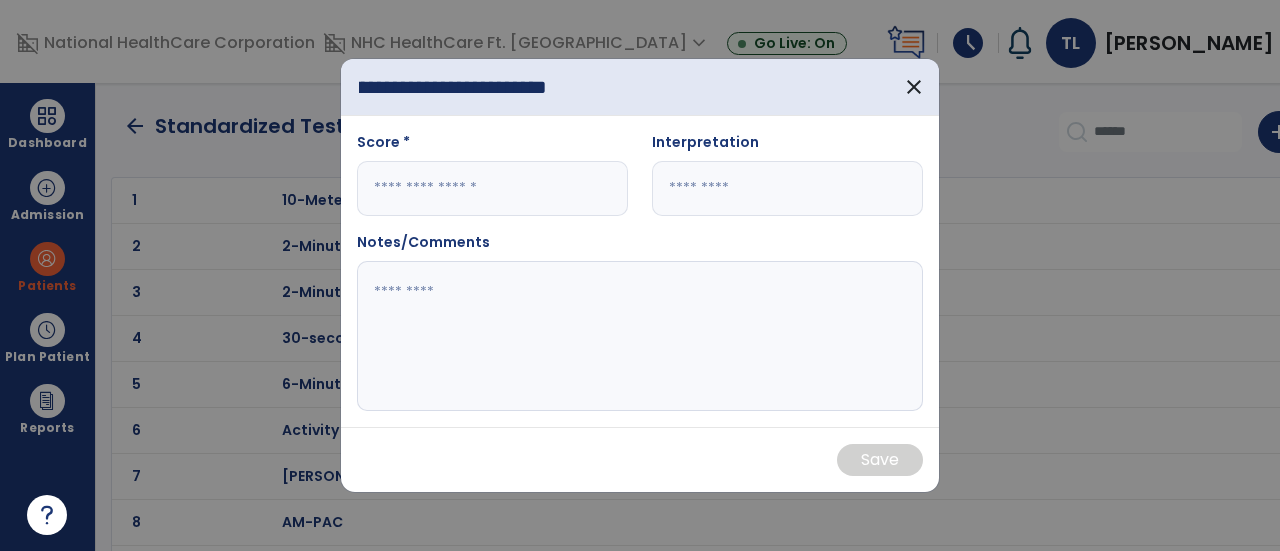 type on "**********" 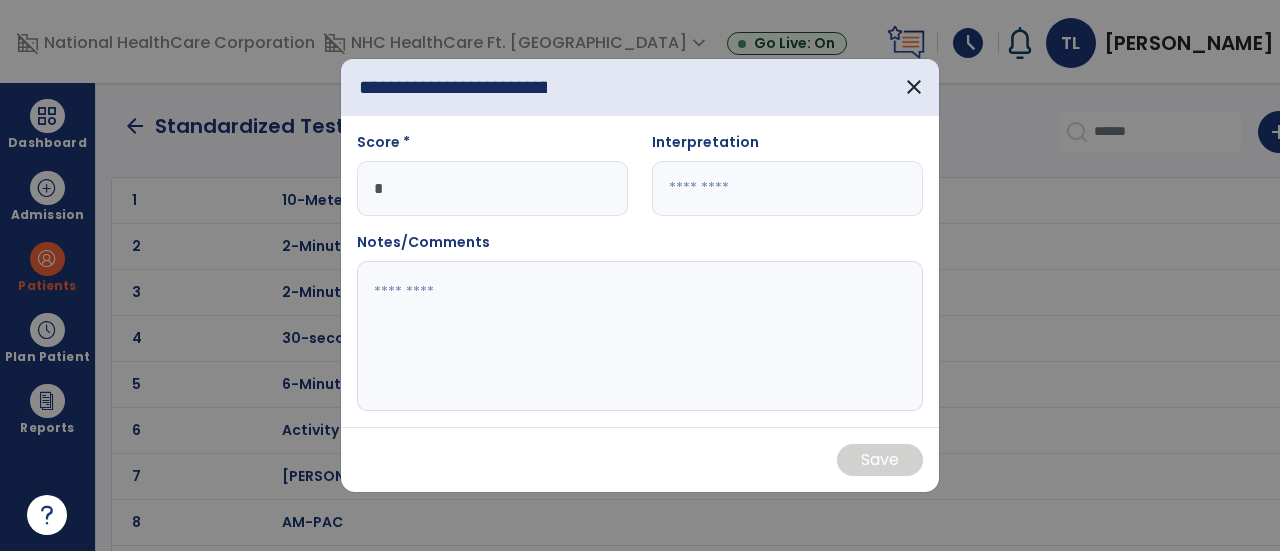 type on "**" 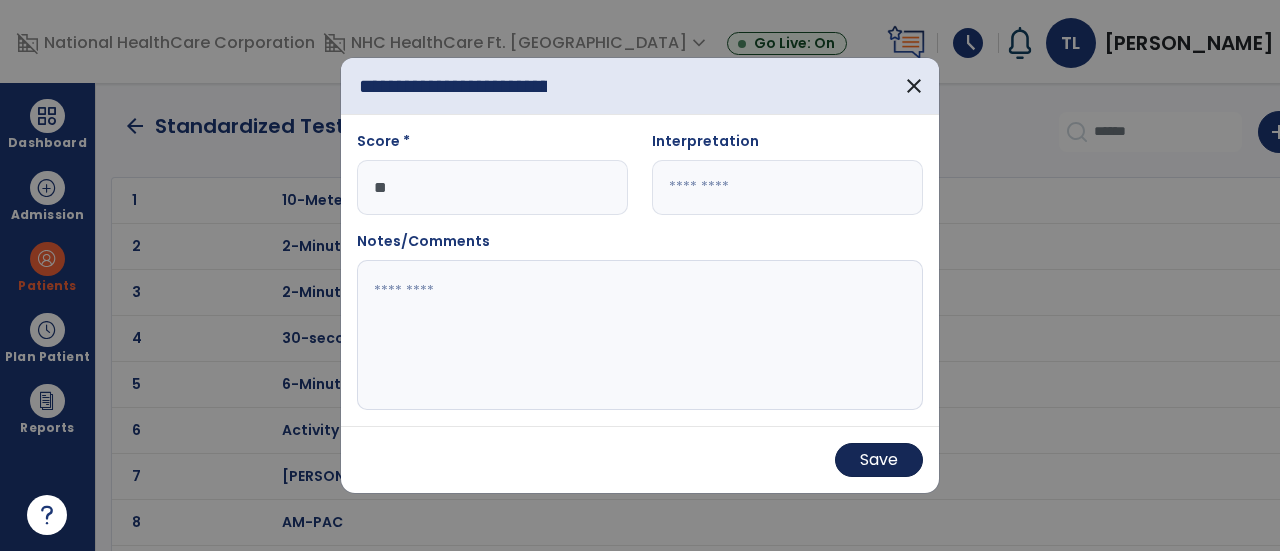 click on "Save" at bounding box center (879, 460) 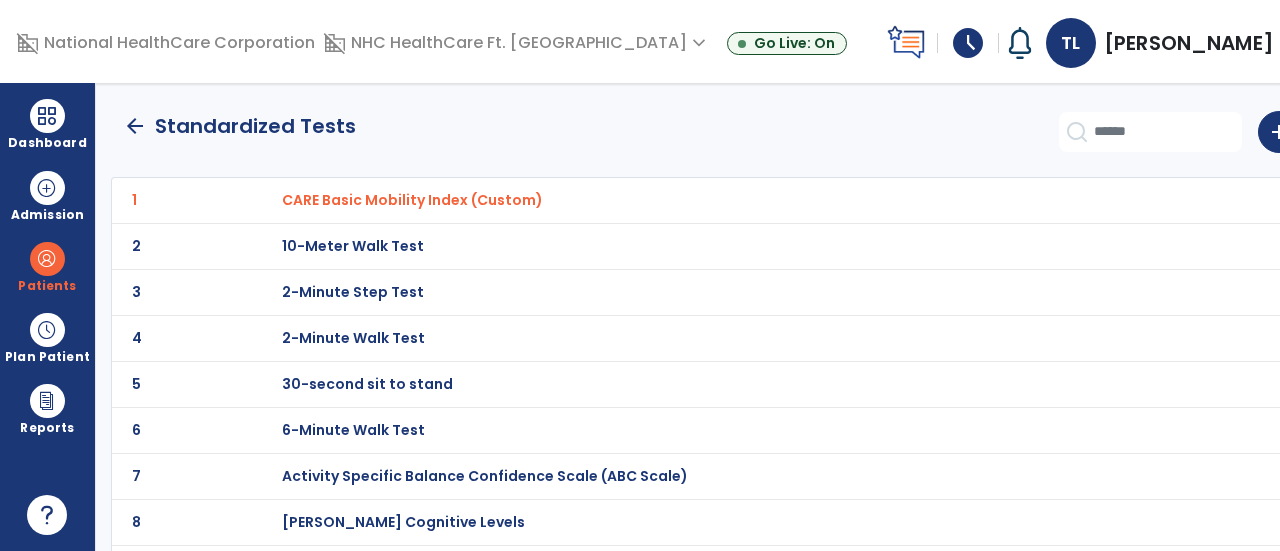 click on "Standardized Tests" 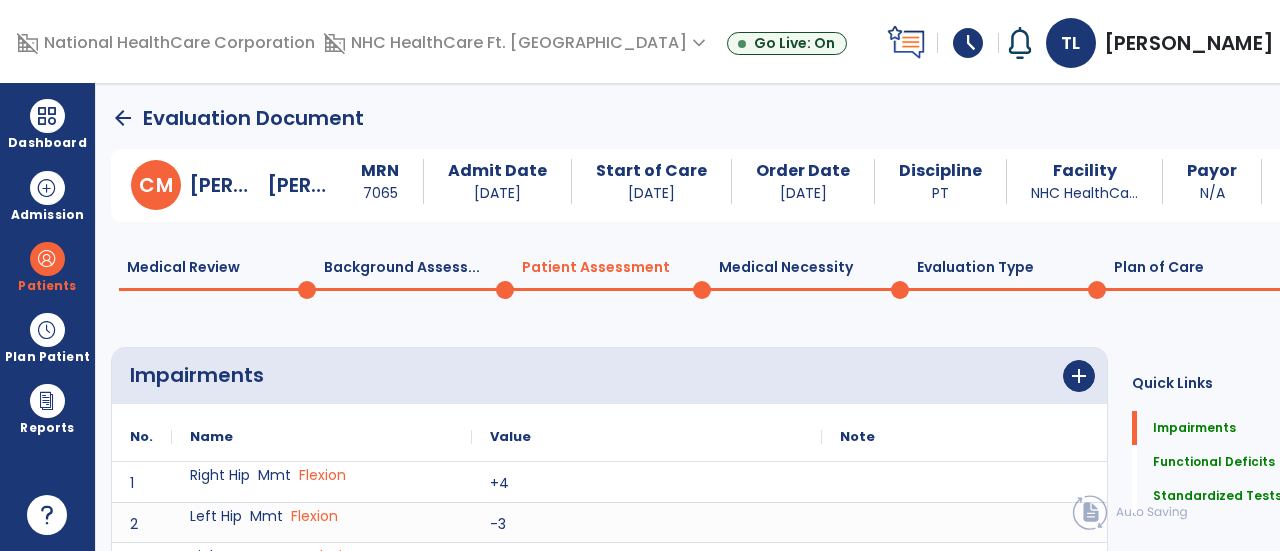 scroll, scrollTop: 20, scrollLeft: 0, axis: vertical 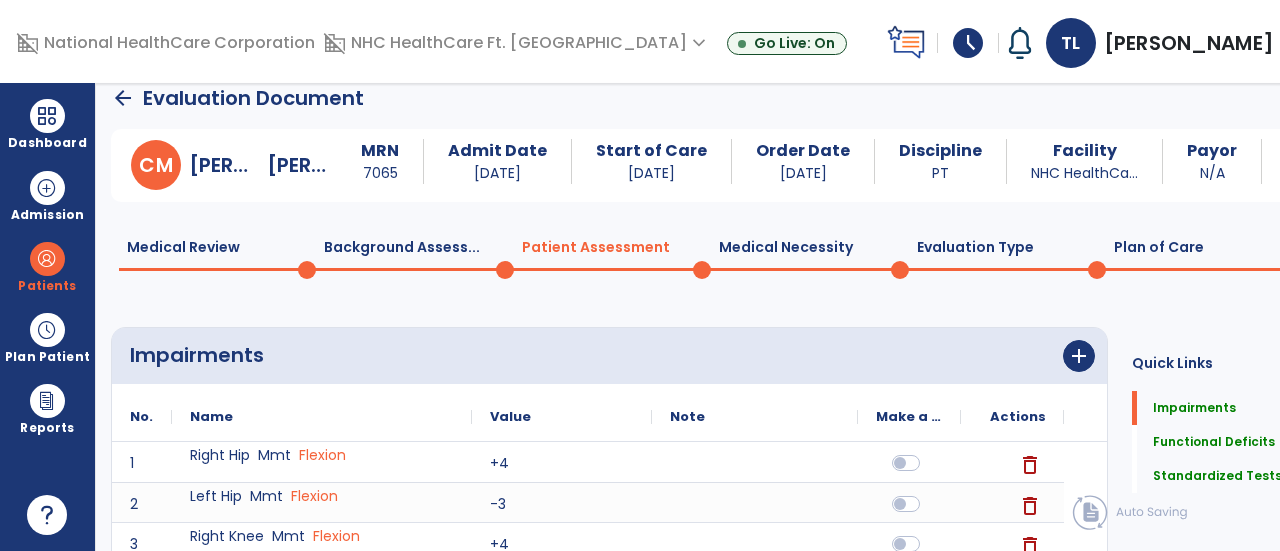 click on "Medical Necessity  0" 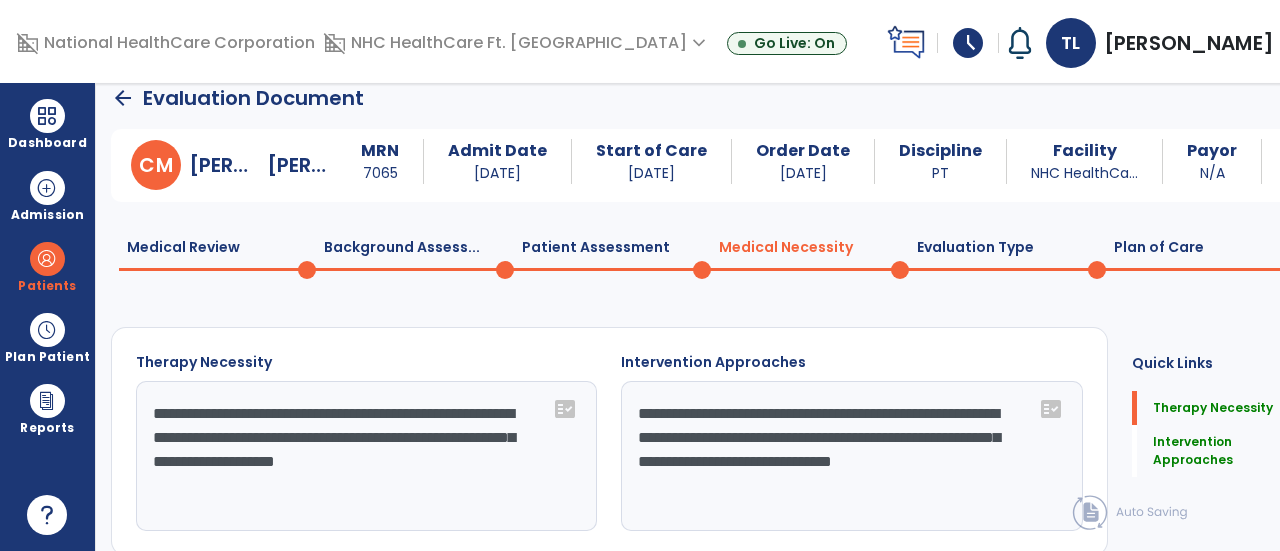 click on "Evaluation Type  0" 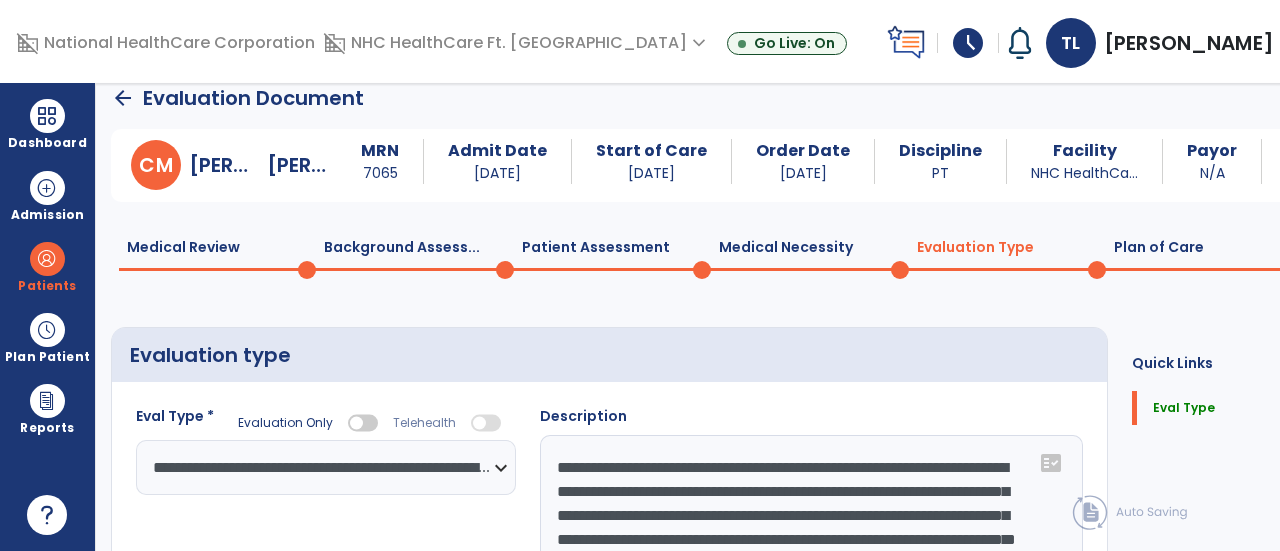 click on "Plan of Care  0" 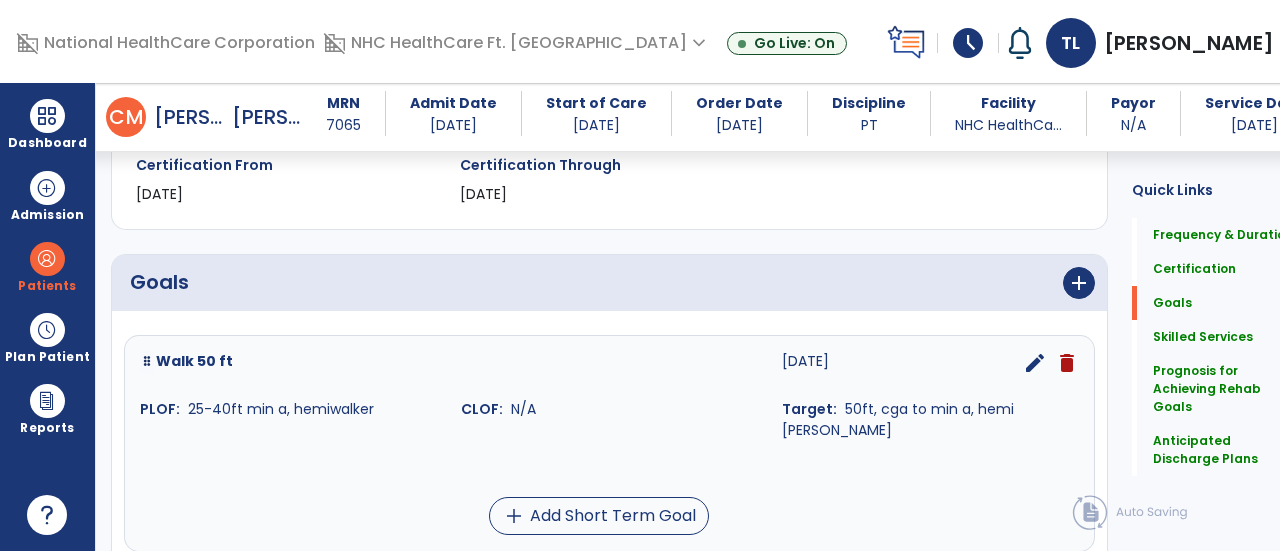 scroll, scrollTop: 363, scrollLeft: 0, axis: vertical 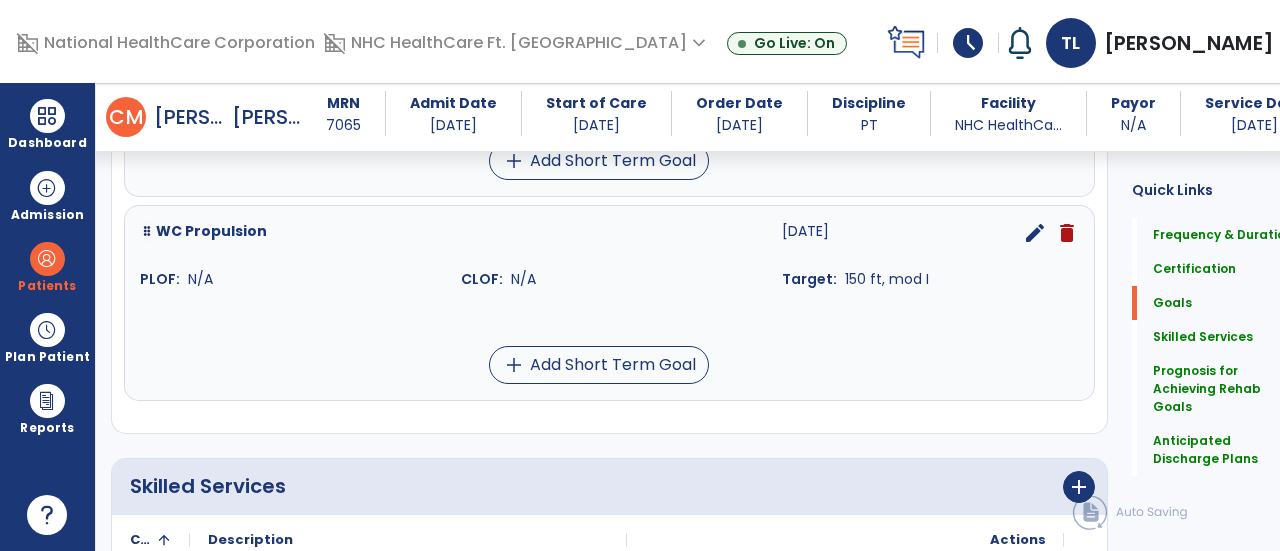 click on "edit" at bounding box center (1035, 233) 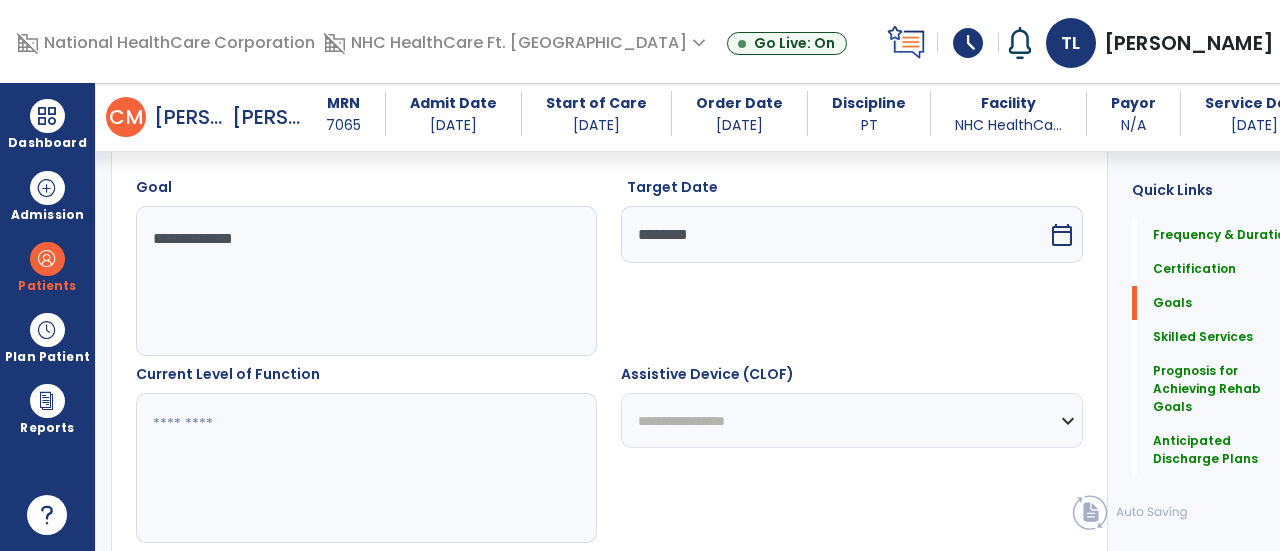 scroll, scrollTop: 534, scrollLeft: 0, axis: vertical 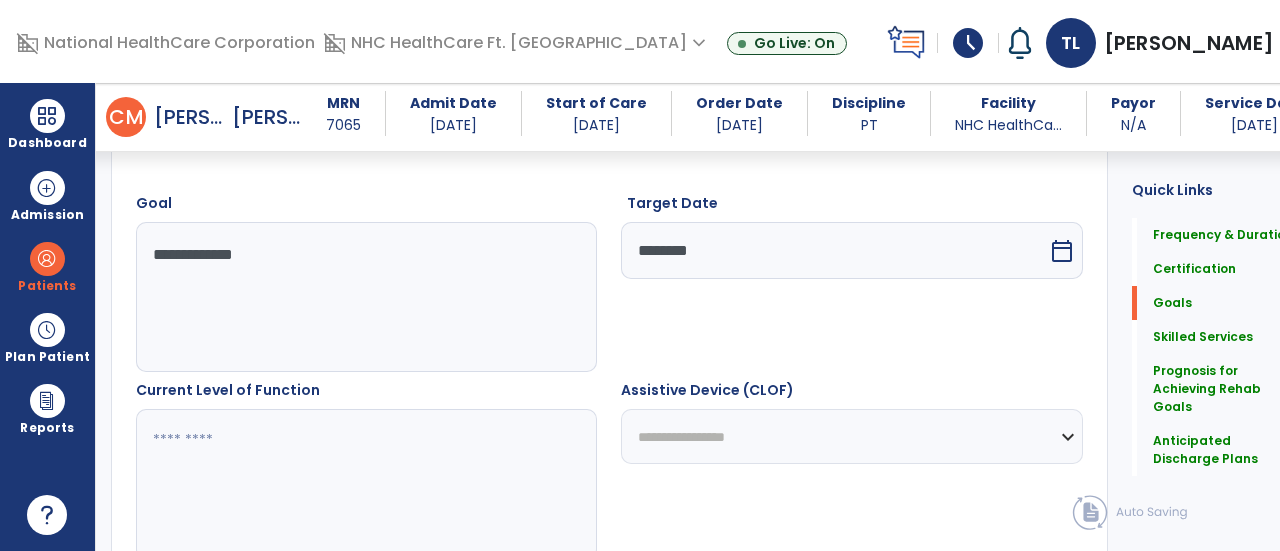 click at bounding box center (356, 484) 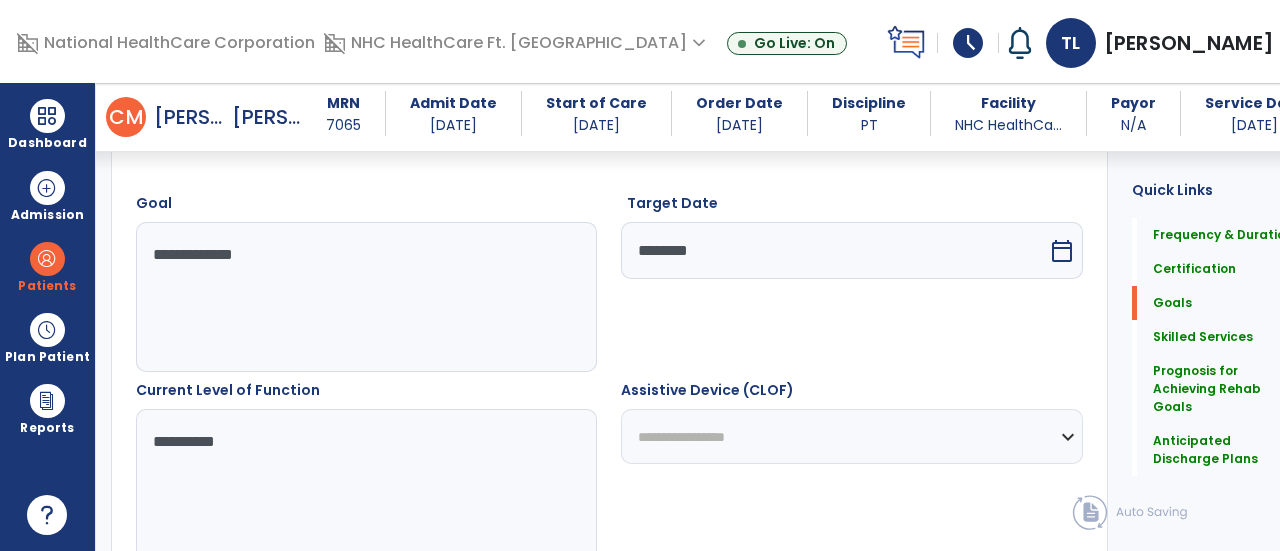 type on "**********" 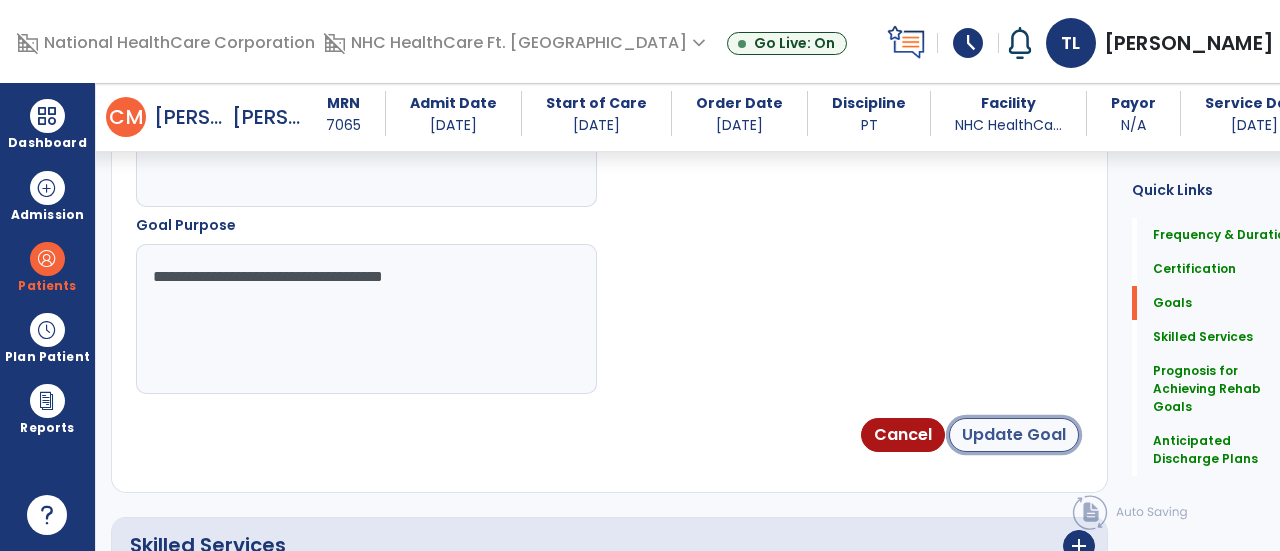 click on "Update Goal" at bounding box center [1014, 435] 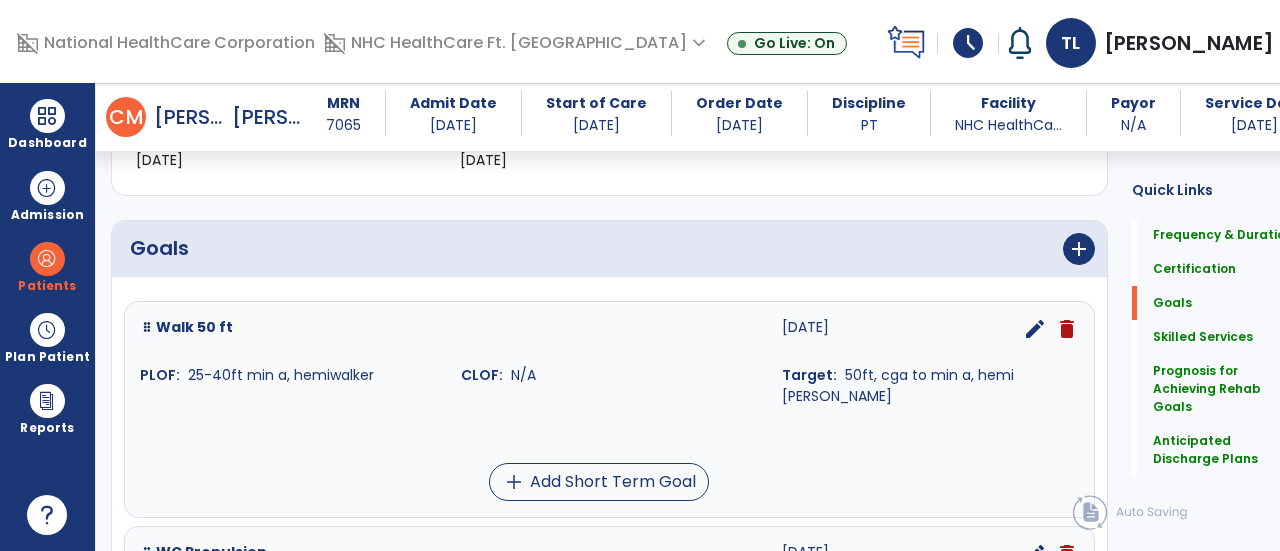scroll, scrollTop: 408, scrollLeft: 0, axis: vertical 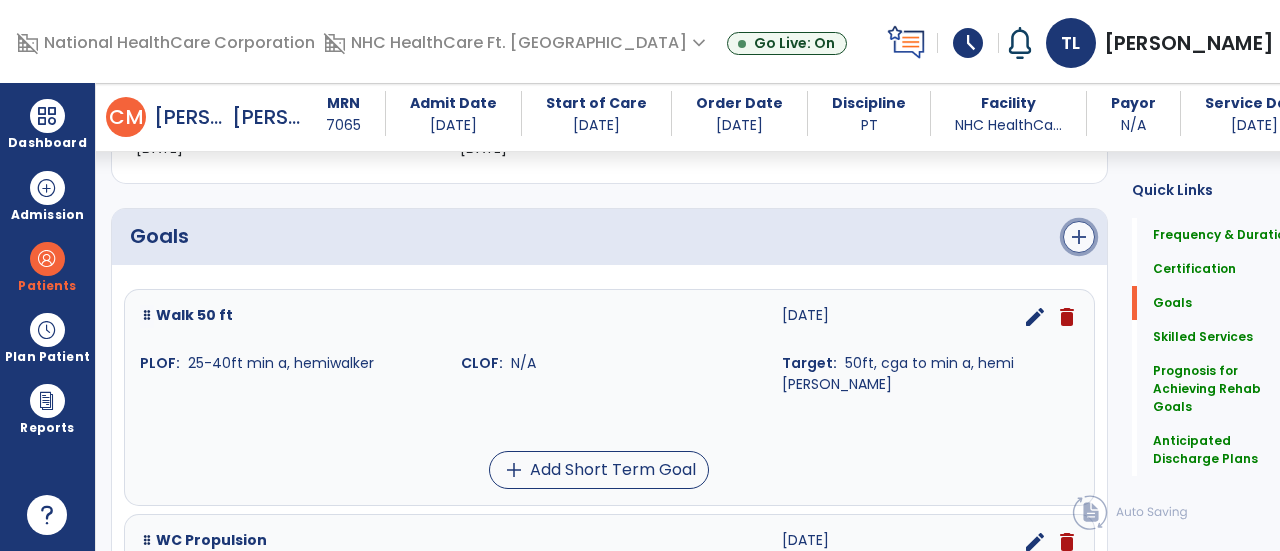 click on "add" at bounding box center [1079, 237] 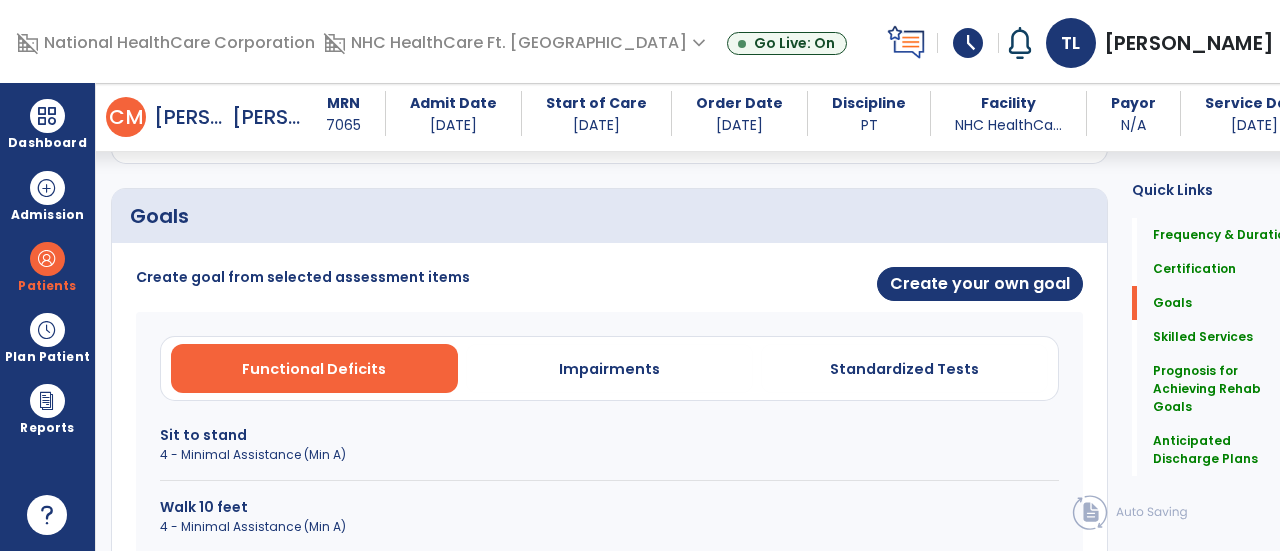 scroll, scrollTop: 414, scrollLeft: 0, axis: vertical 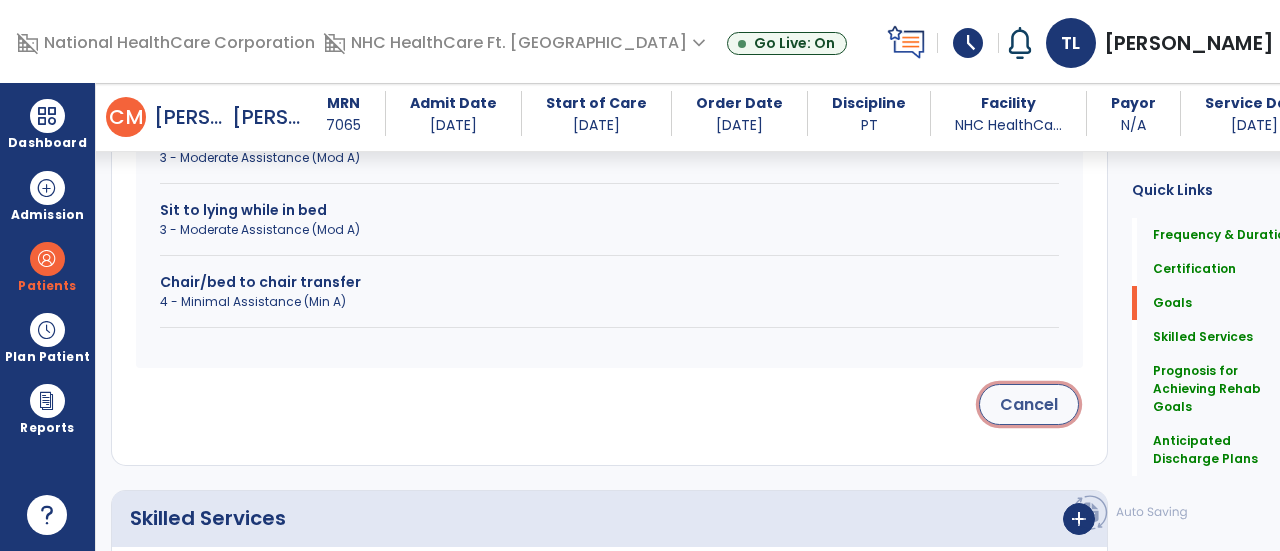 click on "Cancel" at bounding box center [1029, 404] 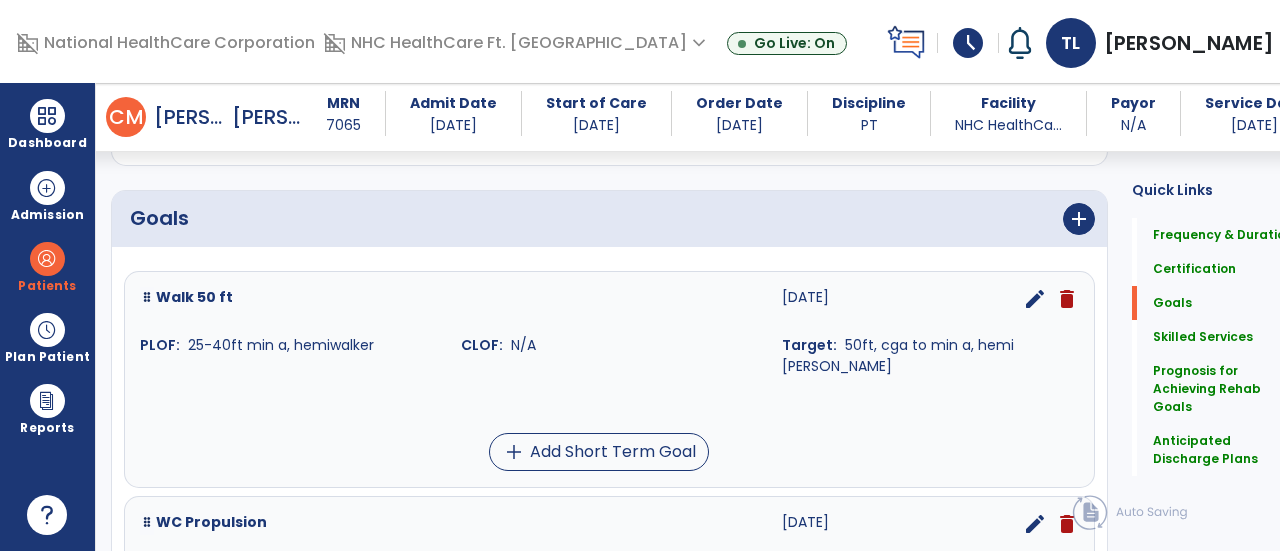 click on "edit" at bounding box center (1035, 299) 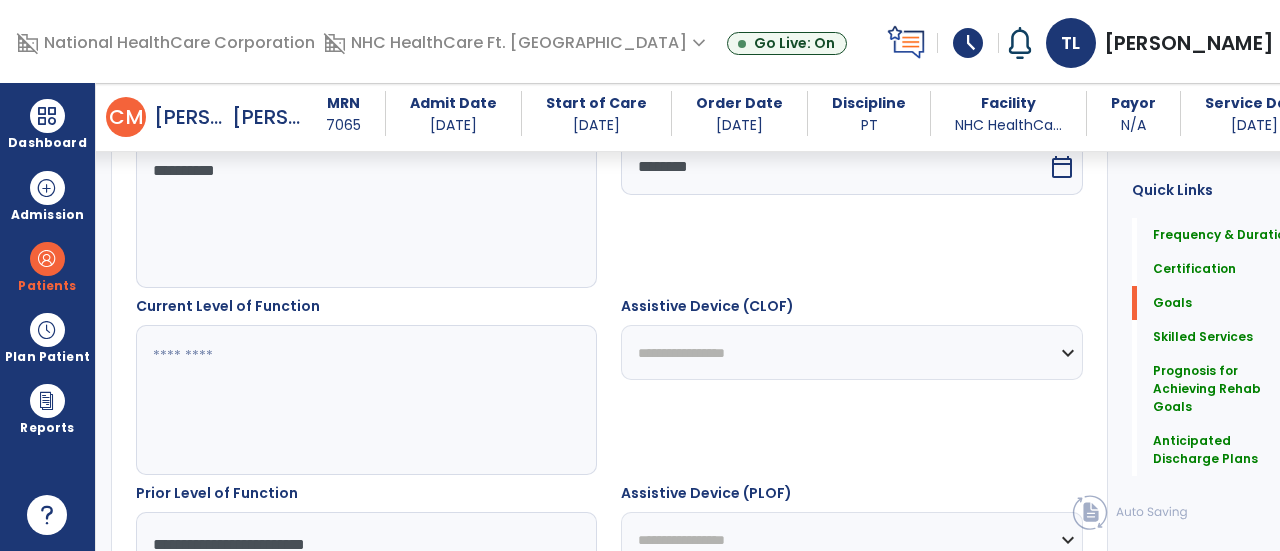 scroll, scrollTop: 618, scrollLeft: 0, axis: vertical 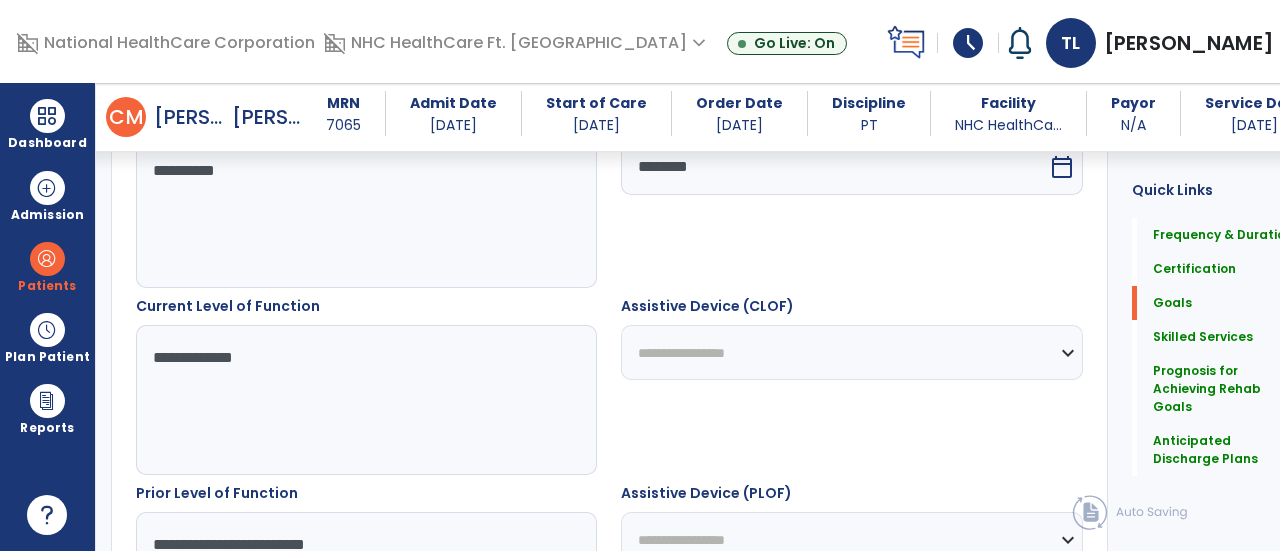 type on "**********" 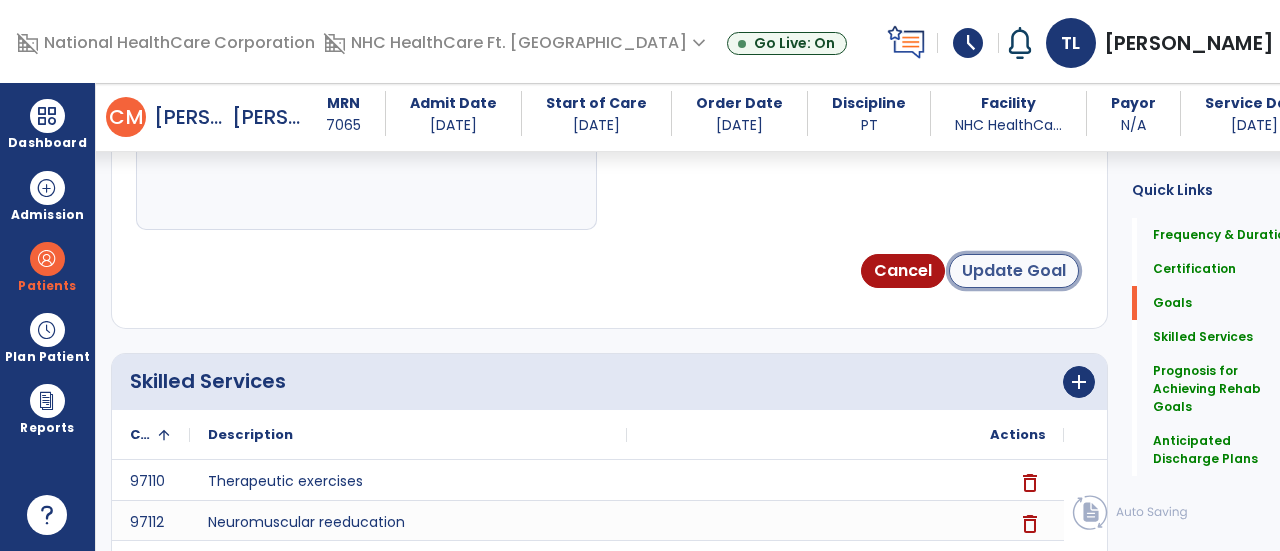 click on "Update Goal" at bounding box center (1014, 271) 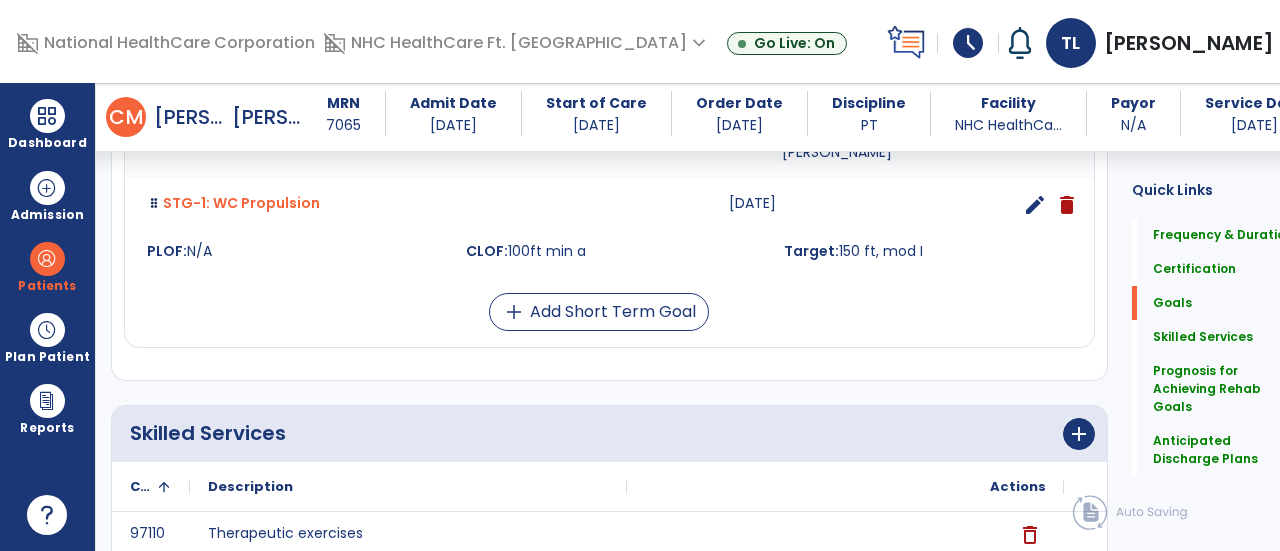 scroll, scrollTop: 638, scrollLeft: 0, axis: vertical 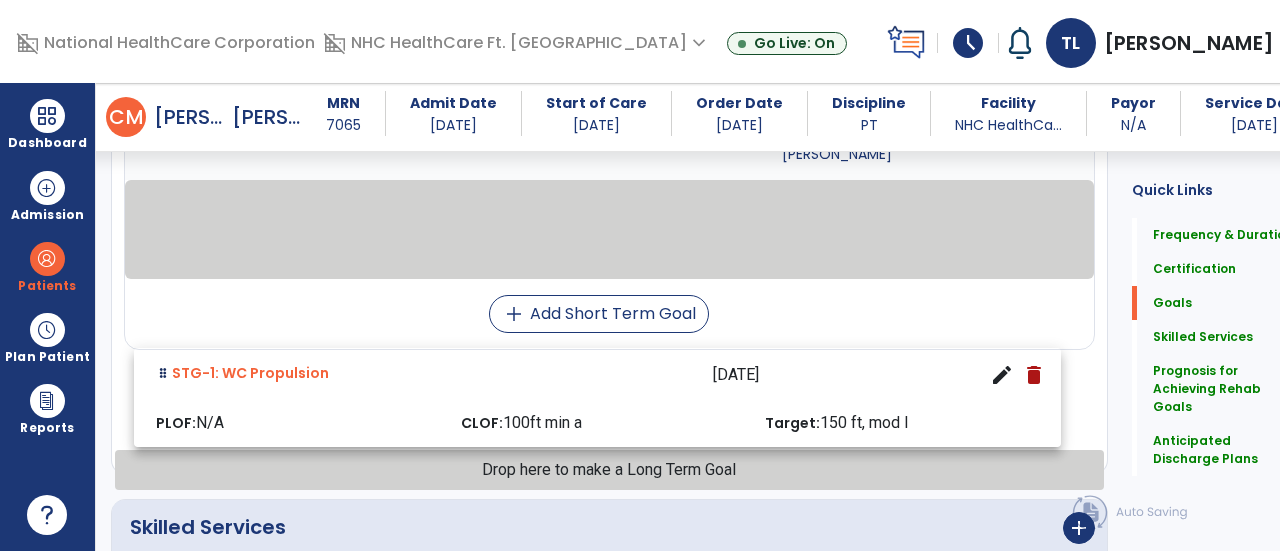 drag, startPoint x: 146, startPoint y: 190, endPoint x: 150, endPoint y: 370, distance: 180.04443 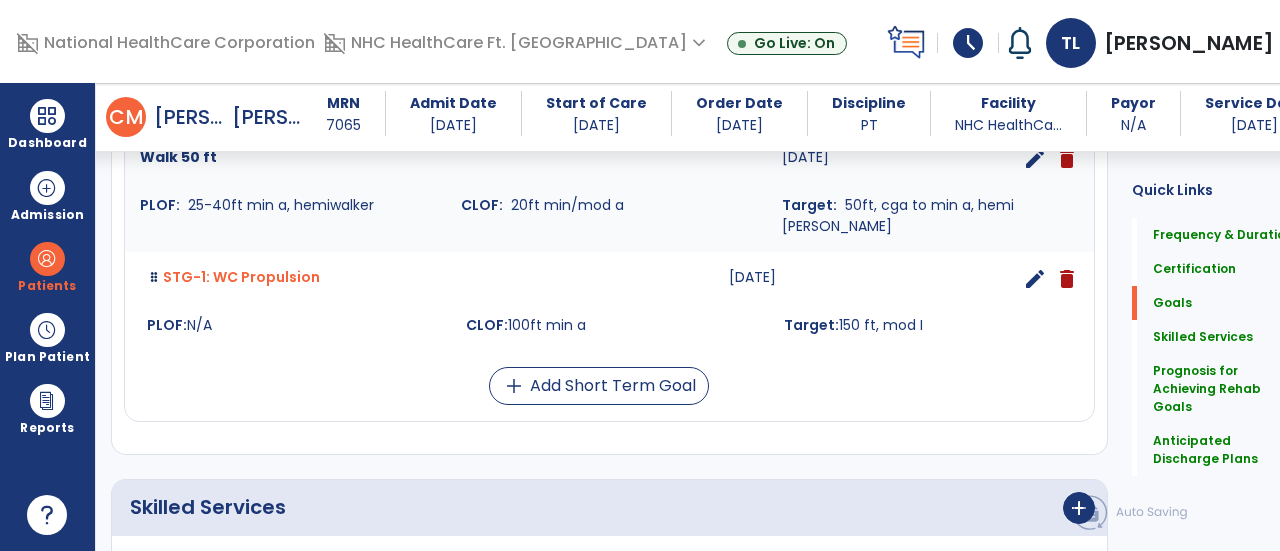 scroll, scrollTop: 568, scrollLeft: 0, axis: vertical 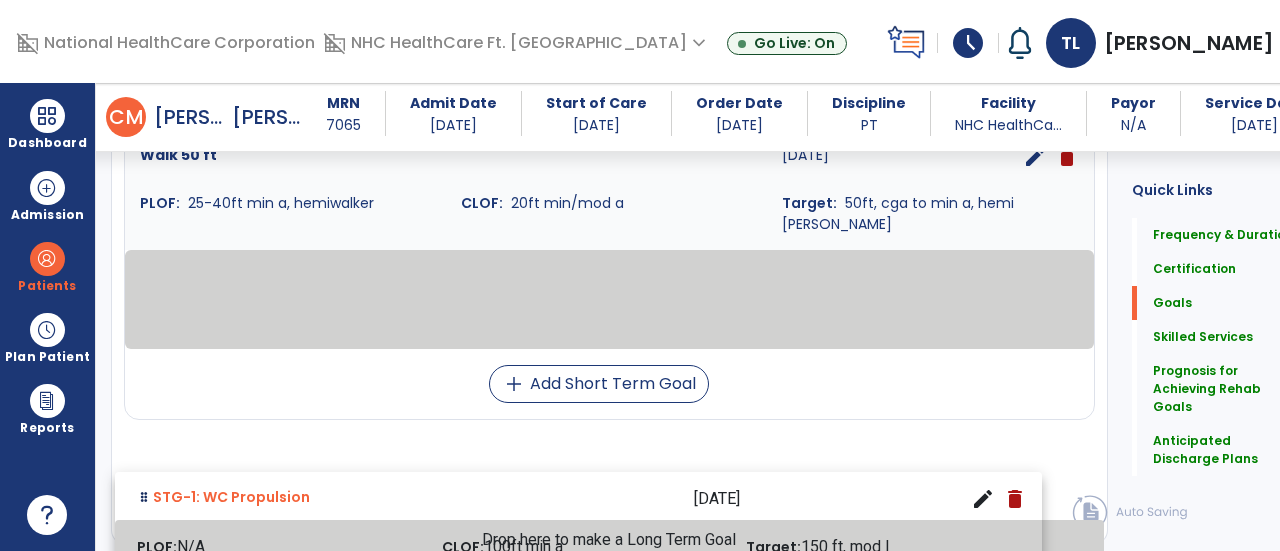 drag, startPoint x: 149, startPoint y: 254, endPoint x: 138, endPoint y: 495, distance: 241.2509 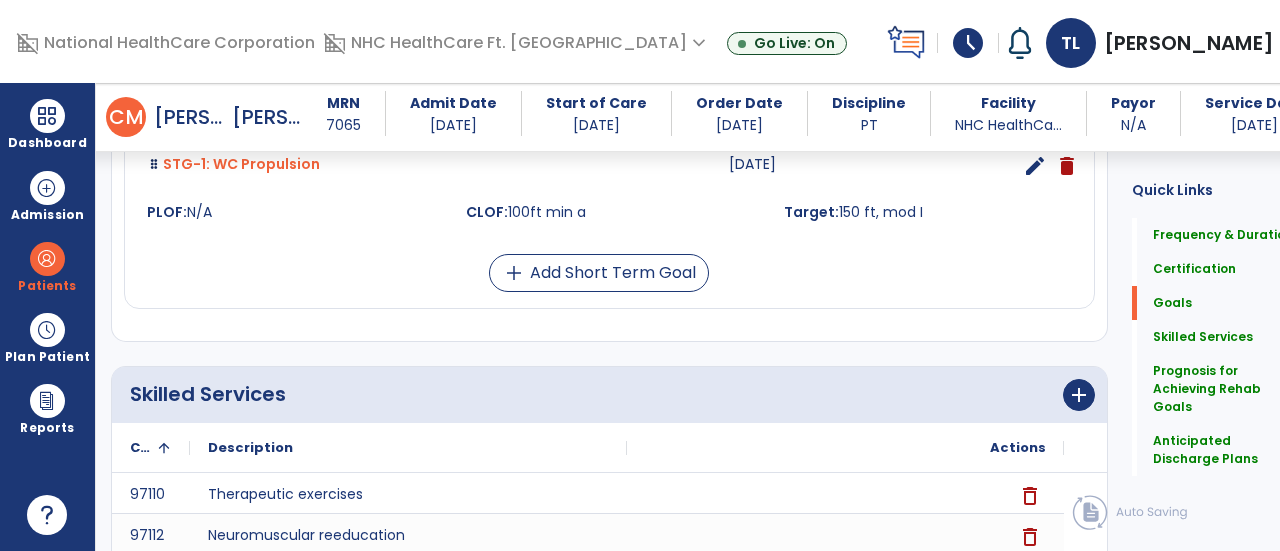 scroll, scrollTop: 651, scrollLeft: 0, axis: vertical 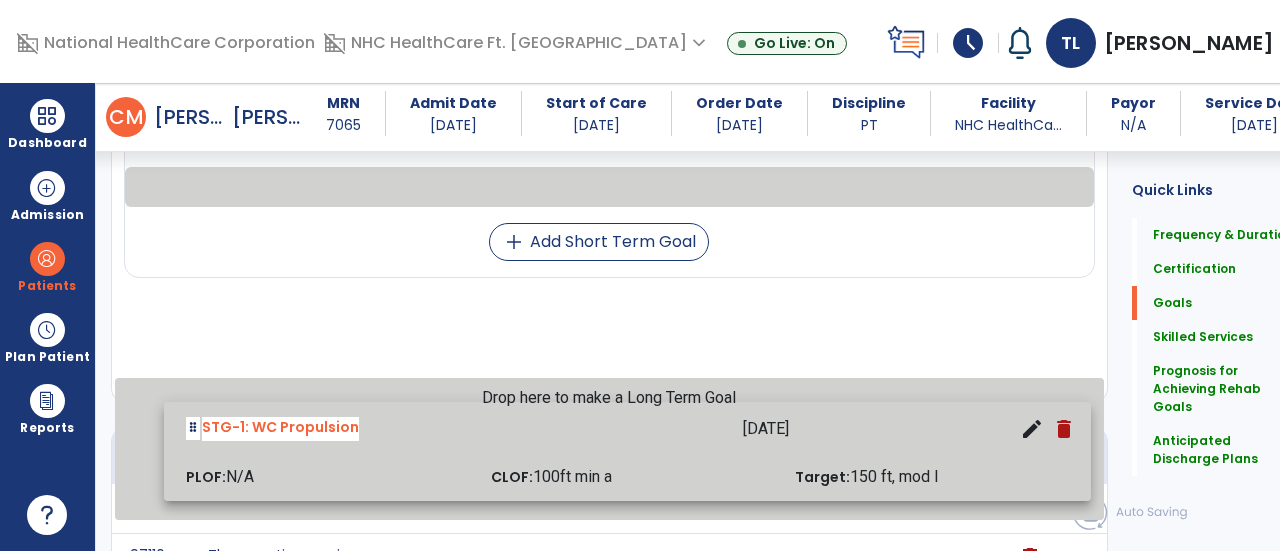 drag, startPoint x: 154, startPoint y: 171, endPoint x: 192, endPoint y: 433, distance: 264.7414 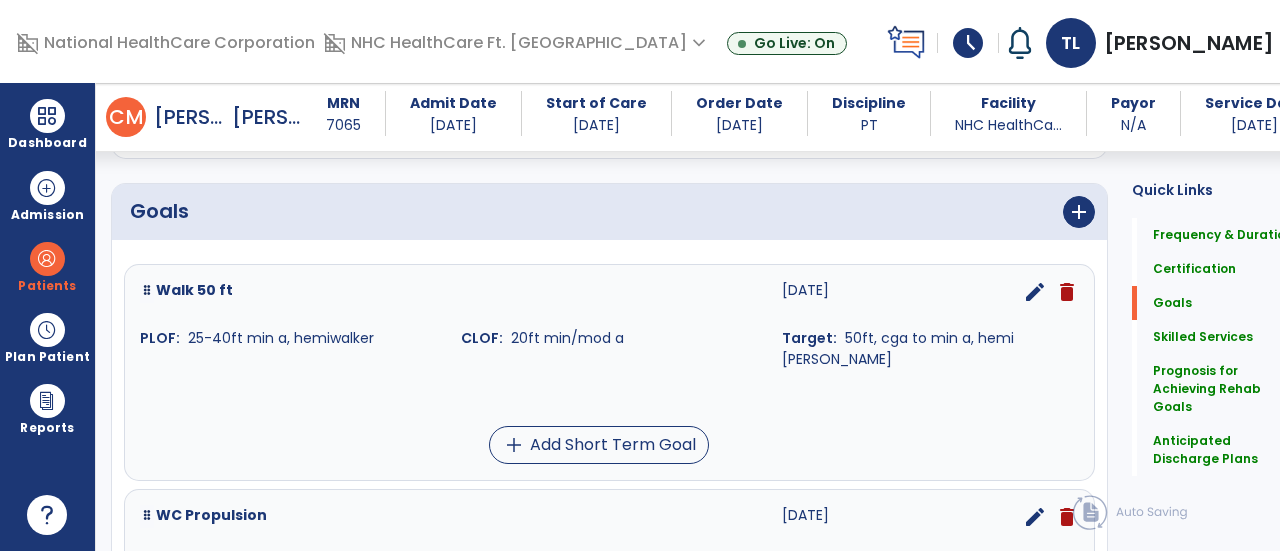 scroll, scrollTop: 427, scrollLeft: 0, axis: vertical 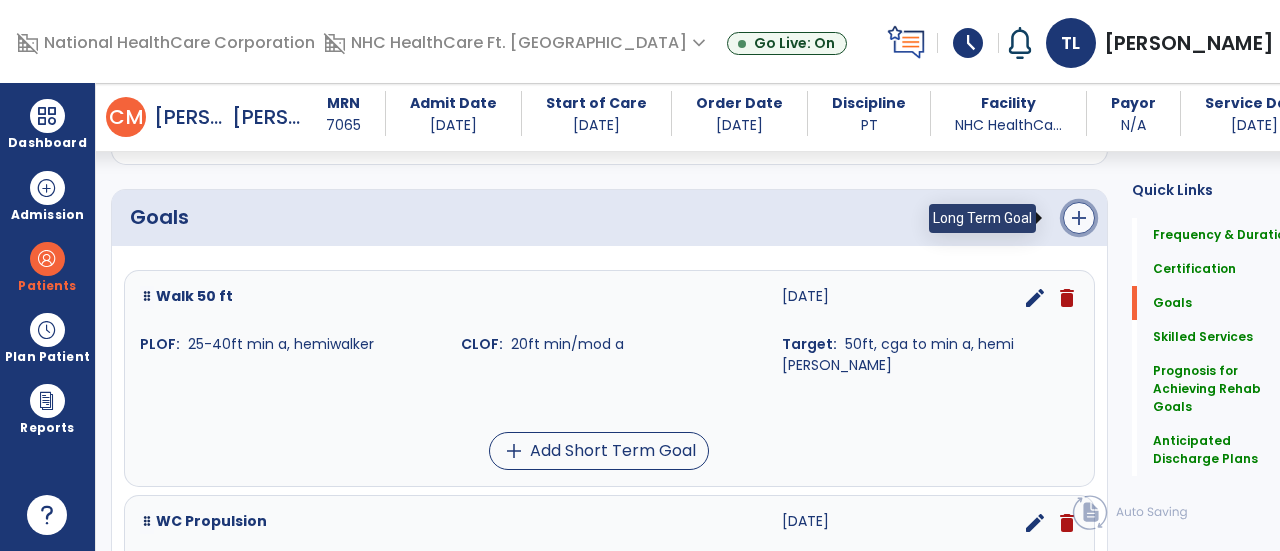 click on "add" at bounding box center (1079, 218) 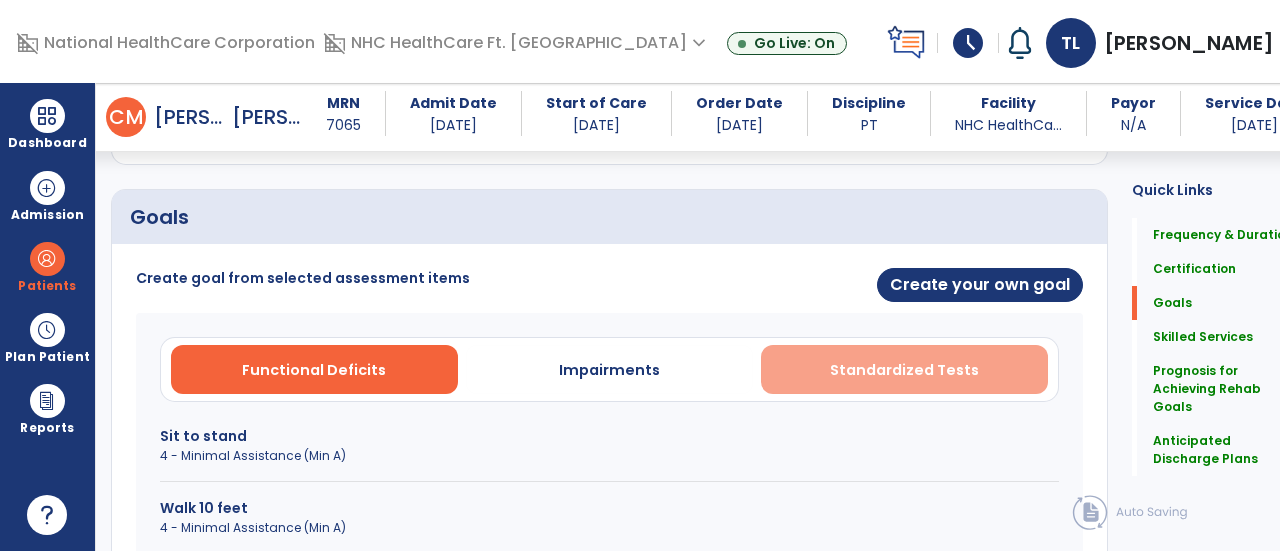 click on "Standardized Tests" at bounding box center [904, 370] 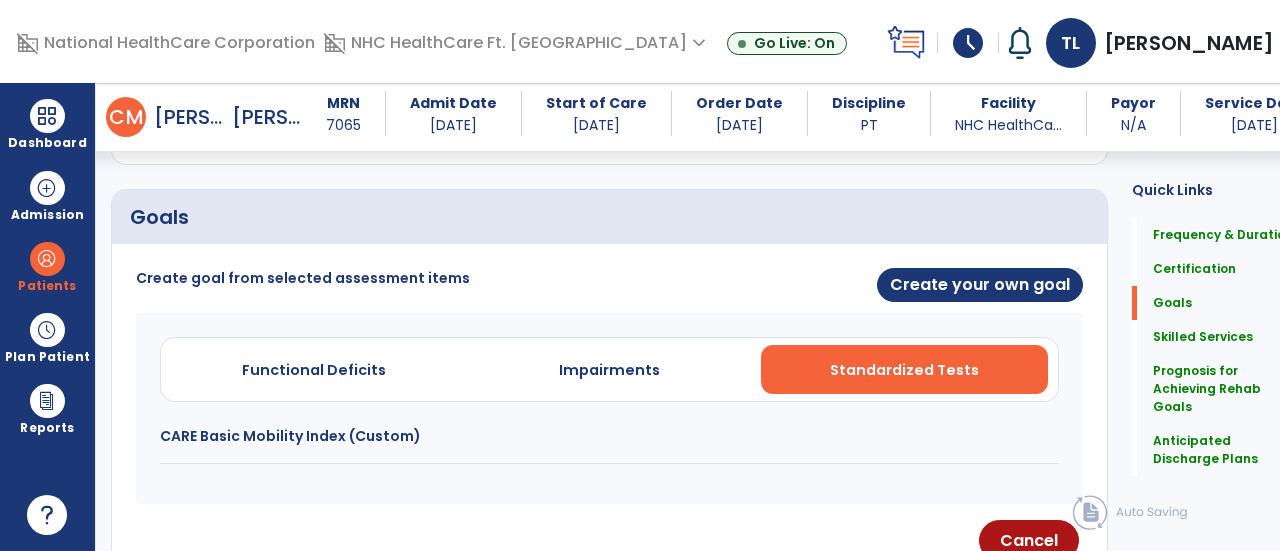 click on "CARE Basic Mobility Index (Custom)" at bounding box center [609, 436] 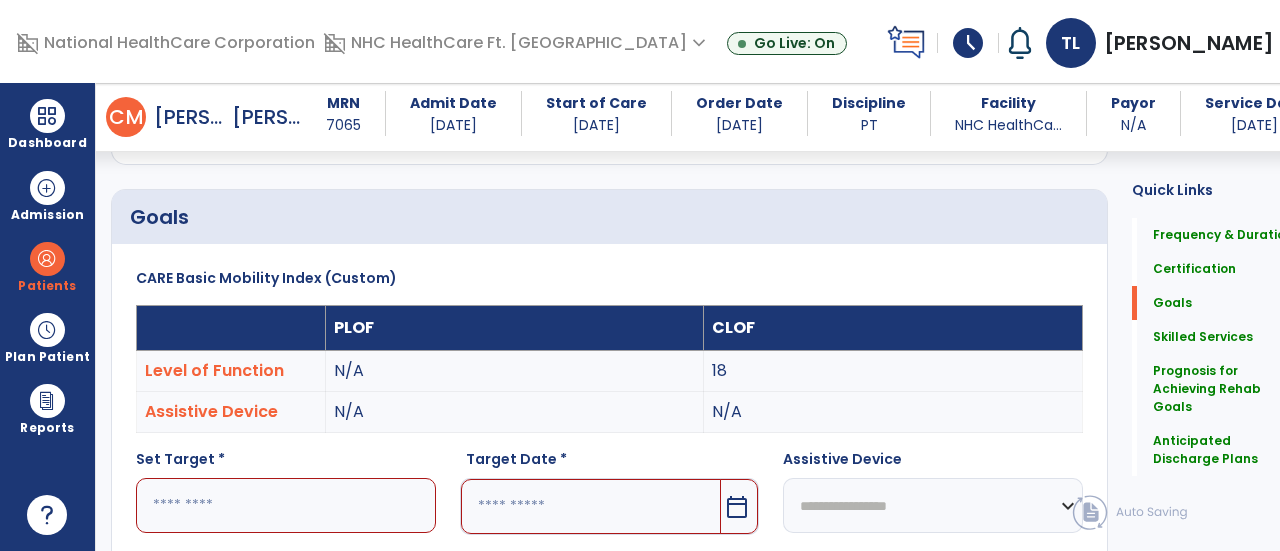 scroll, scrollTop: 473, scrollLeft: 0, axis: vertical 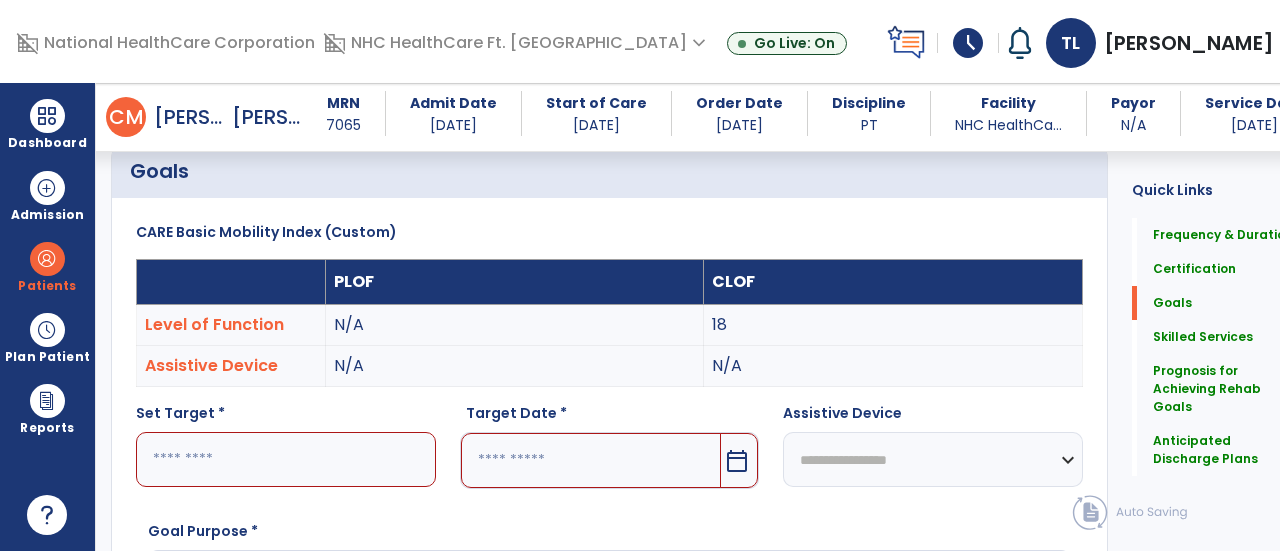 click at bounding box center (286, 459) 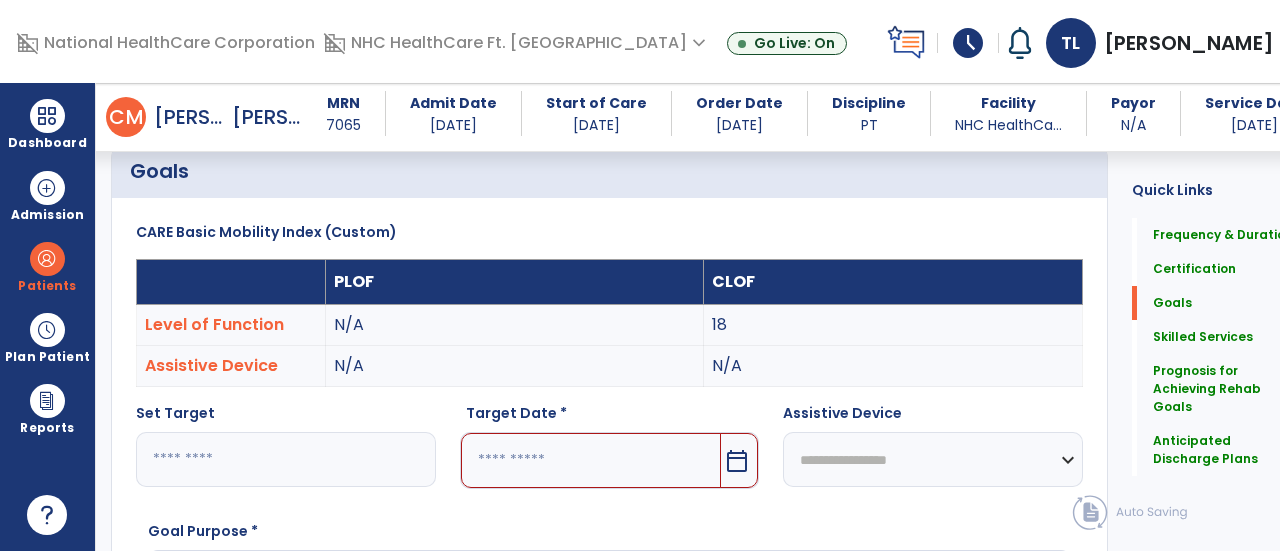type on "**" 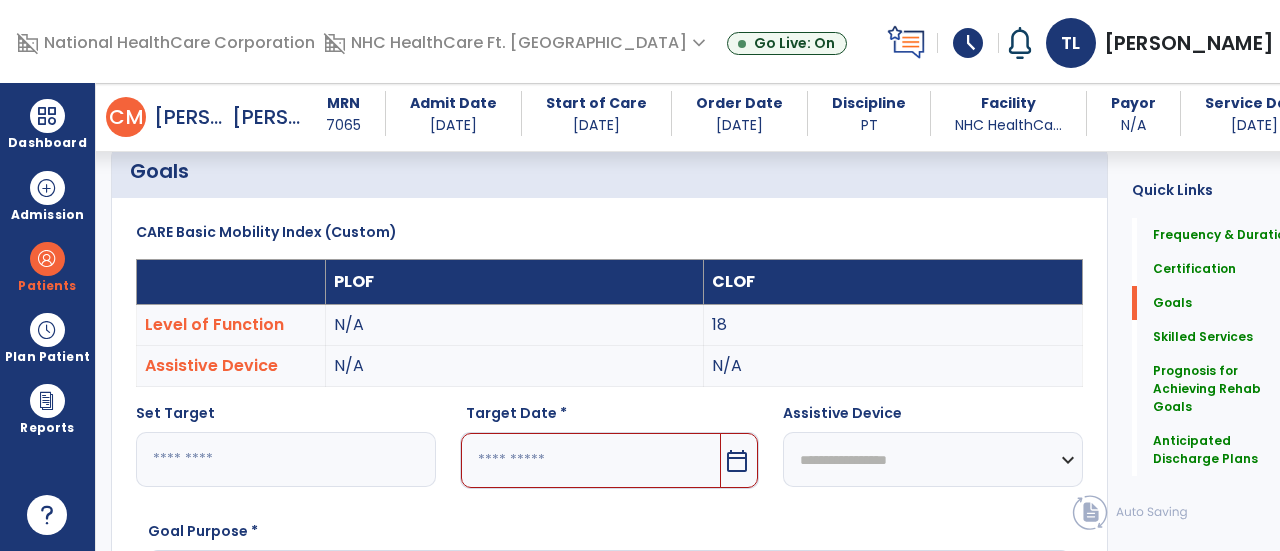 click at bounding box center (591, 460) 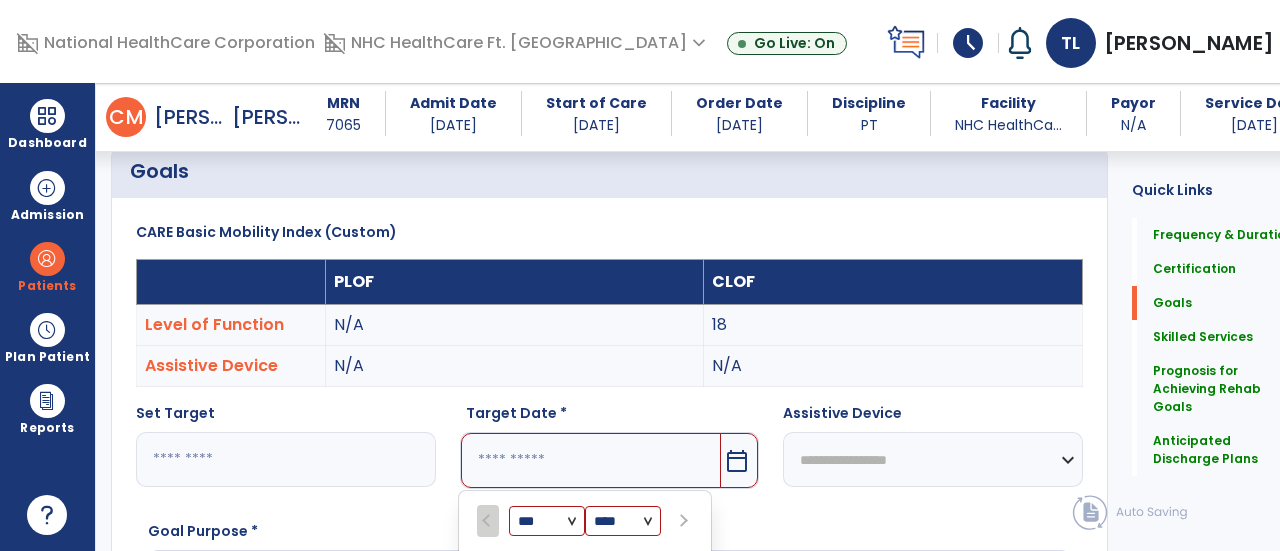 scroll, scrollTop: 781, scrollLeft: 0, axis: vertical 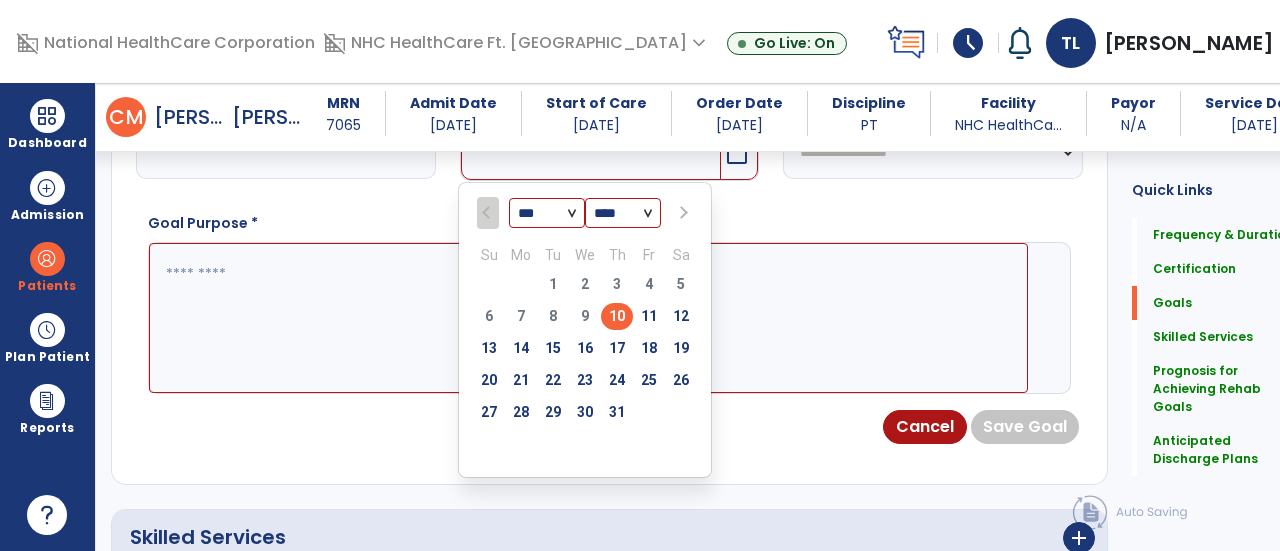 click at bounding box center [681, 213] 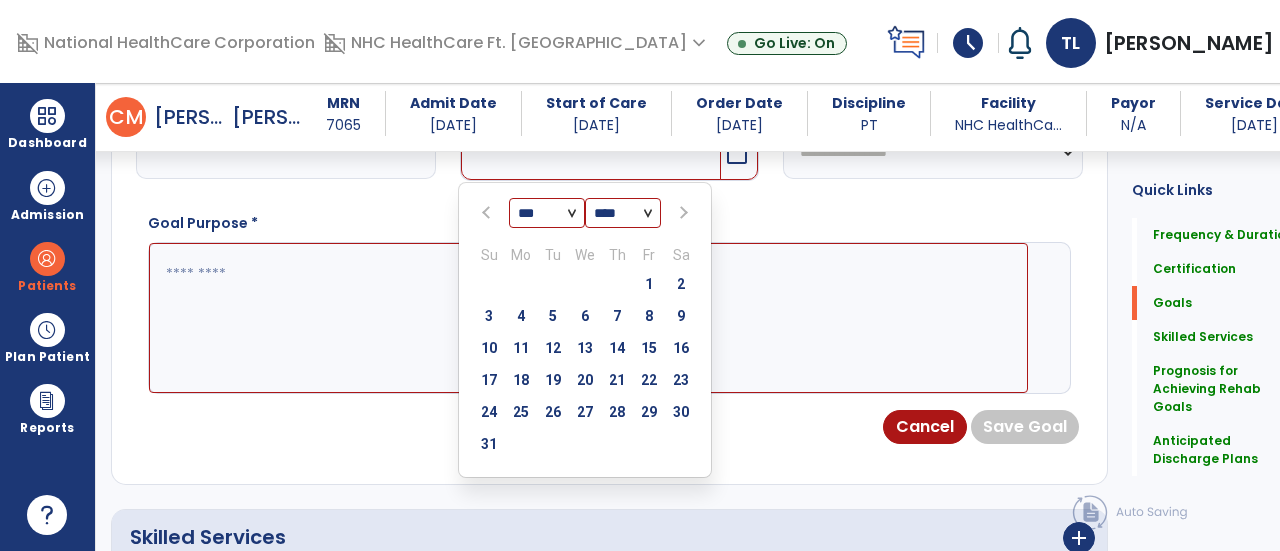 click at bounding box center (681, 213) 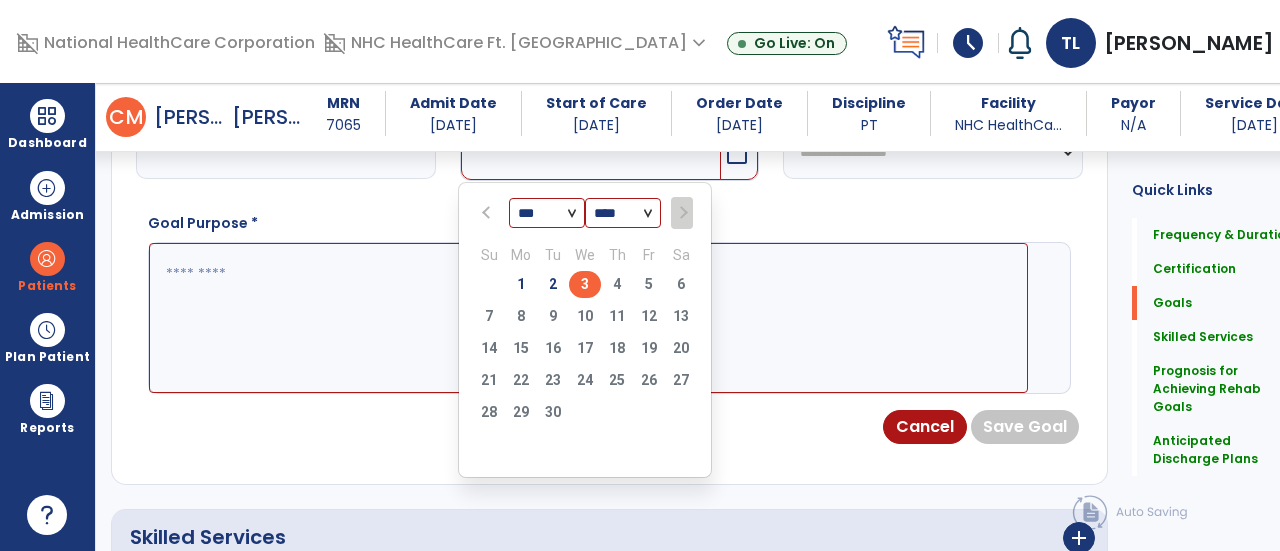 click on "3" at bounding box center (585, 284) 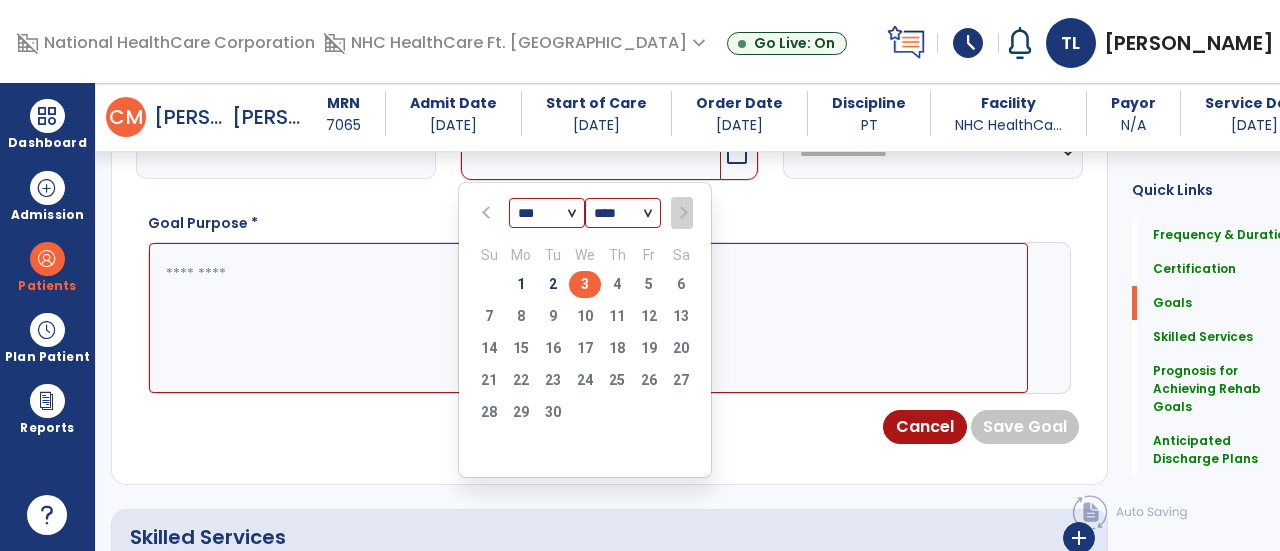 type on "********" 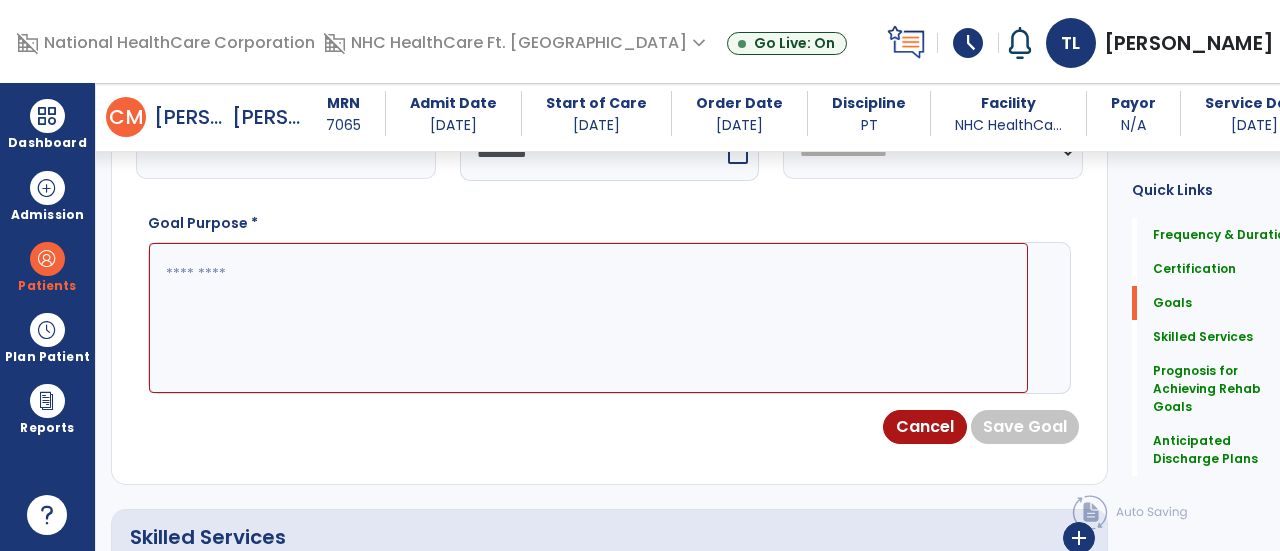 click at bounding box center [588, 317] 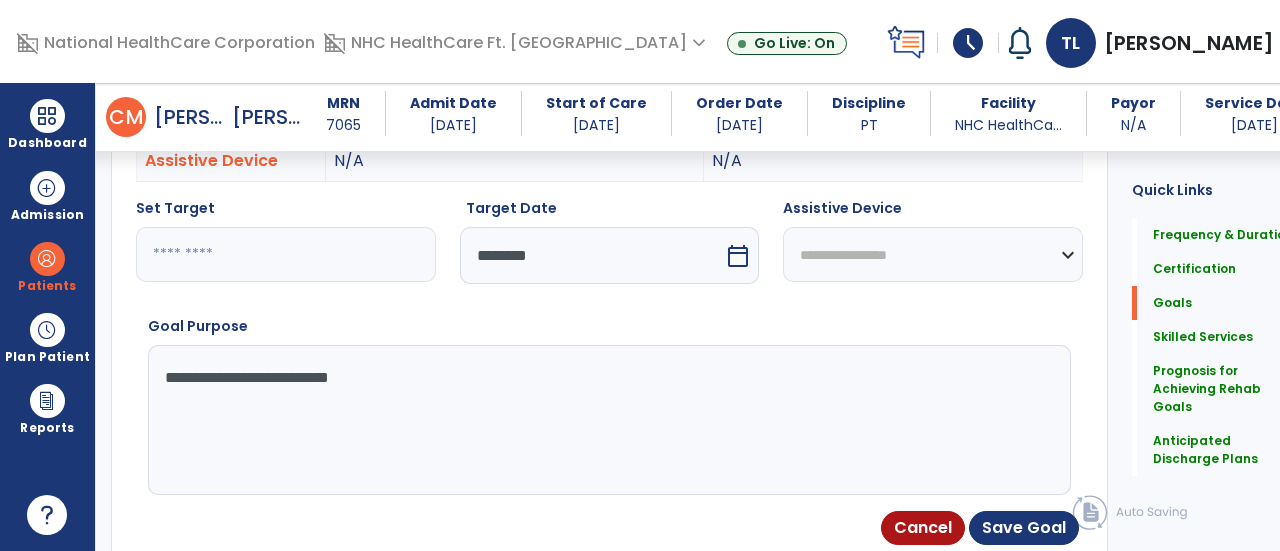 scroll, scrollTop: 724, scrollLeft: 0, axis: vertical 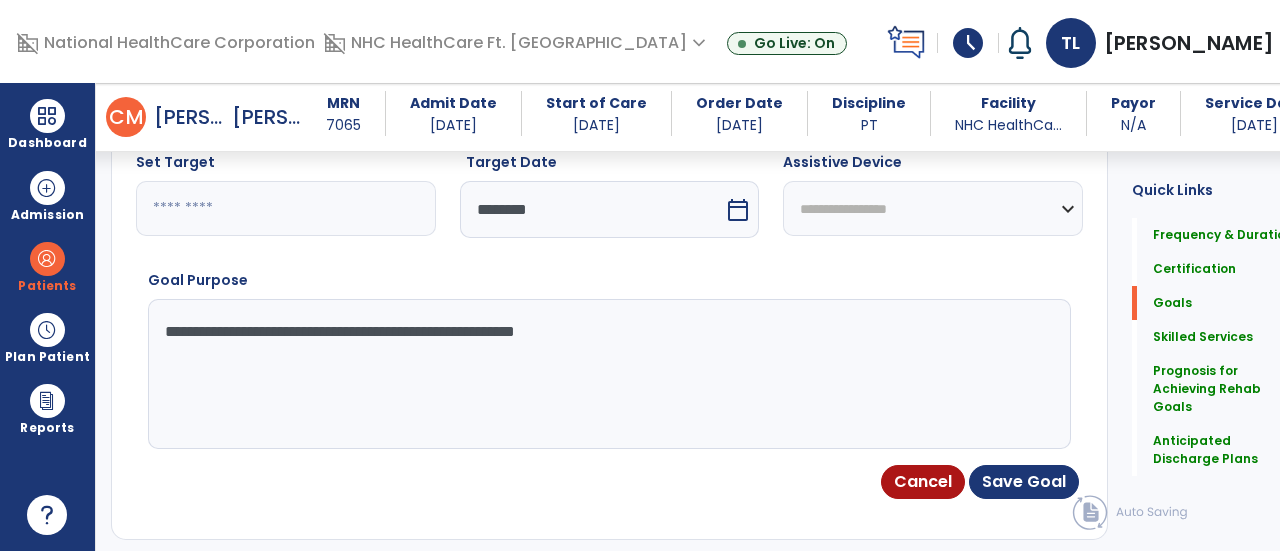 type on "**********" 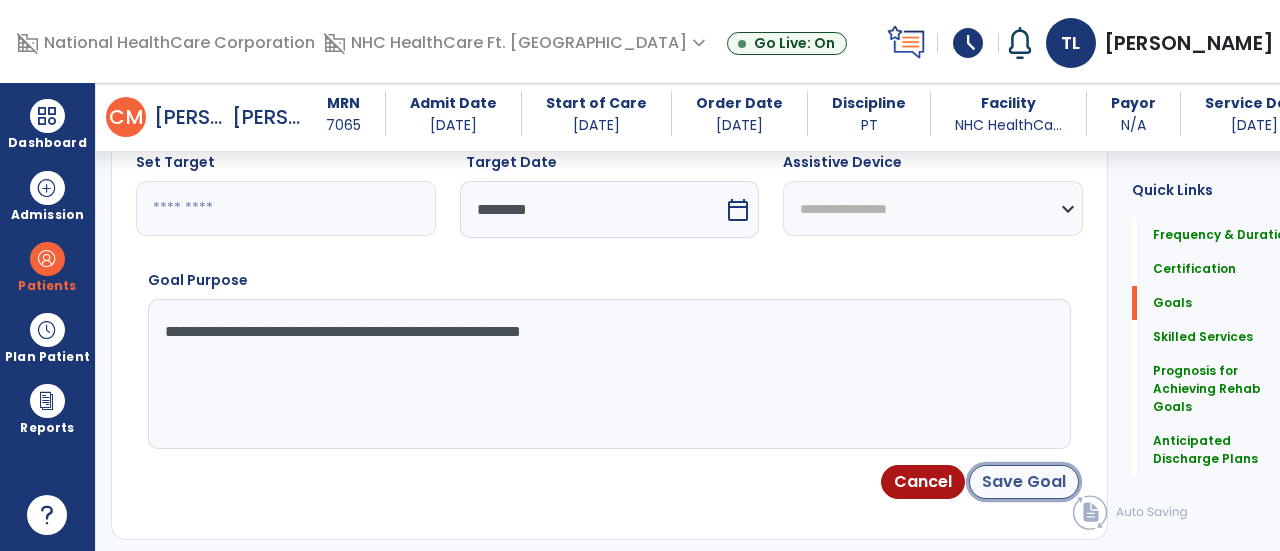 click on "Save Goal" at bounding box center [1024, 482] 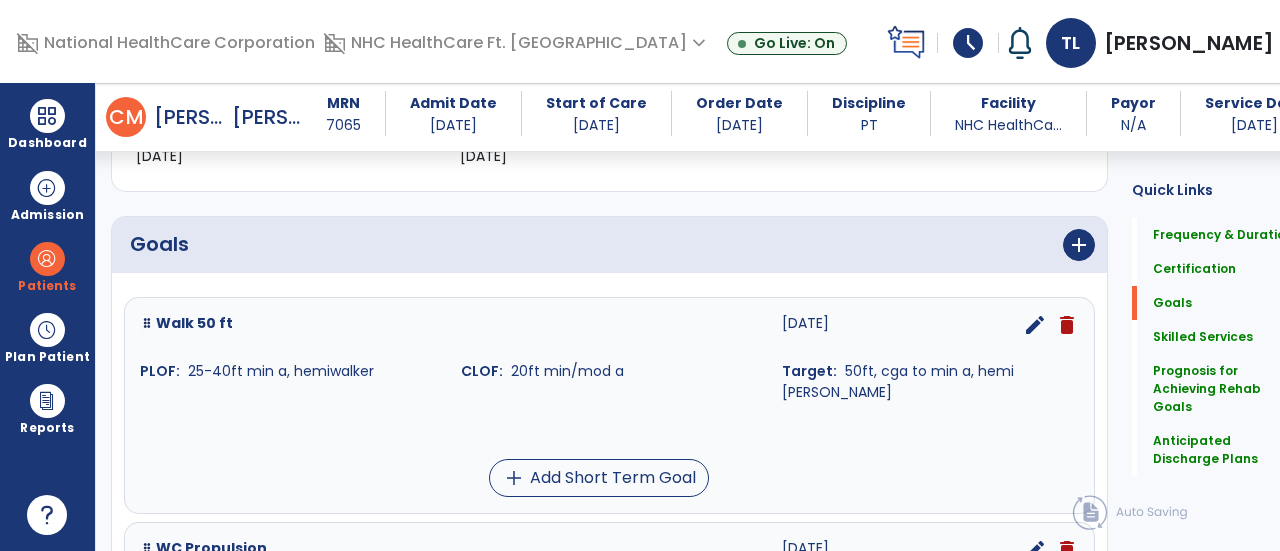 scroll, scrollTop: 423, scrollLeft: 0, axis: vertical 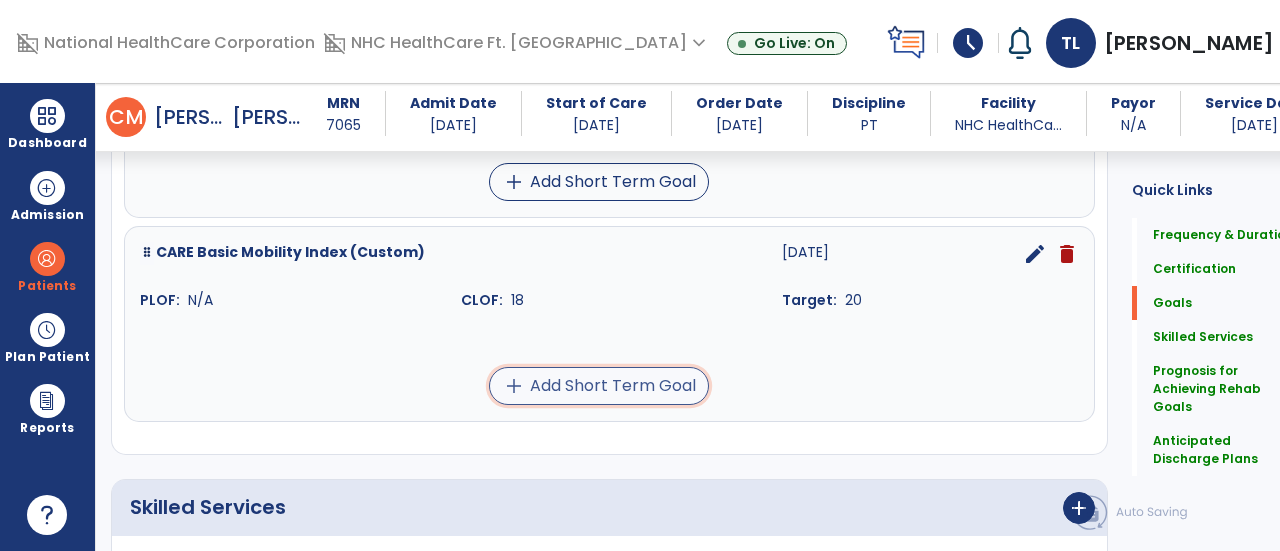 click on "add  Add Short Term Goal" at bounding box center (599, 386) 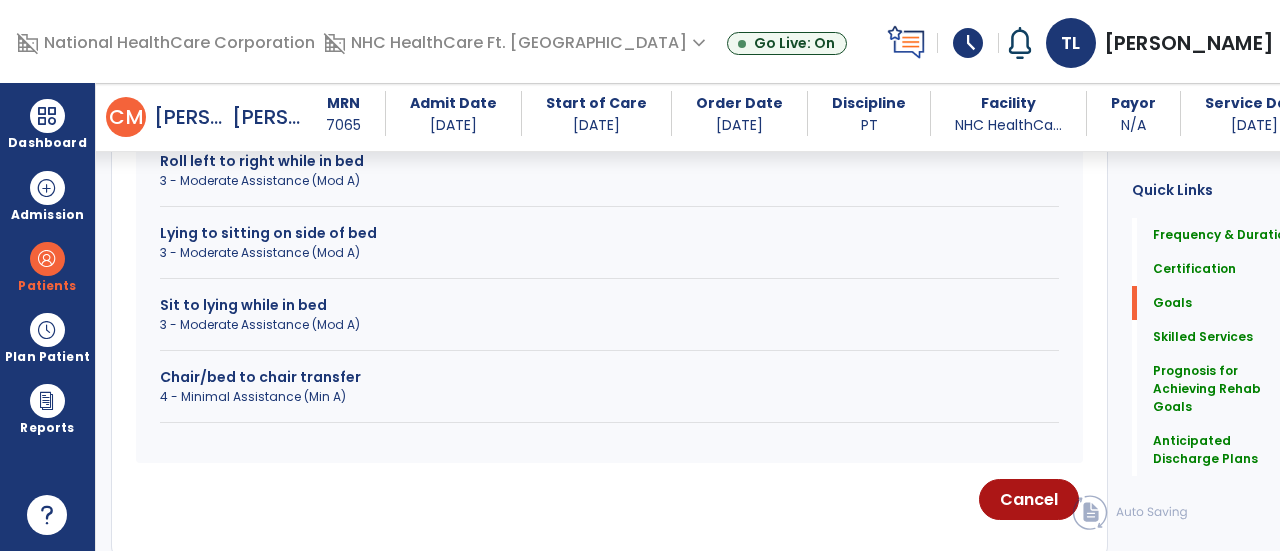 scroll, scrollTop: 914, scrollLeft: 0, axis: vertical 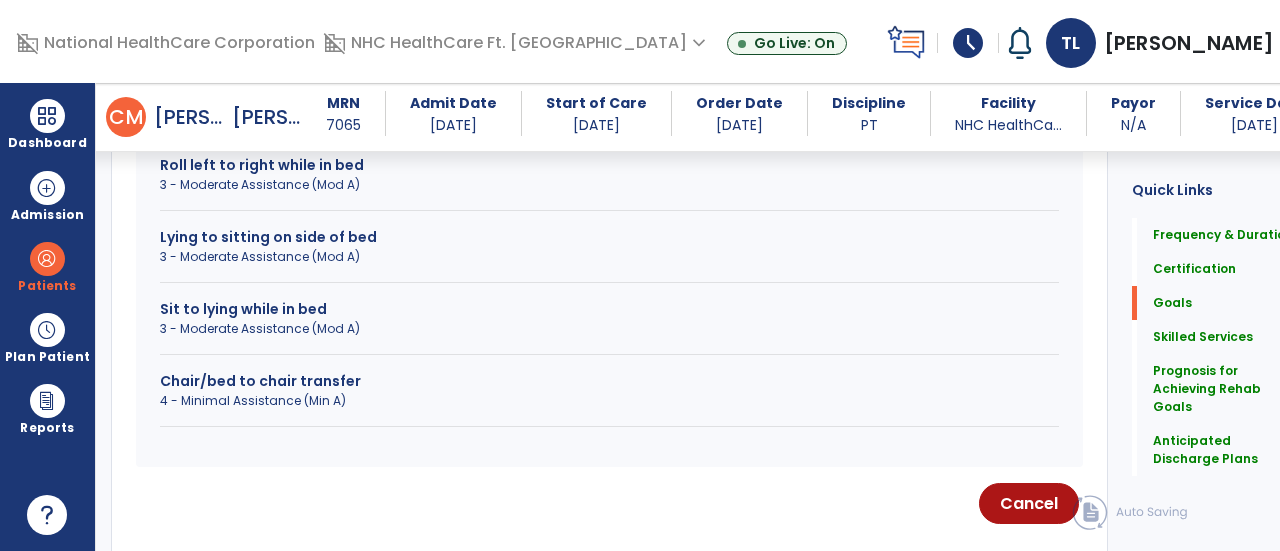 click on "4 - Minimal Assistance (Min A)" at bounding box center (609, 401) 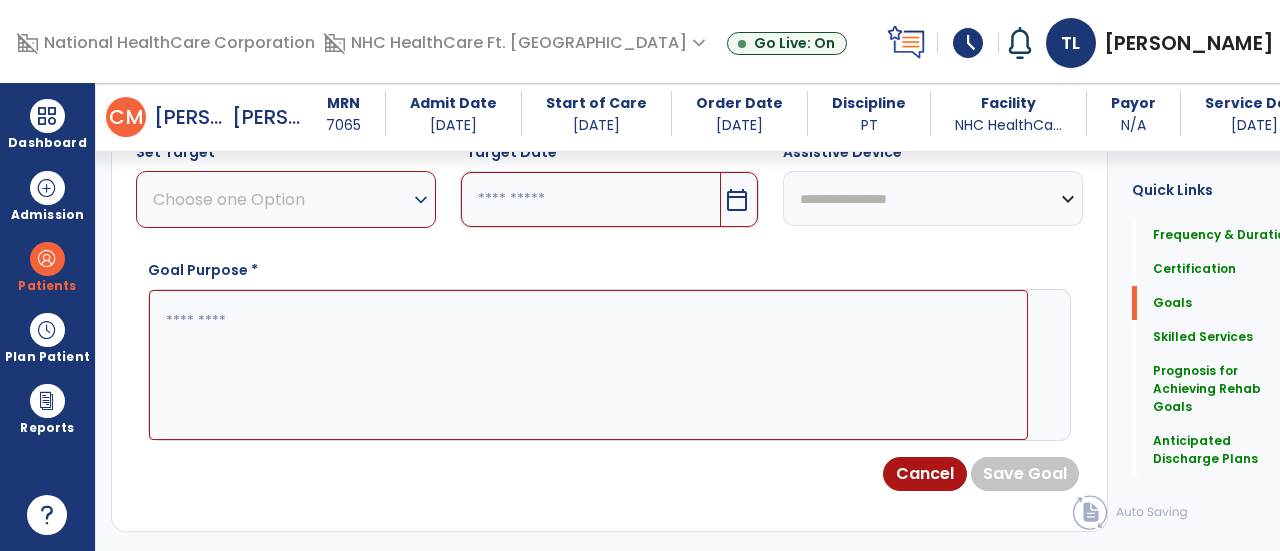scroll, scrollTop: 725, scrollLeft: 0, axis: vertical 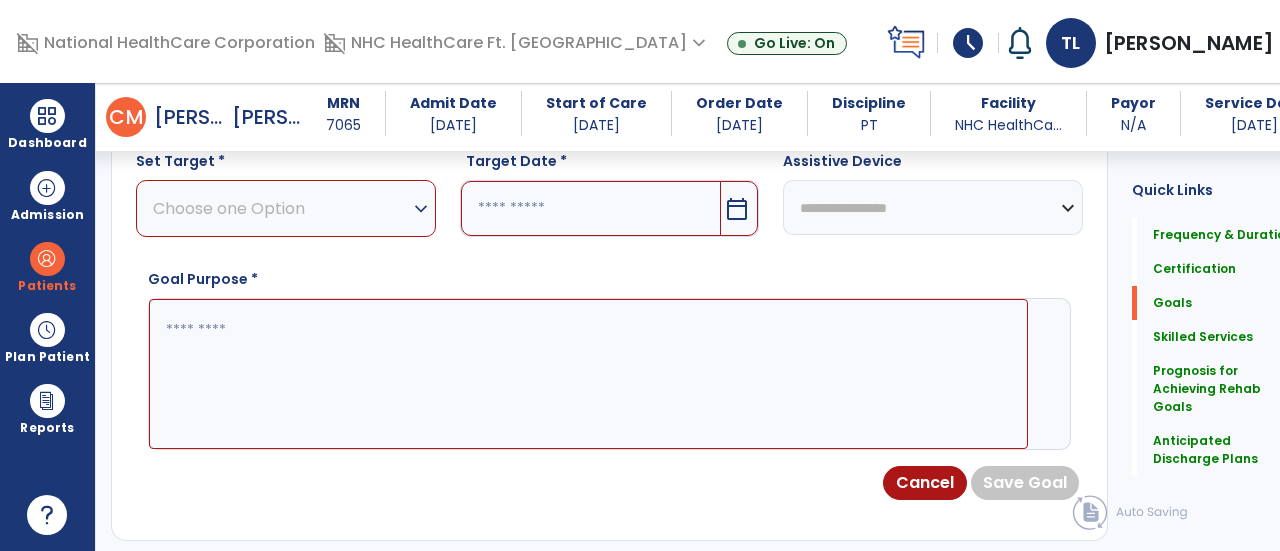 click on "Choose one Option" at bounding box center (281, 208) 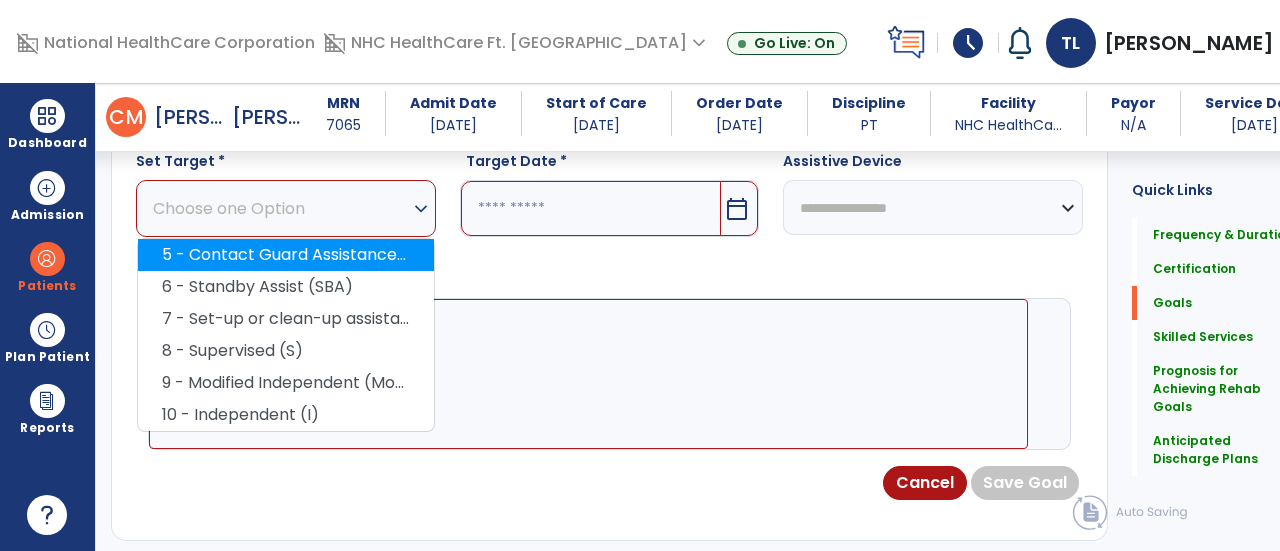 click on "5 - Contact Guard Assistance (CGA)" at bounding box center [286, 255] 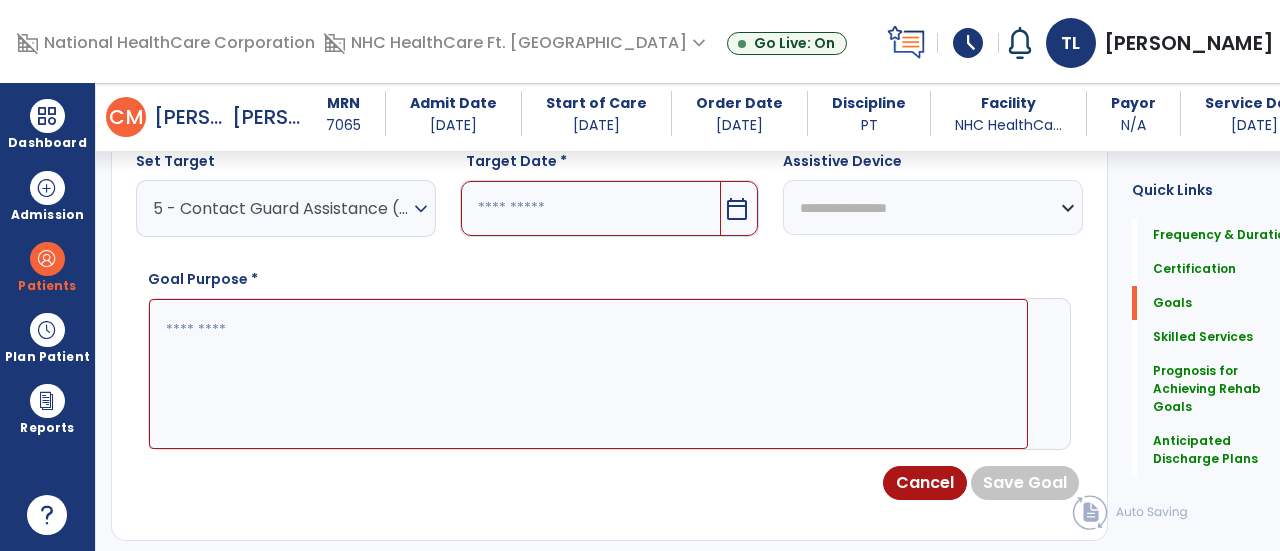 click at bounding box center [591, 208] 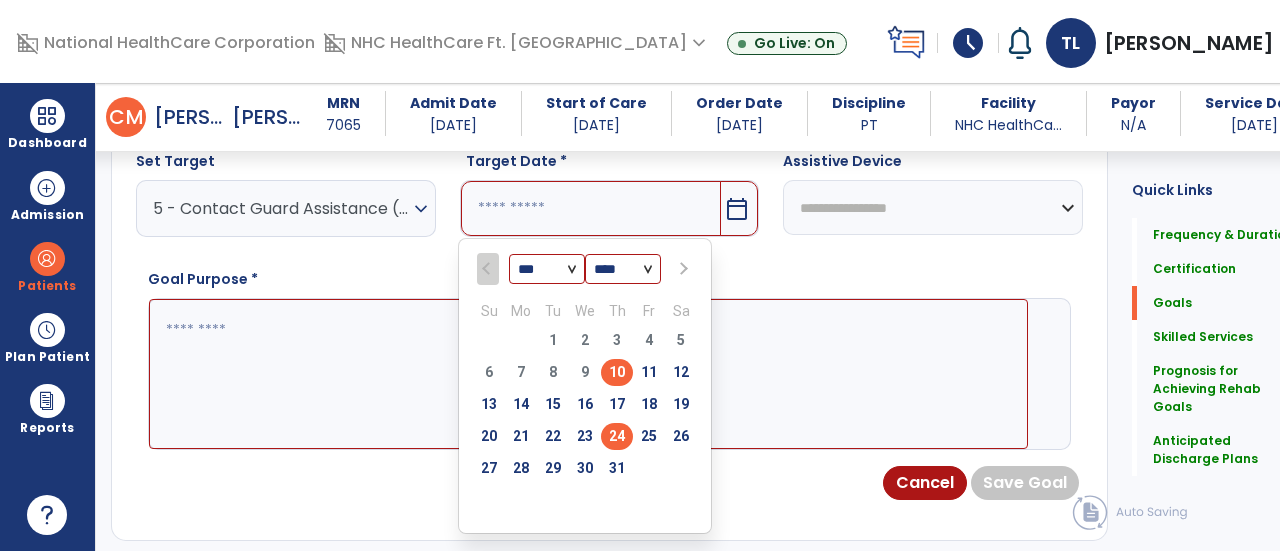 click on "24" at bounding box center [617, 436] 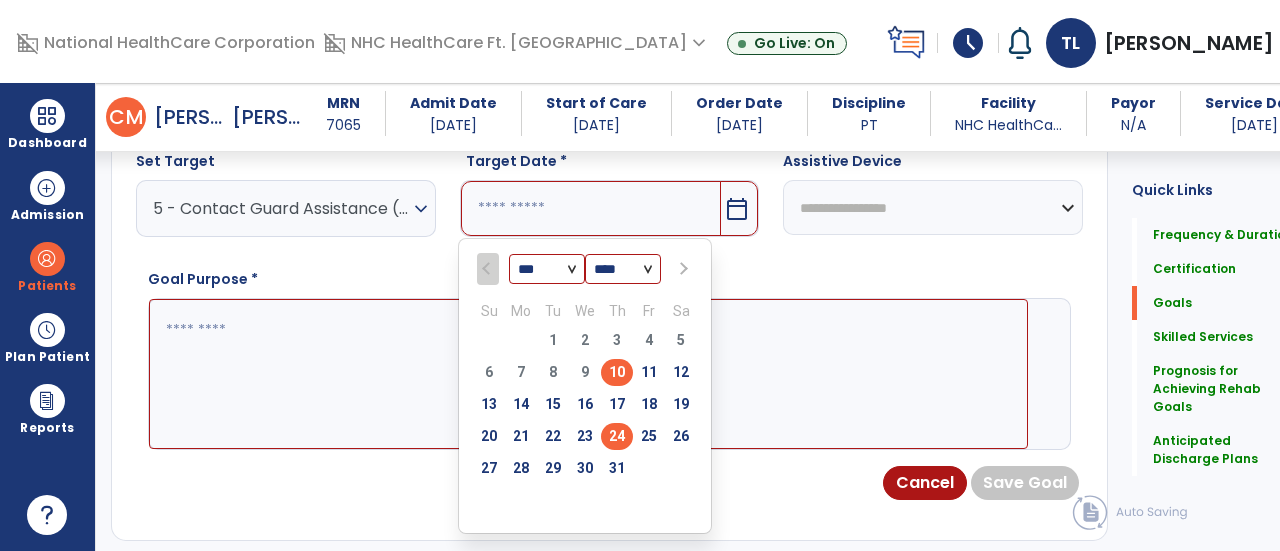 type on "*********" 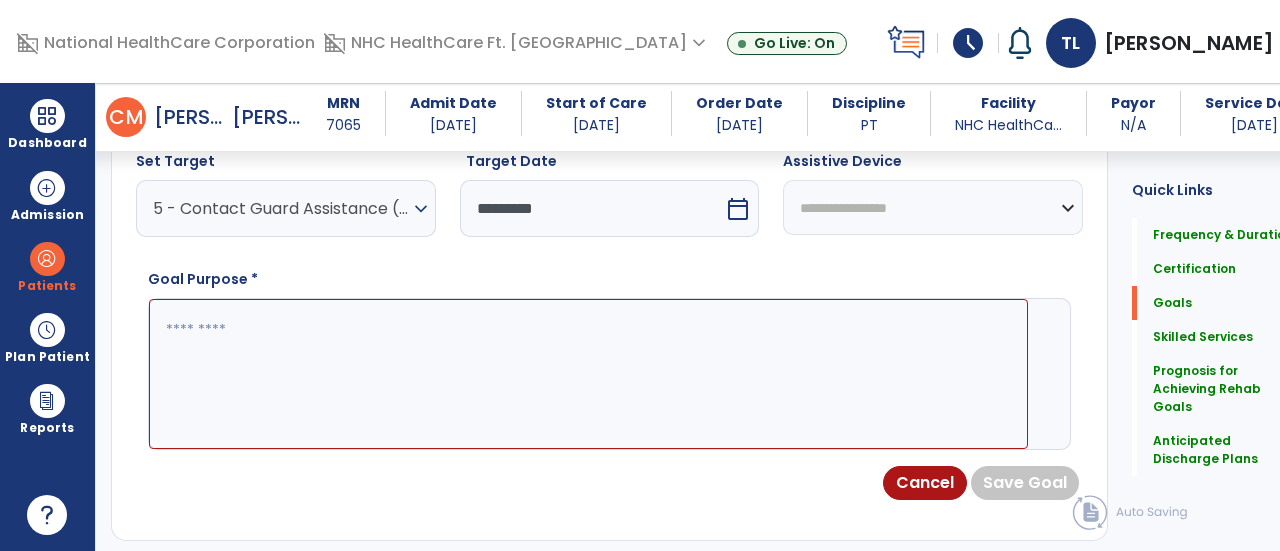 click at bounding box center (588, 373) 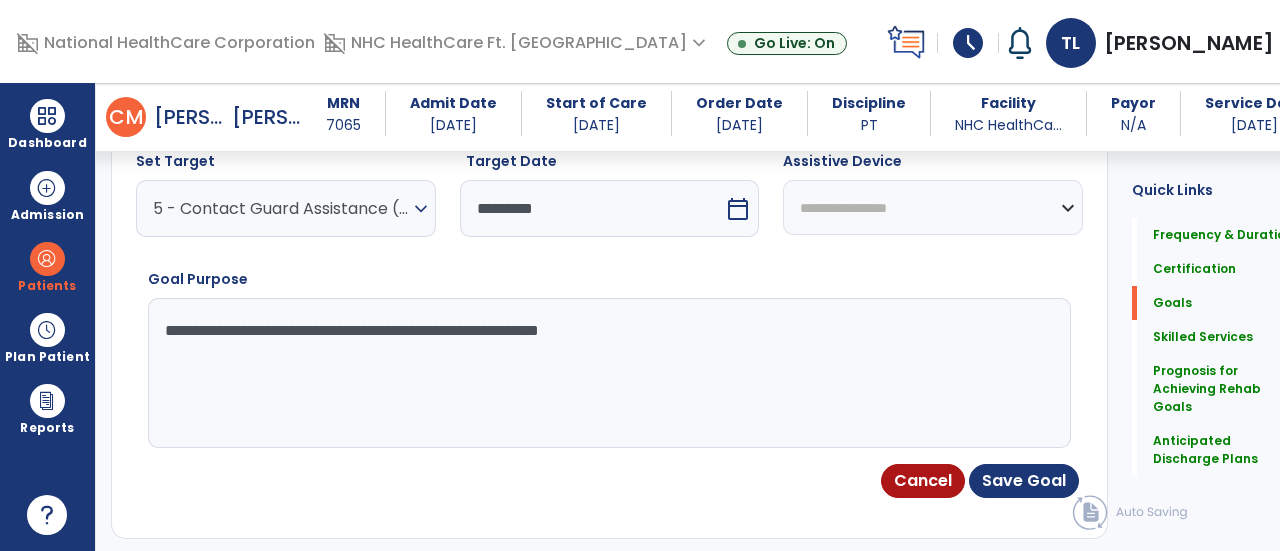 type on "**********" 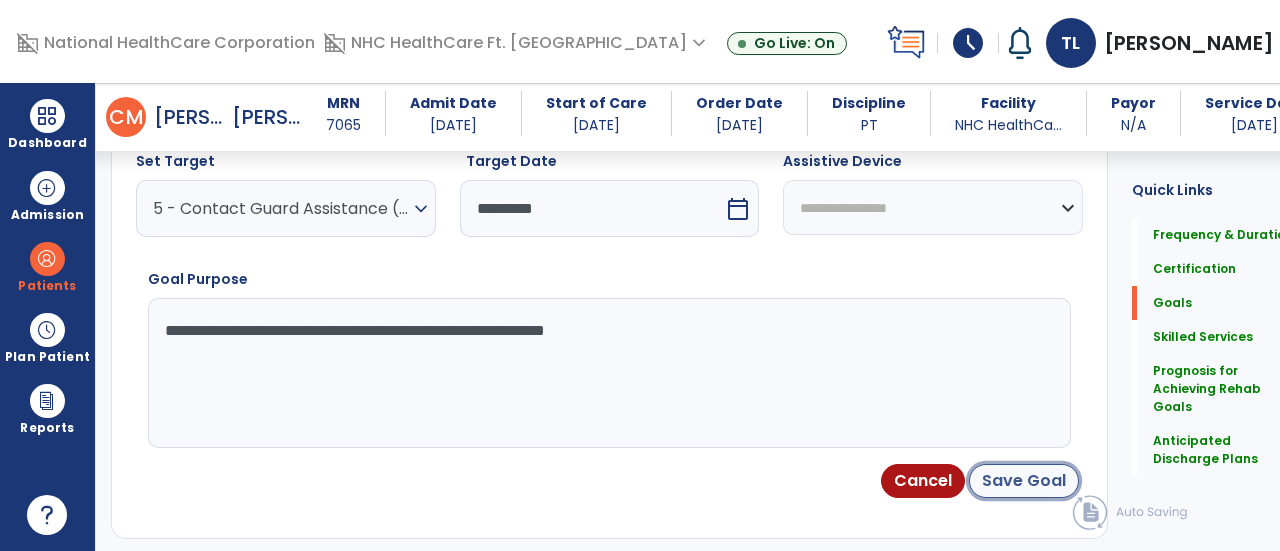 click on "Save Goal" at bounding box center [1024, 481] 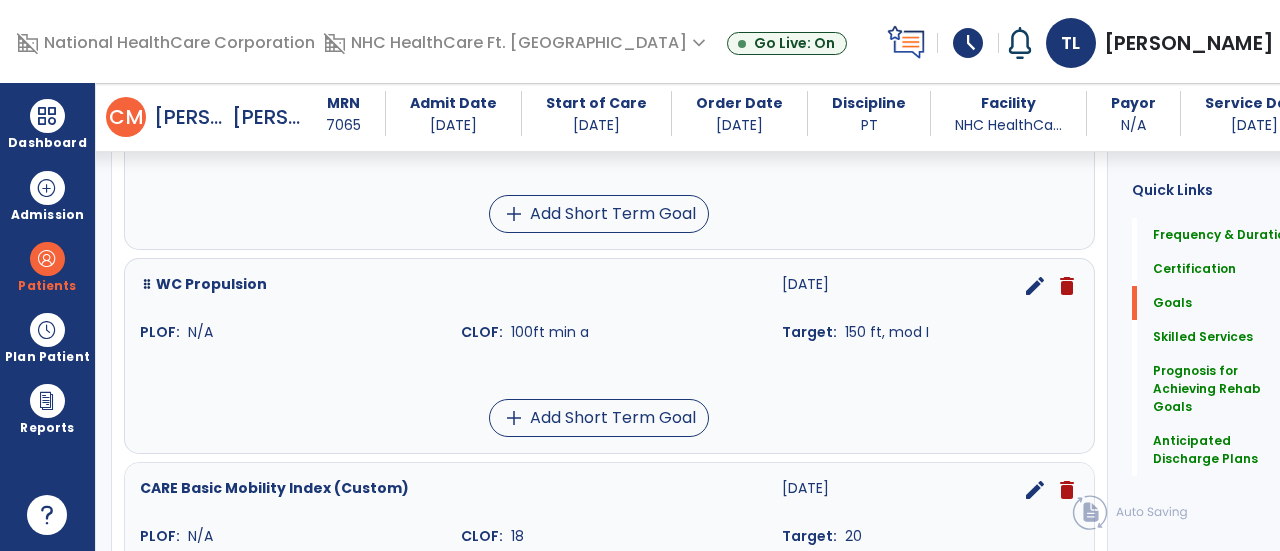 scroll, scrollTop: 676, scrollLeft: 0, axis: vertical 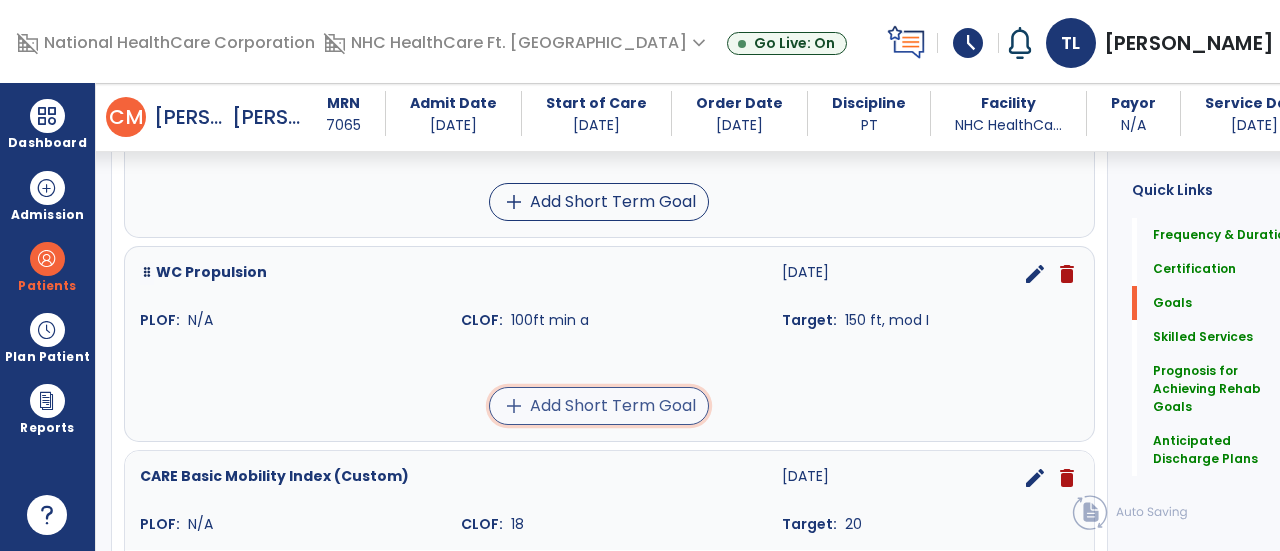 click on "add  Add Short Term Goal" at bounding box center [599, 406] 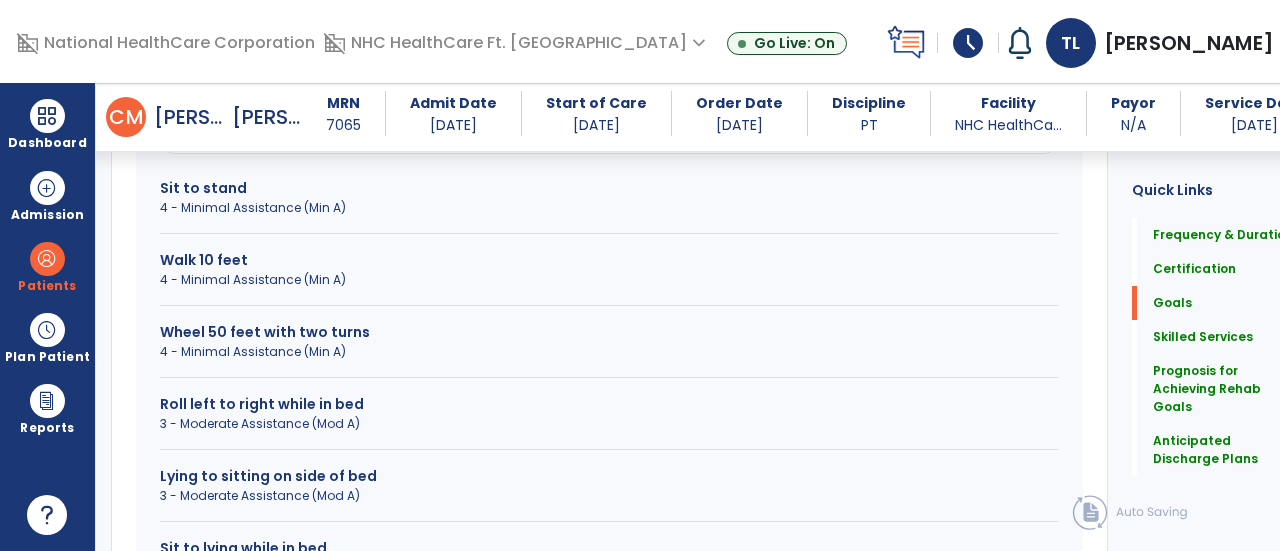 scroll, scrollTop: 674, scrollLeft: 0, axis: vertical 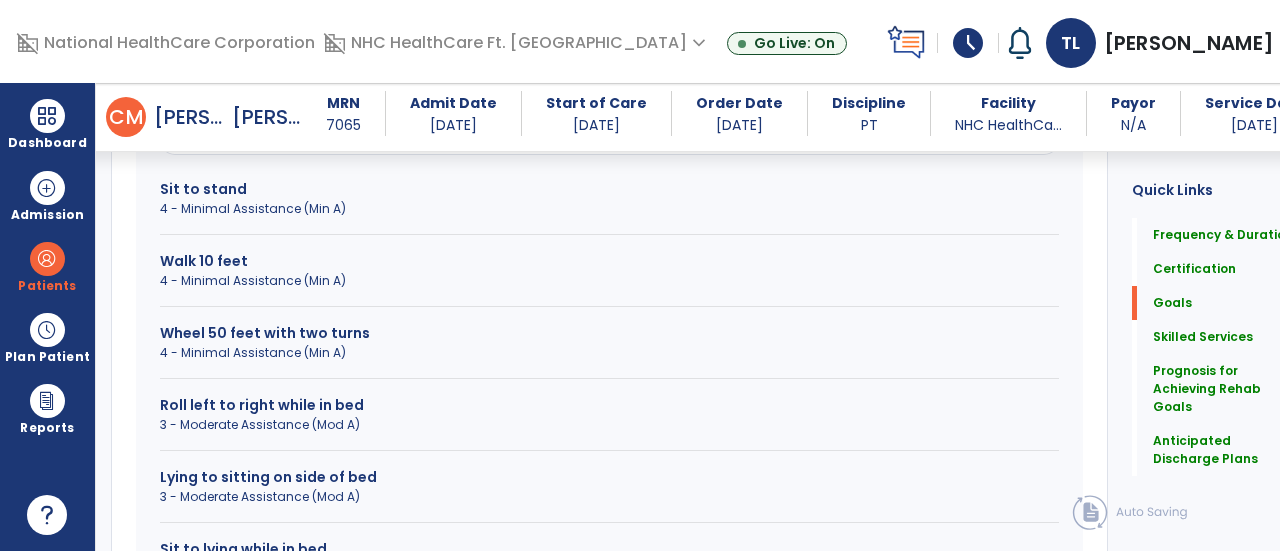 click on "4 - Minimal Assistance (Min A)" at bounding box center (609, 353) 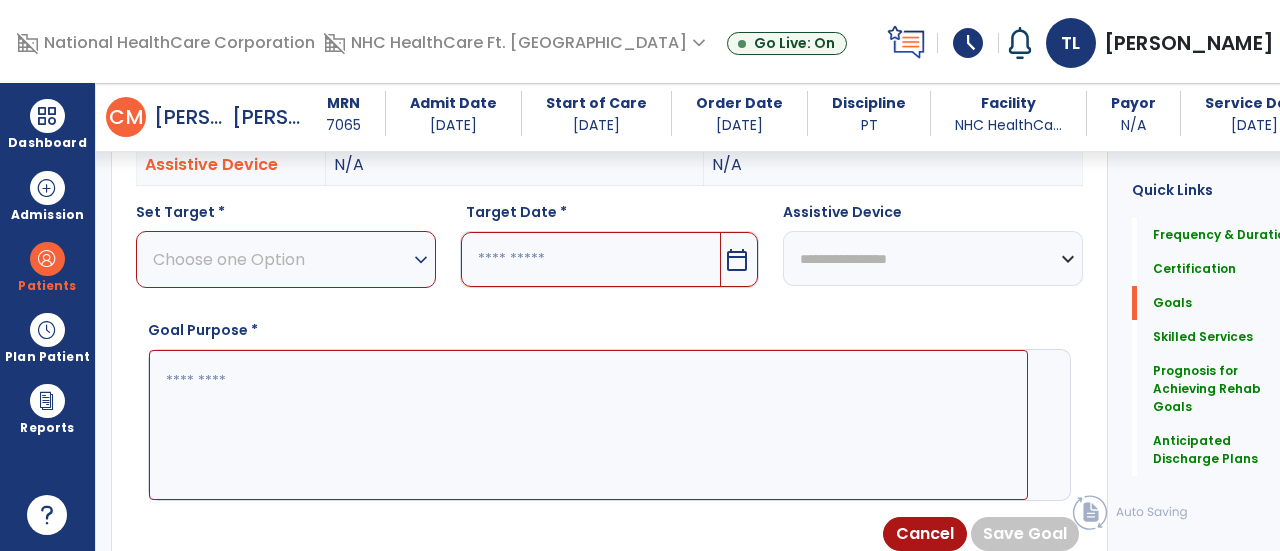 click on "Choose one Option   expand_more" at bounding box center (286, 259) 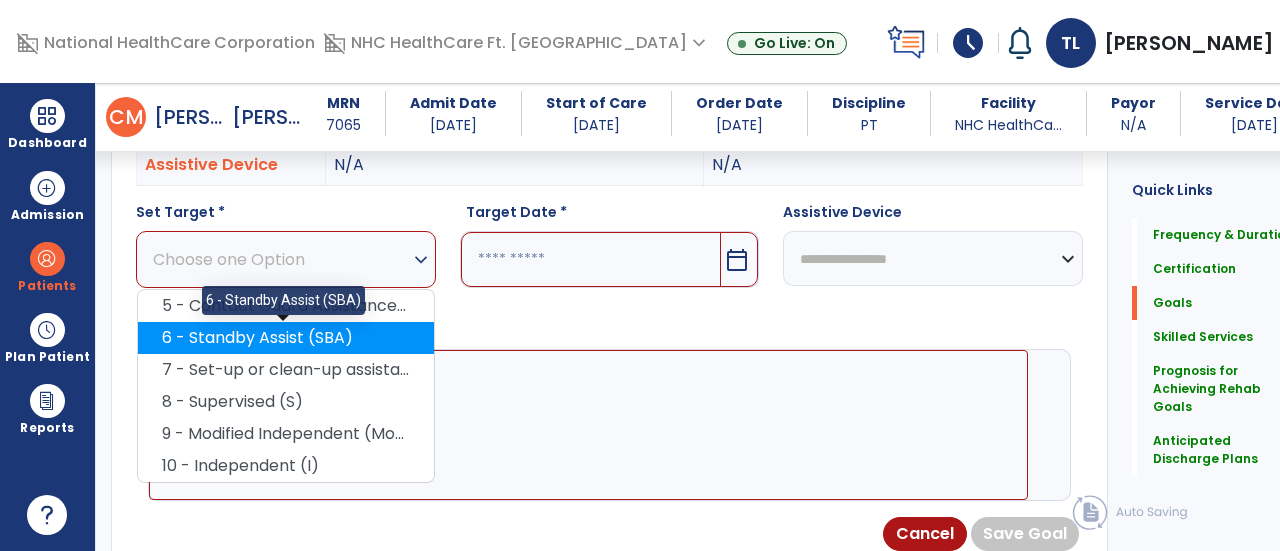 click on "6 - Standby Assist (SBA)" at bounding box center (286, 338) 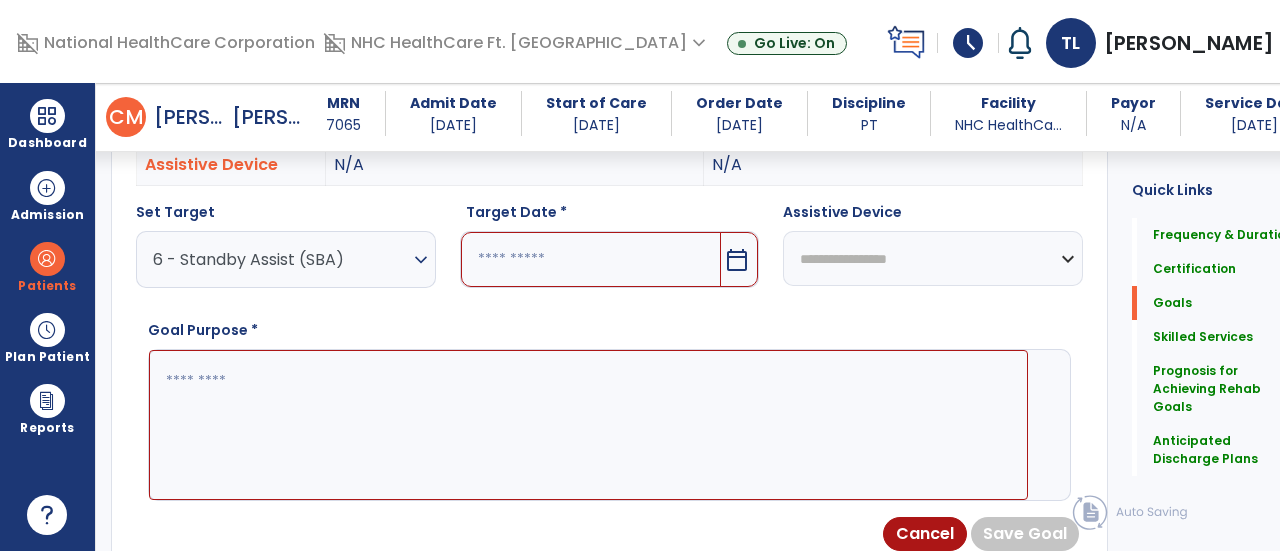 click at bounding box center [591, 259] 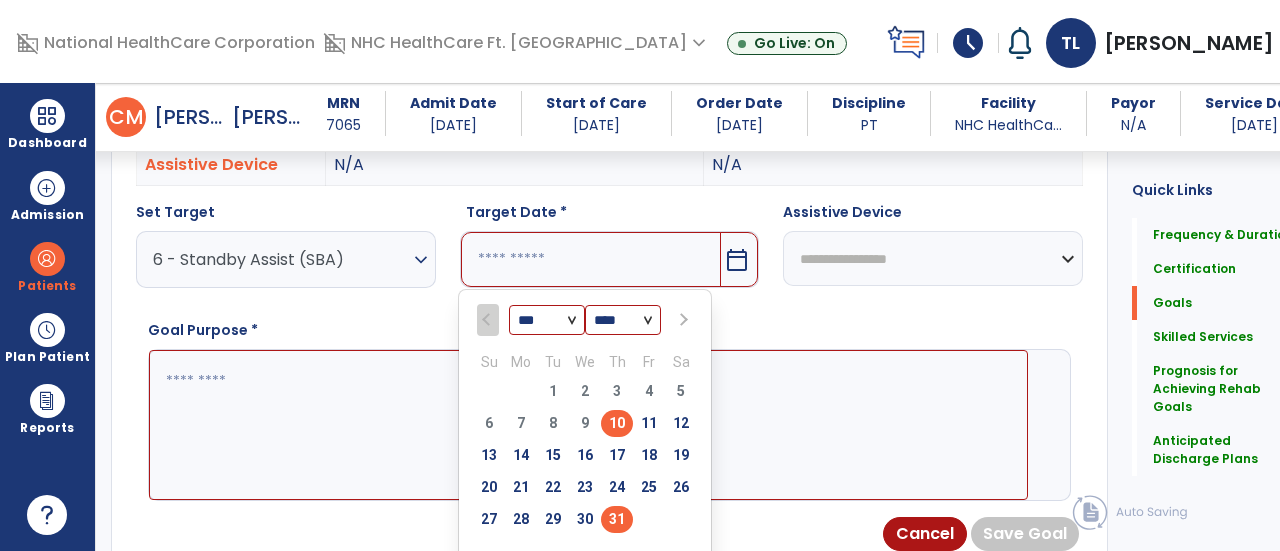click on "31" at bounding box center (617, 519) 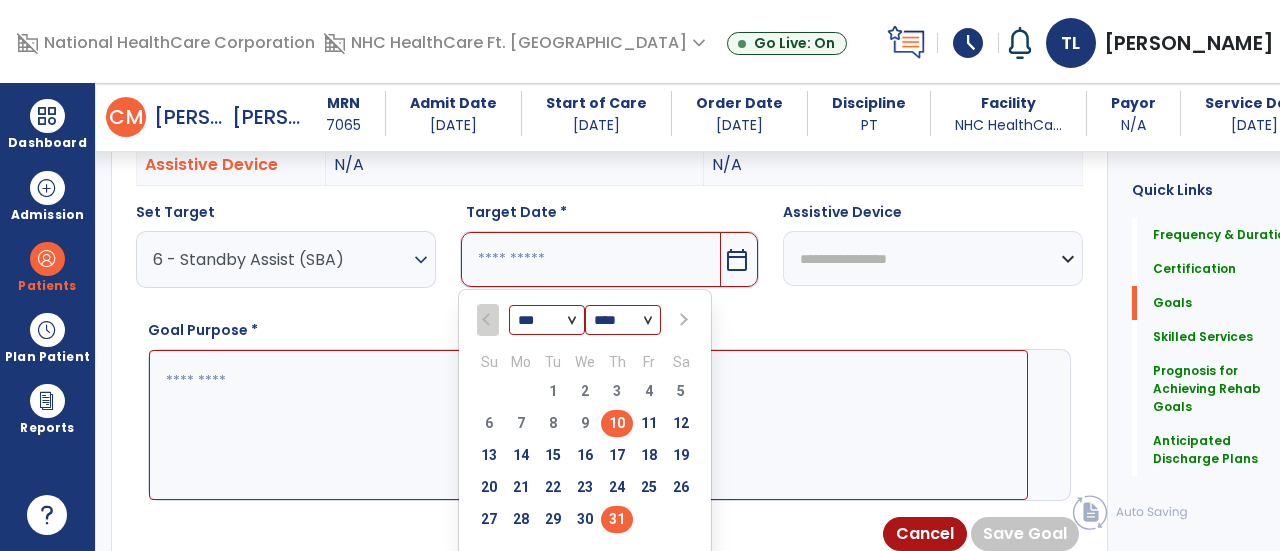 type on "*********" 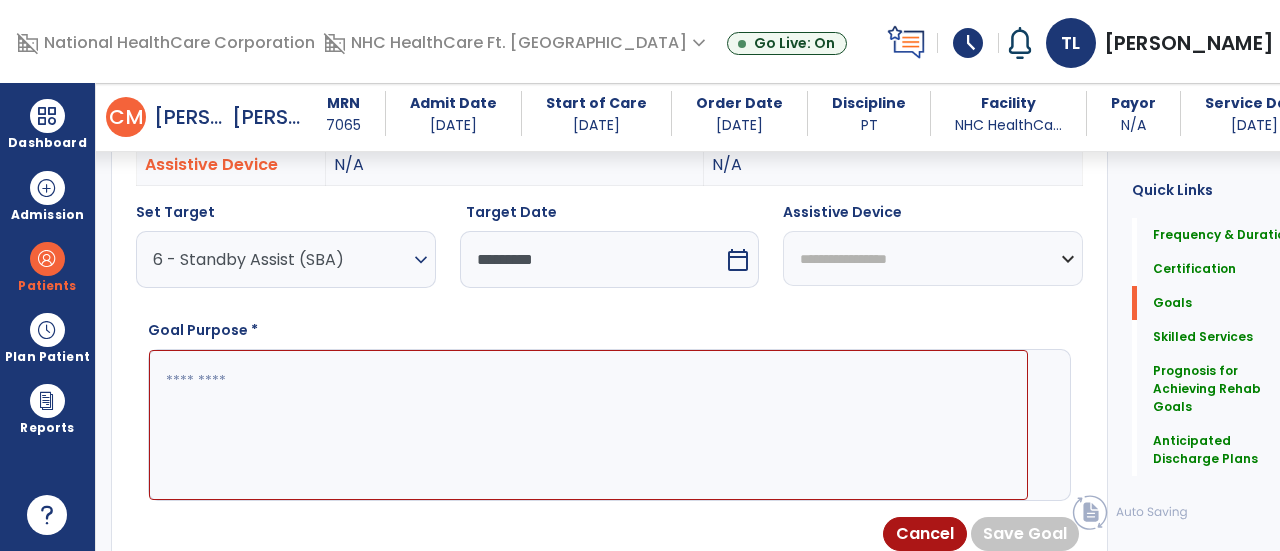 click at bounding box center (588, 424) 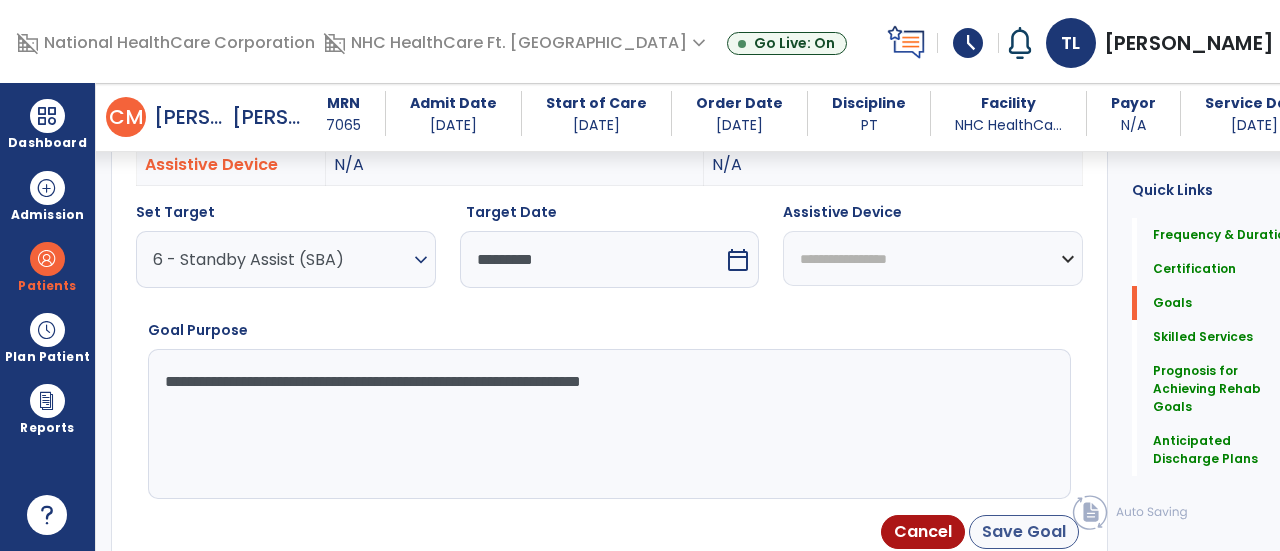 type on "**********" 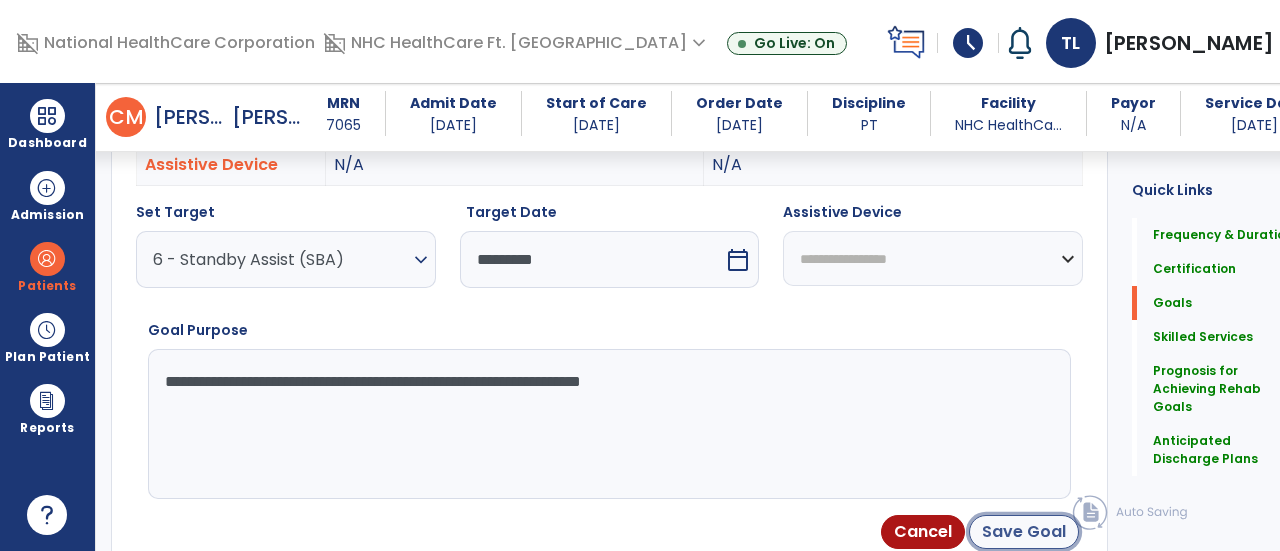 click on "Save Goal" at bounding box center [1024, 532] 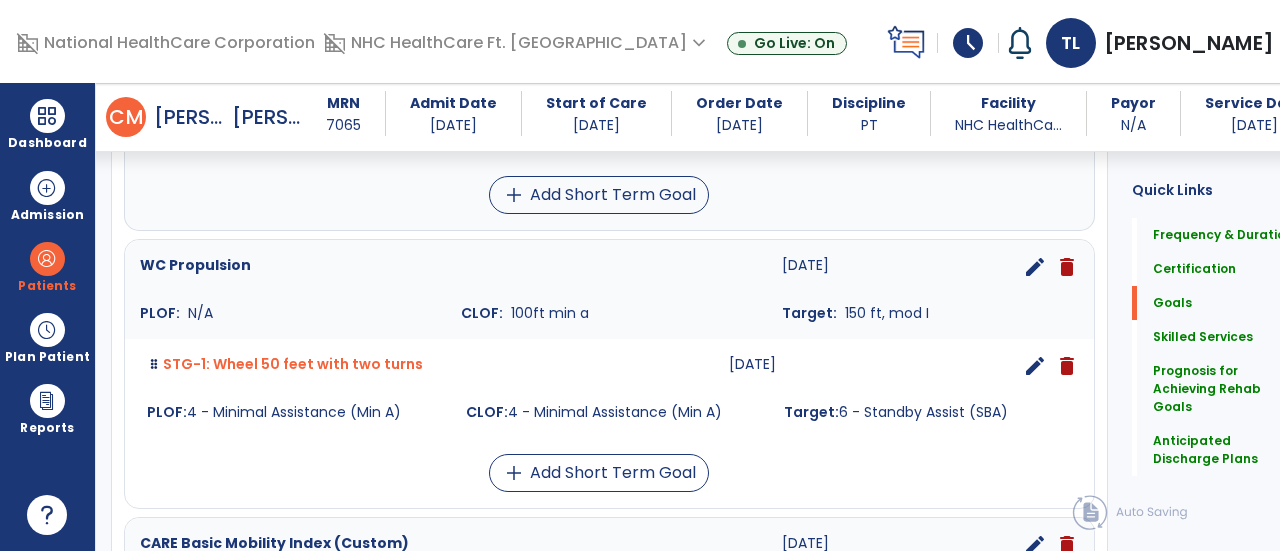 scroll, scrollTop: 492, scrollLeft: 0, axis: vertical 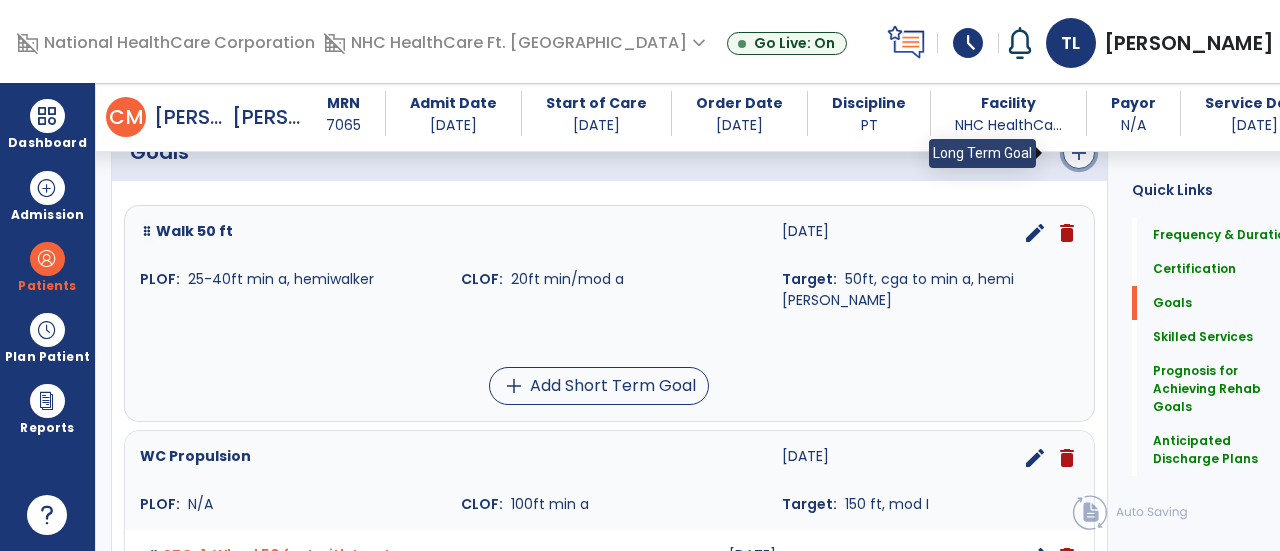 click on "add" at bounding box center [1079, 153] 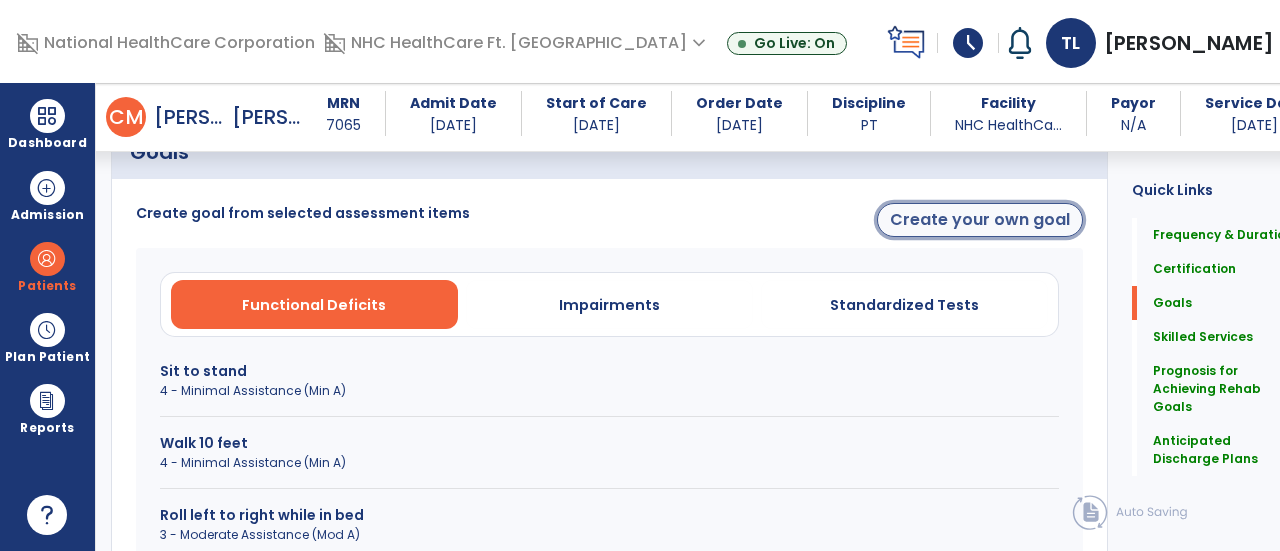 click on "Create your own goal" at bounding box center [980, 220] 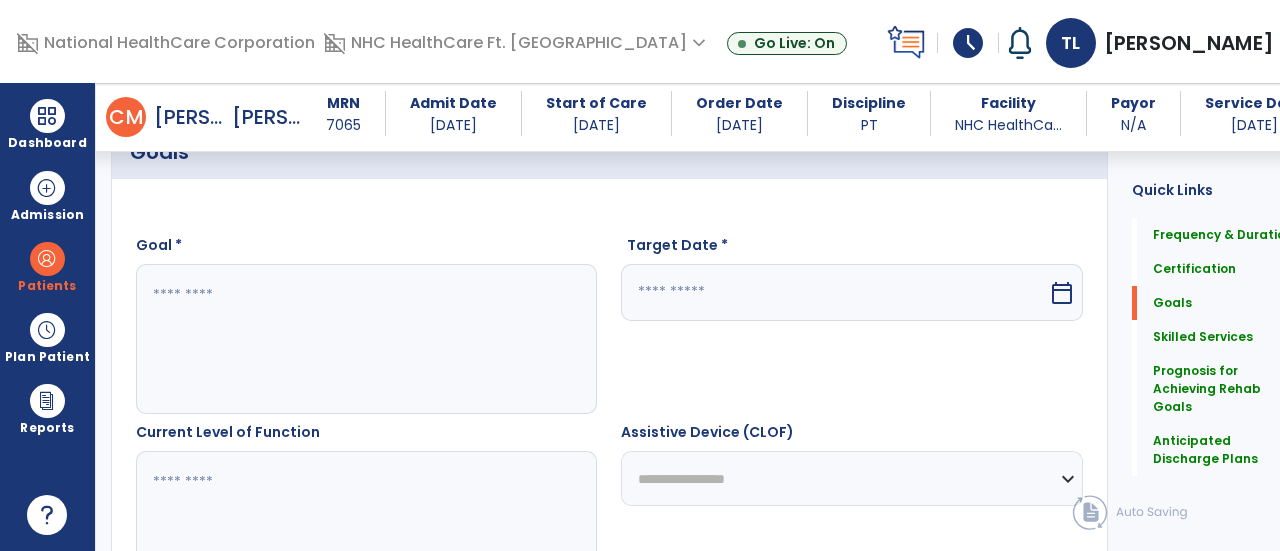 click at bounding box center (356, 339) 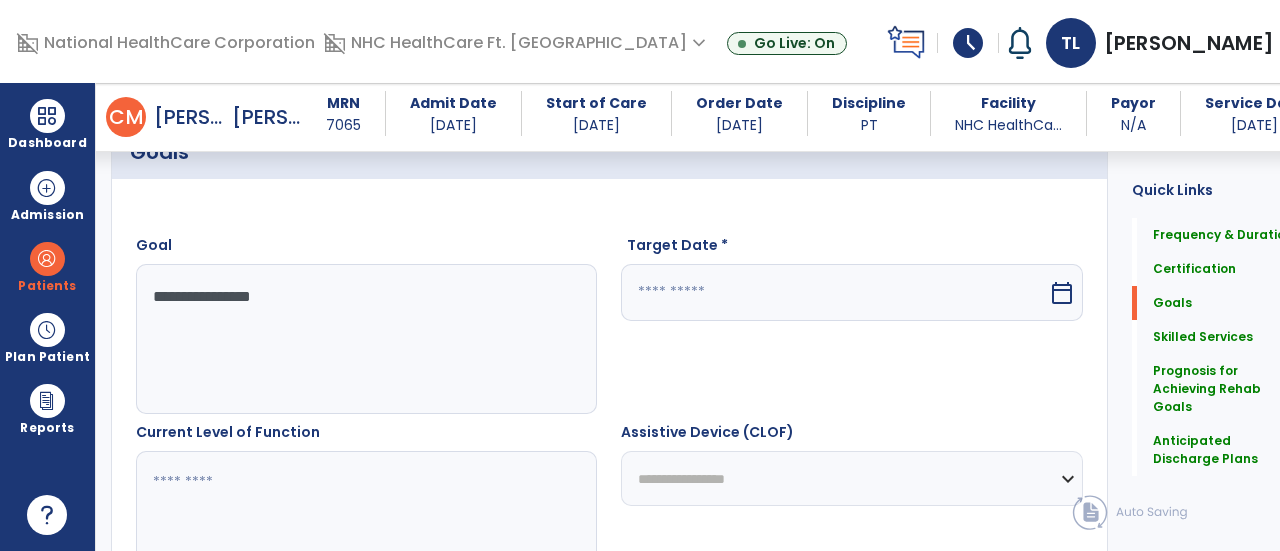 type on "**********" 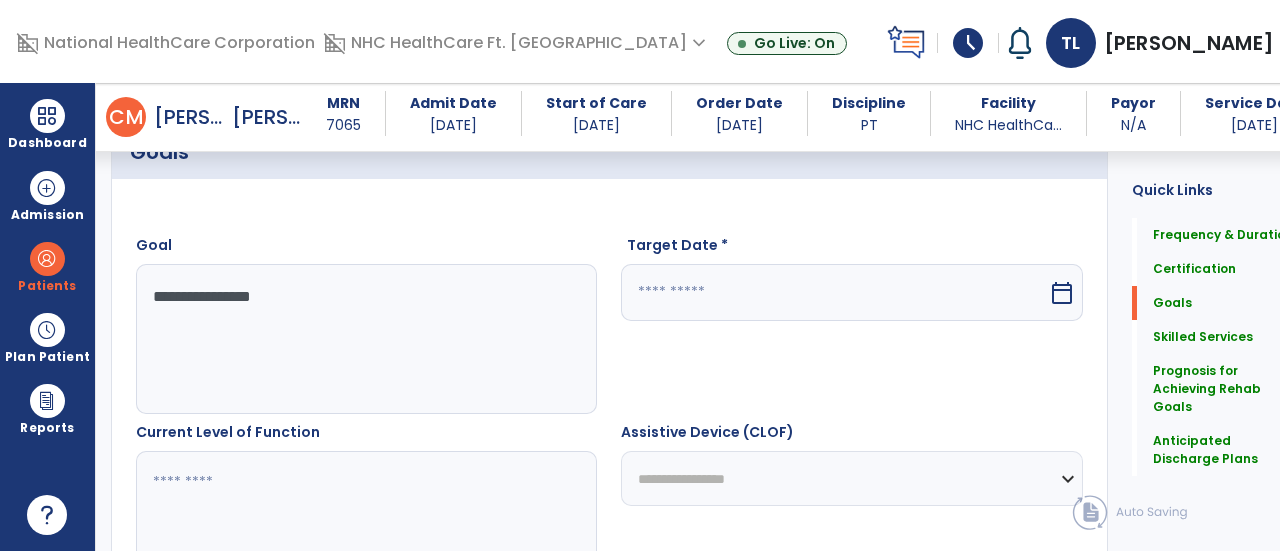 click at bounding box center [834, 292] 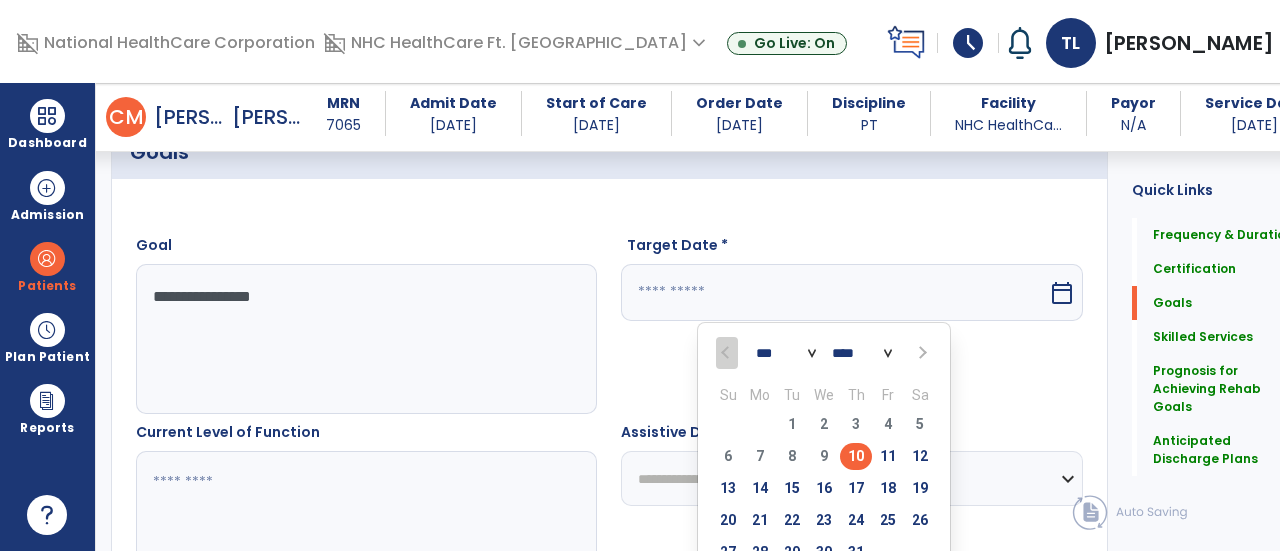 click at bounding box center (922, 353) 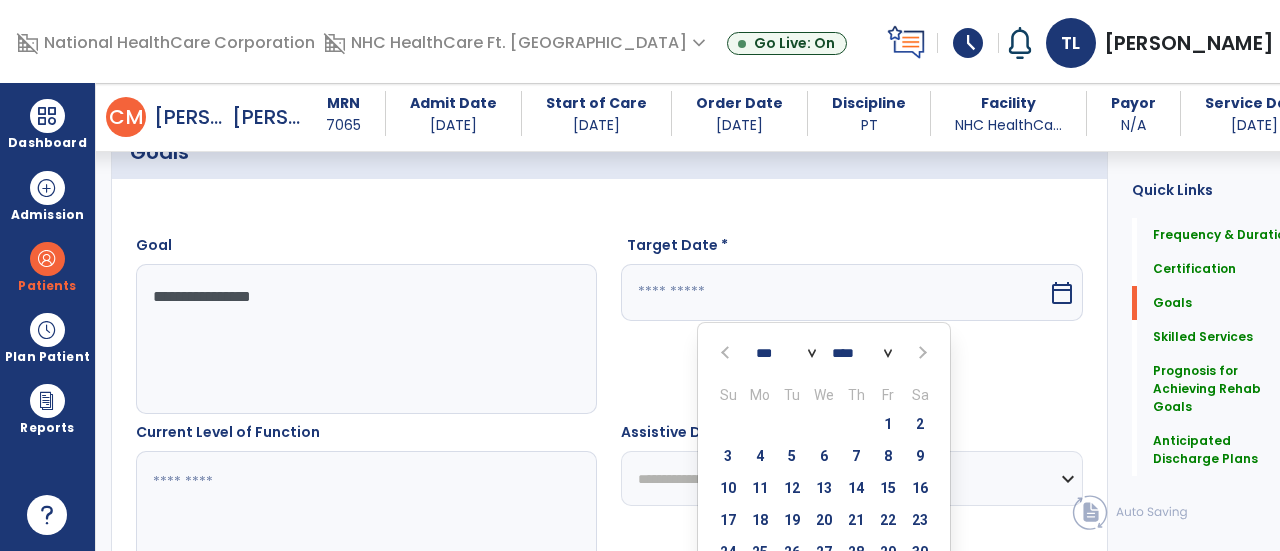 click at bounding box center (922, 353) 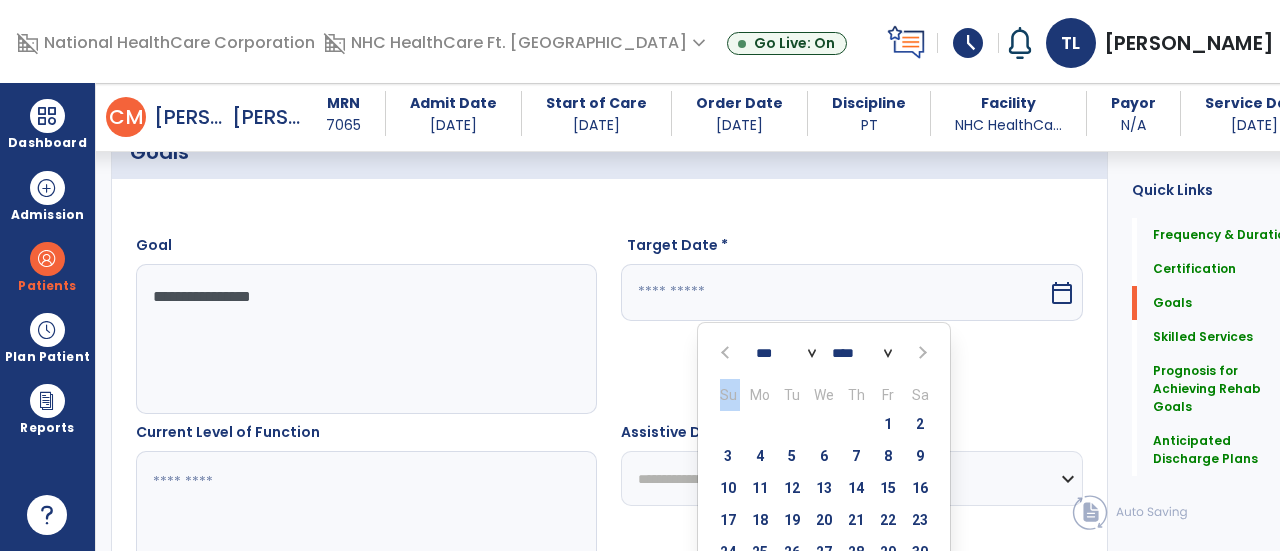 click at bounding box center [920, 353] 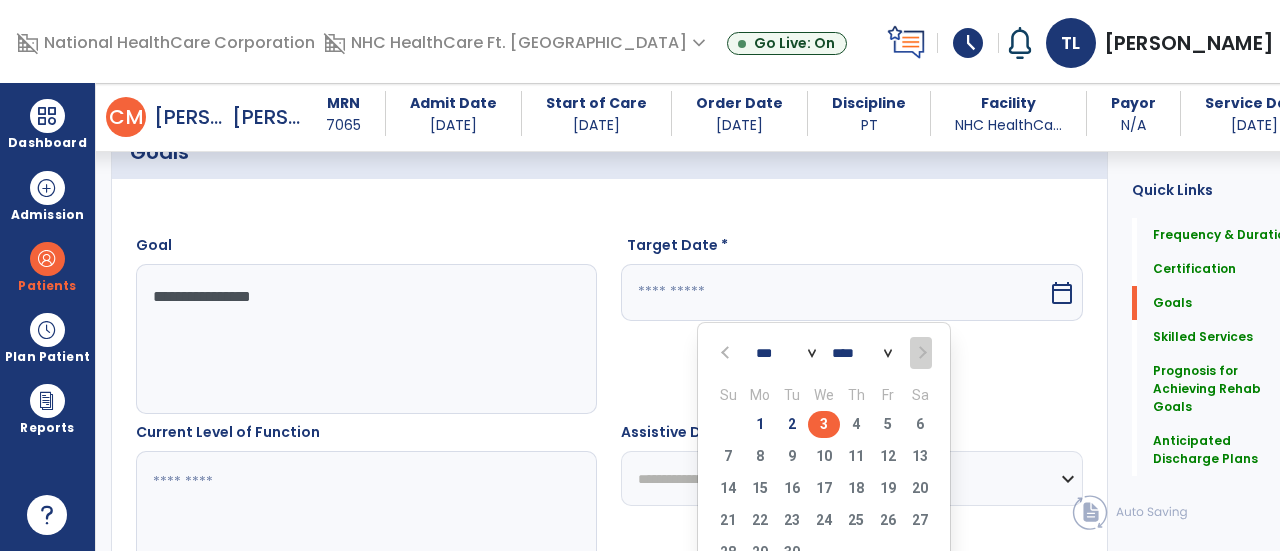 click on "3" at bounding box center (824, 424) 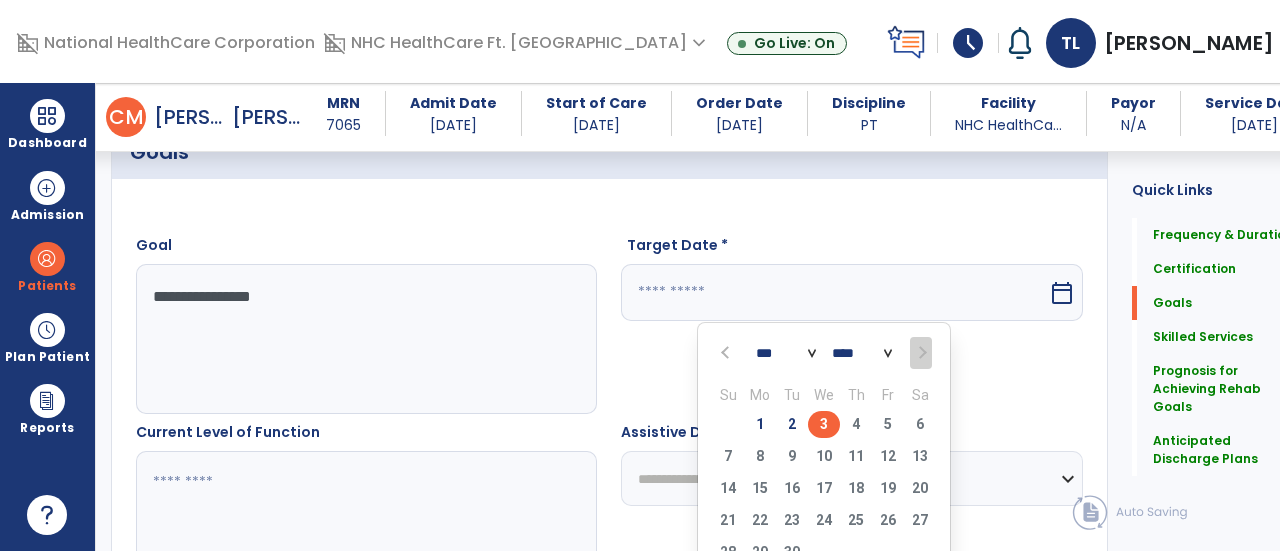 type on "********" 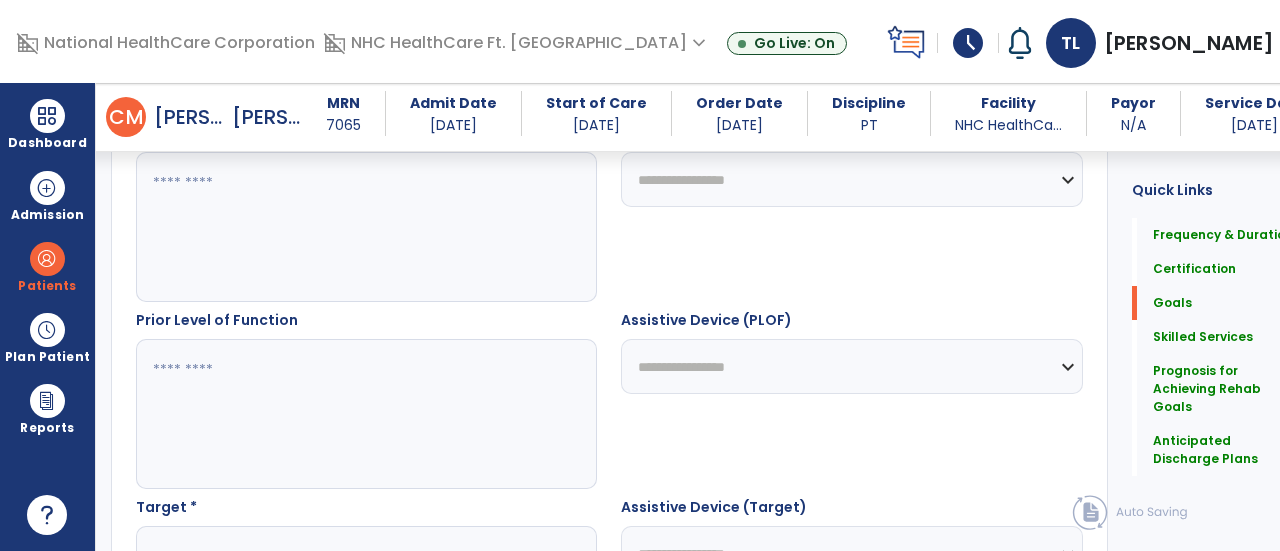 scroll, scrollTop: 734, scrollLeft: 0, axis: vertical 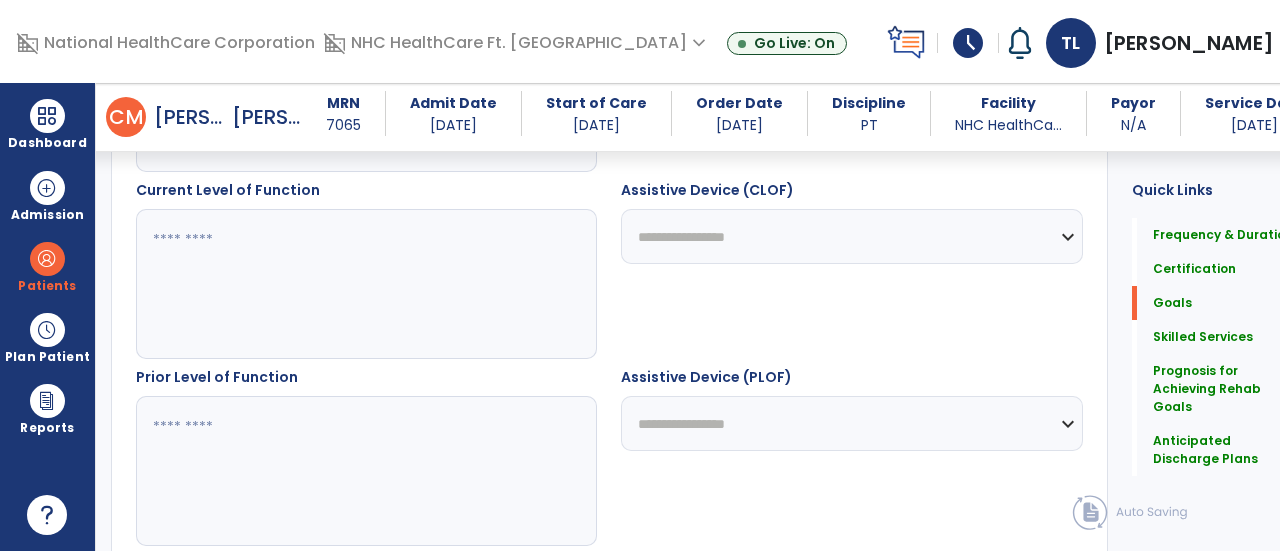 click at bounding box center [356, 284] 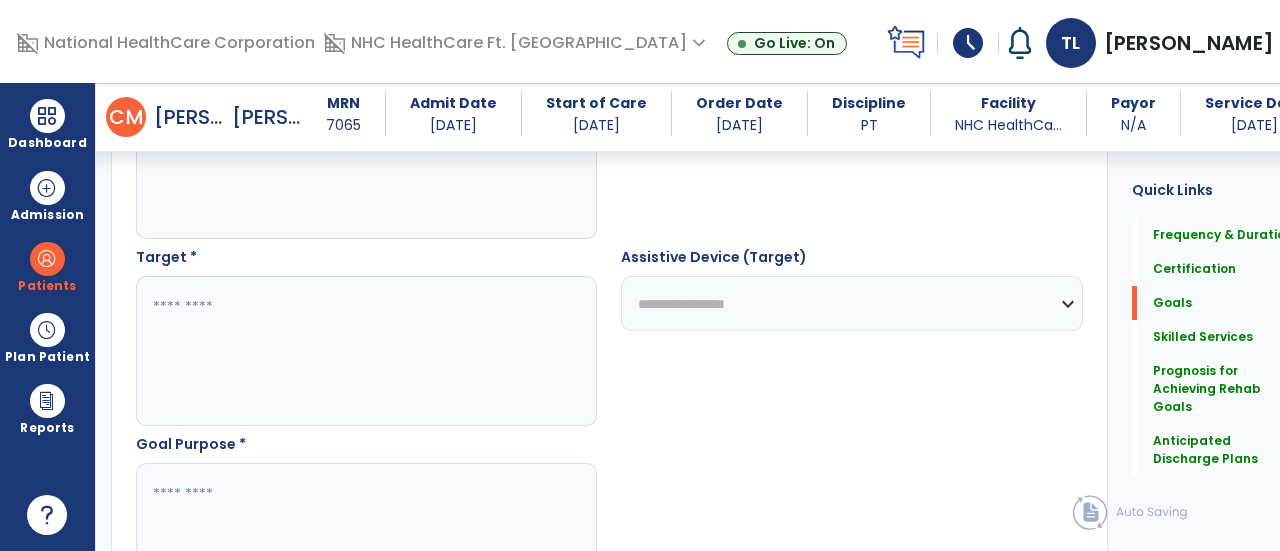 scroll, scrollTop: 1042, scrollLeft: 0, axis: vertical 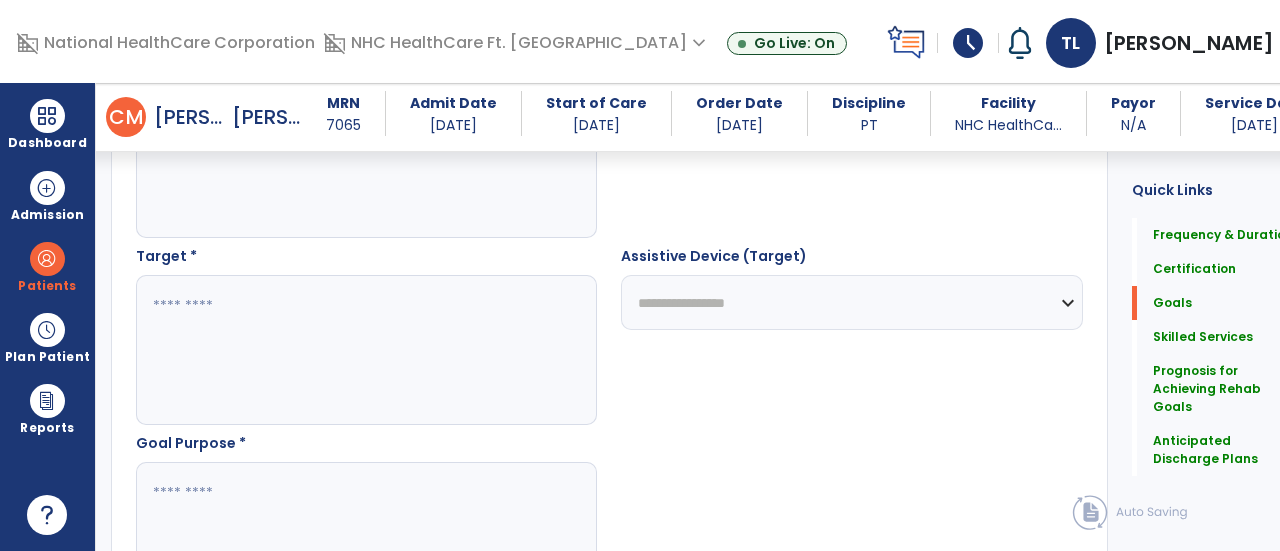 type on "**********" 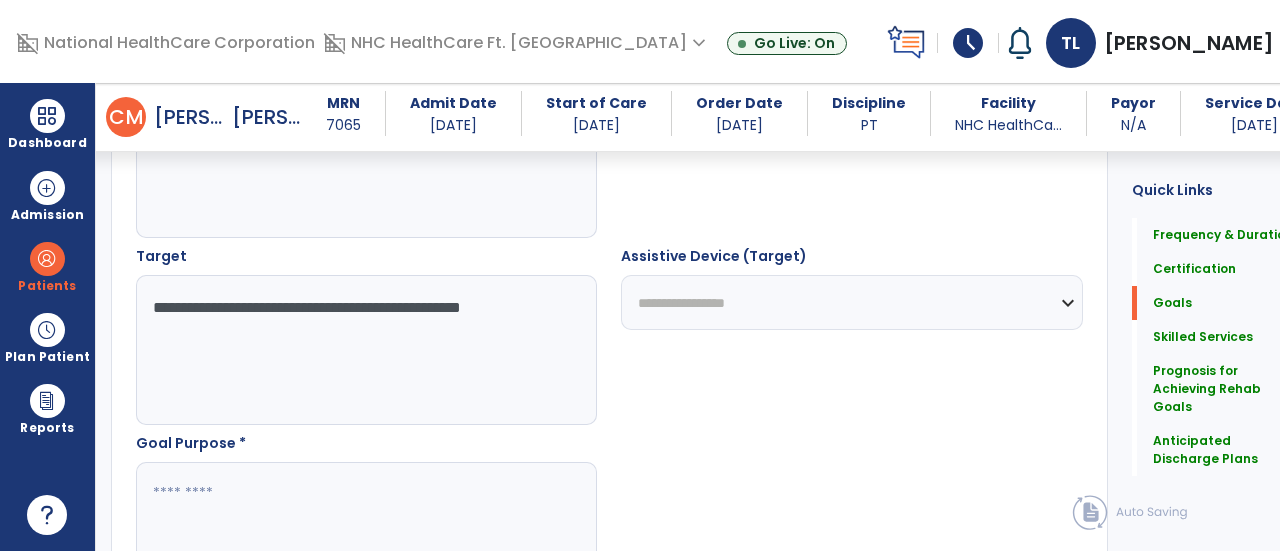 click on "**********" at bounding box center (356, 350) 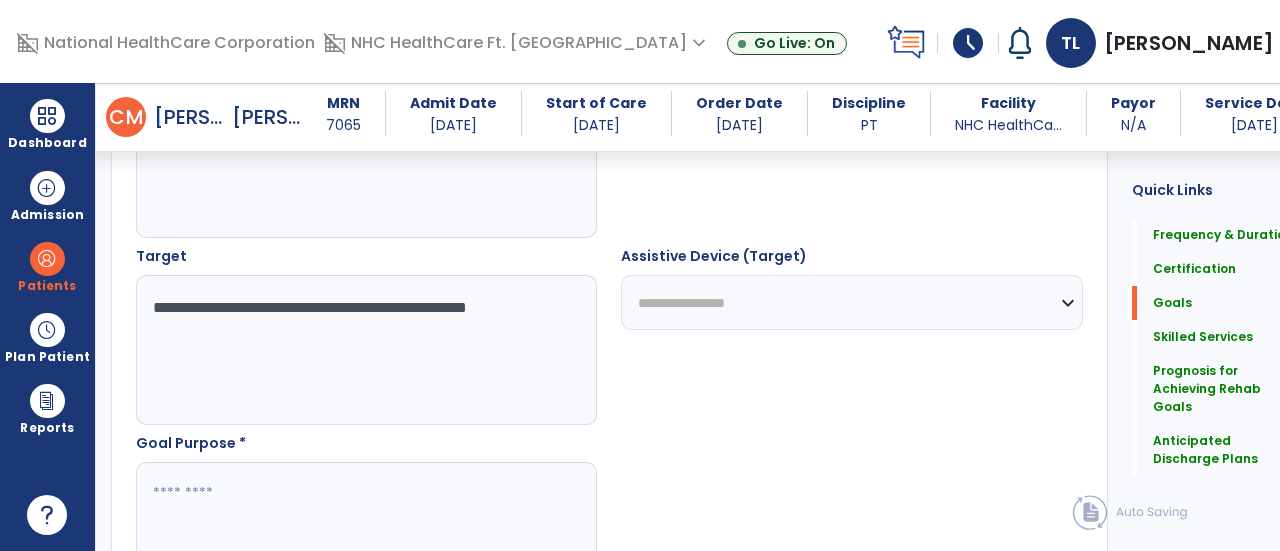 click on "**********" at bounding box center (356, 350) 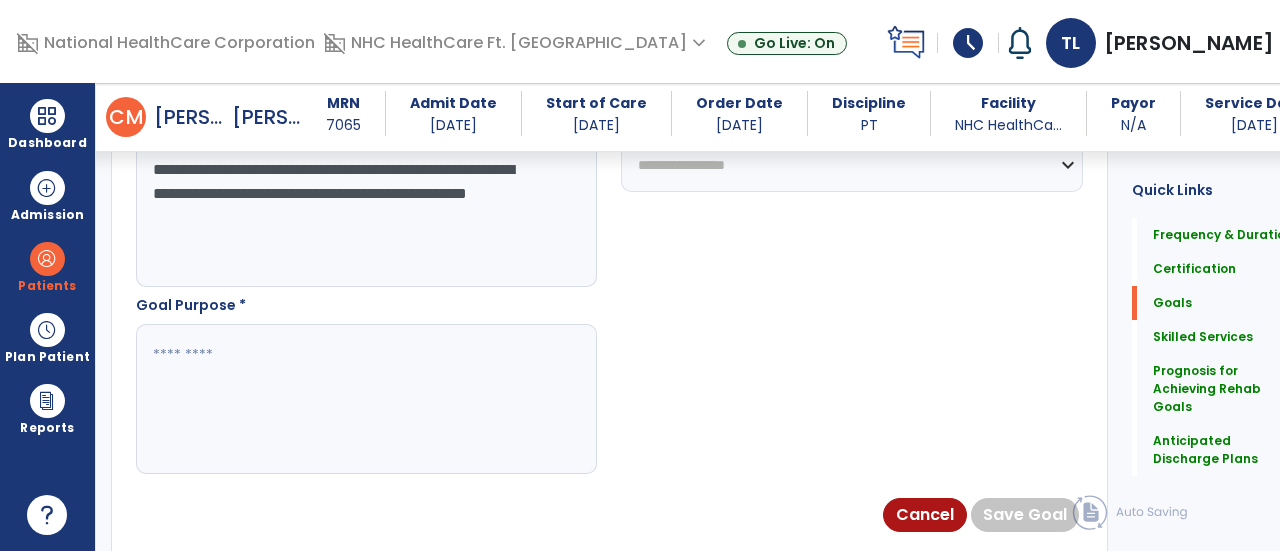 scroll, scrollTop: 1186, scrollLeft: 0, axis: vertical 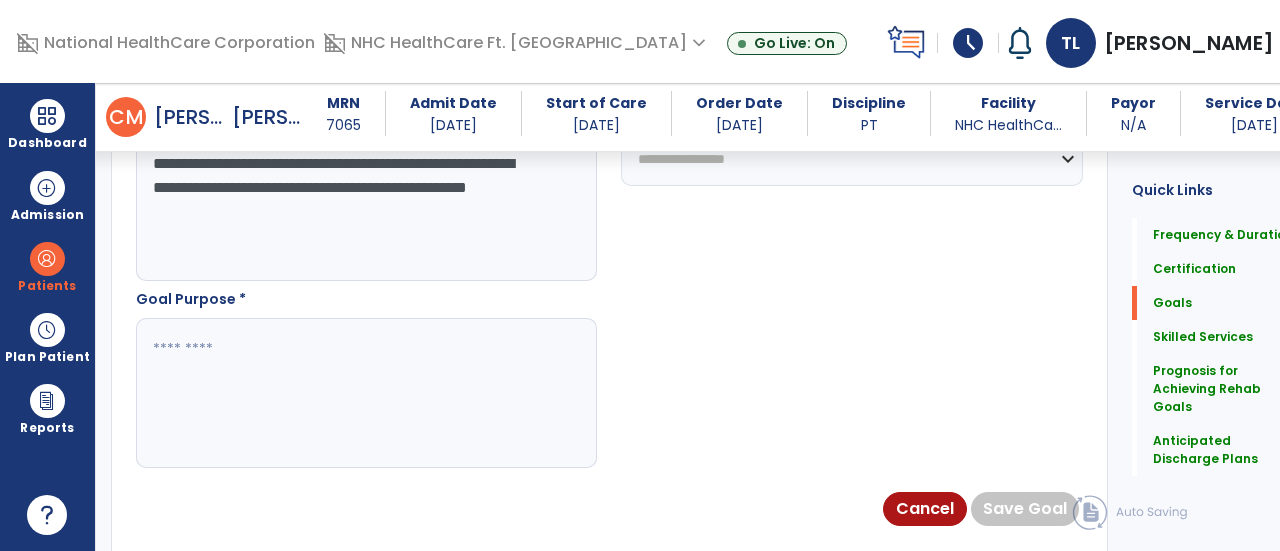 type on "**********" 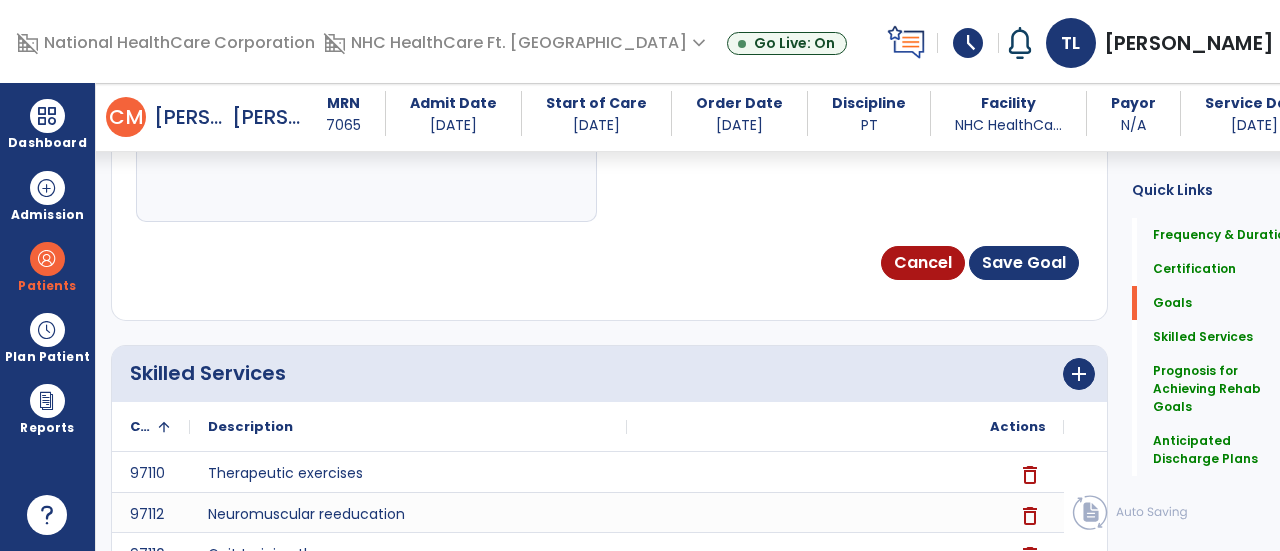 scroll, scrollTop: 1453, scrollLeft: 0, axis: vertical 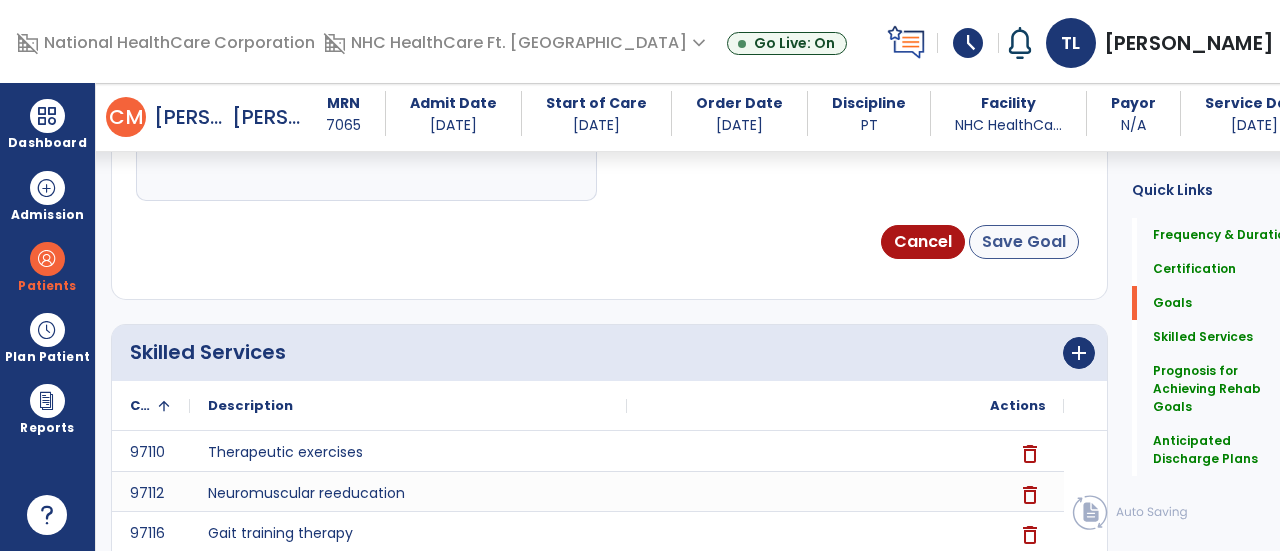 type on "**********" 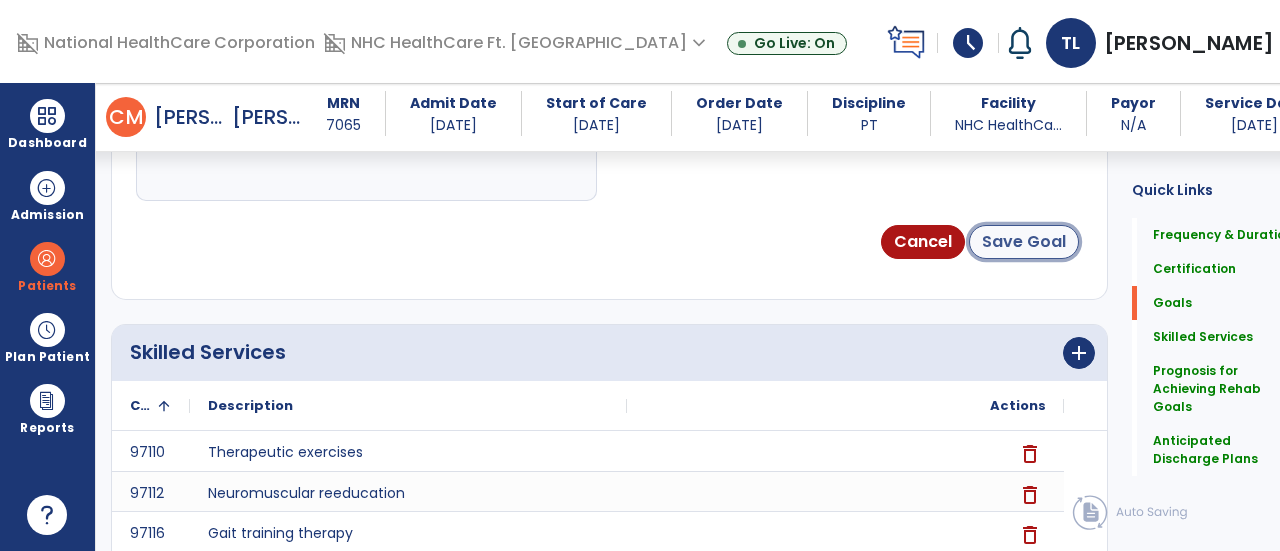 click on "Save Goal" at bounding box center [1024, 242] 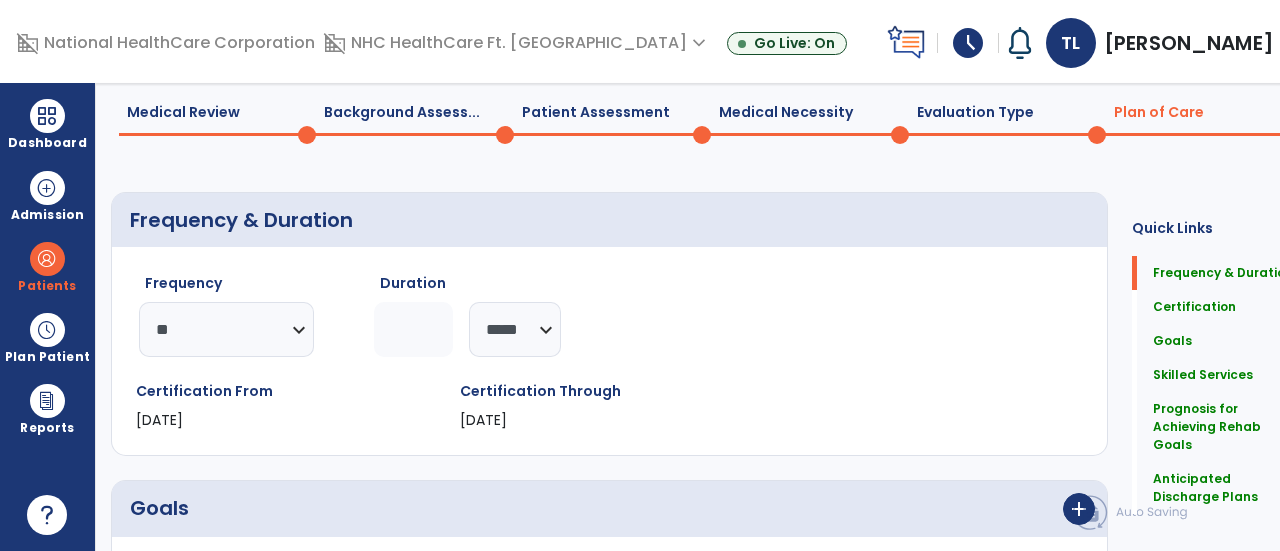 scroll, scrollTop: 0, scrollLeft: 0, axis: both 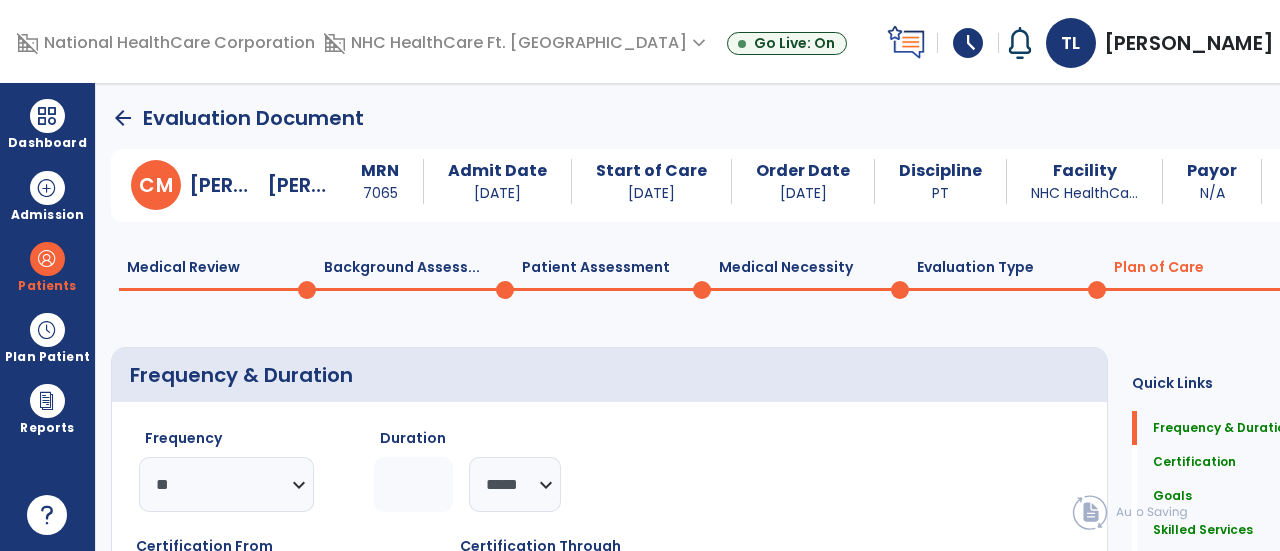 click on "Evaluation Type  0" 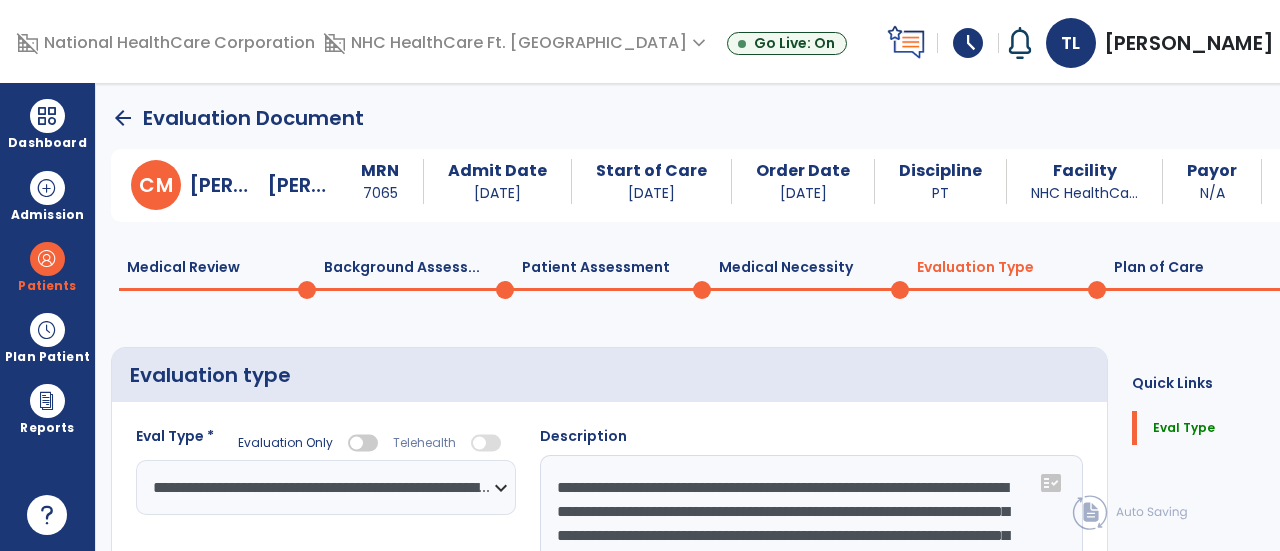 click on "Medical Necessity  0" 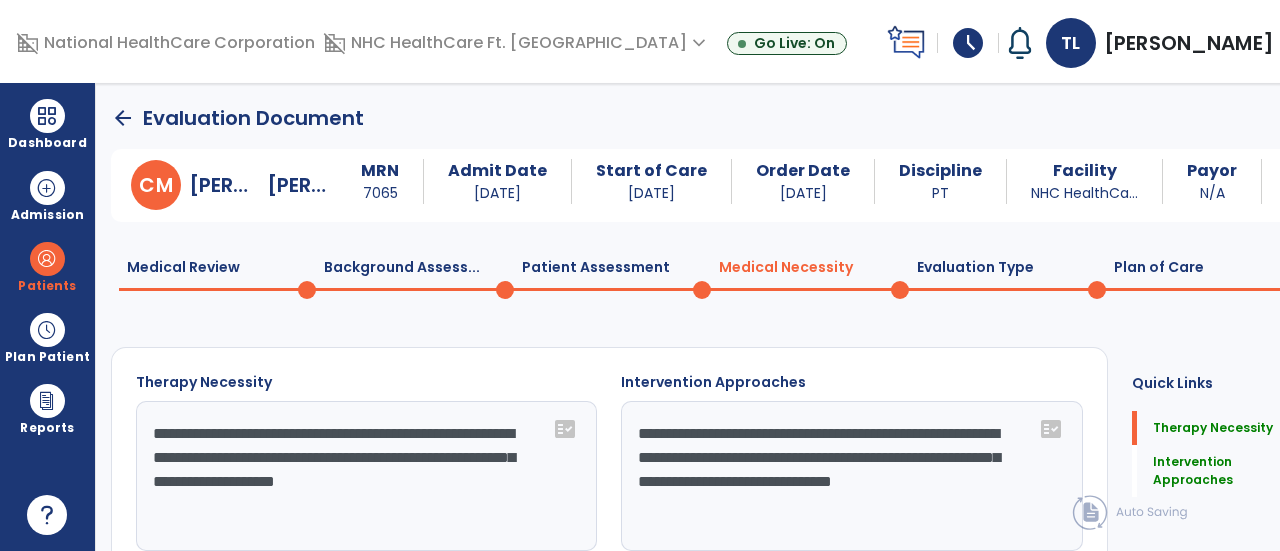 click on "Patient Assessment  0" 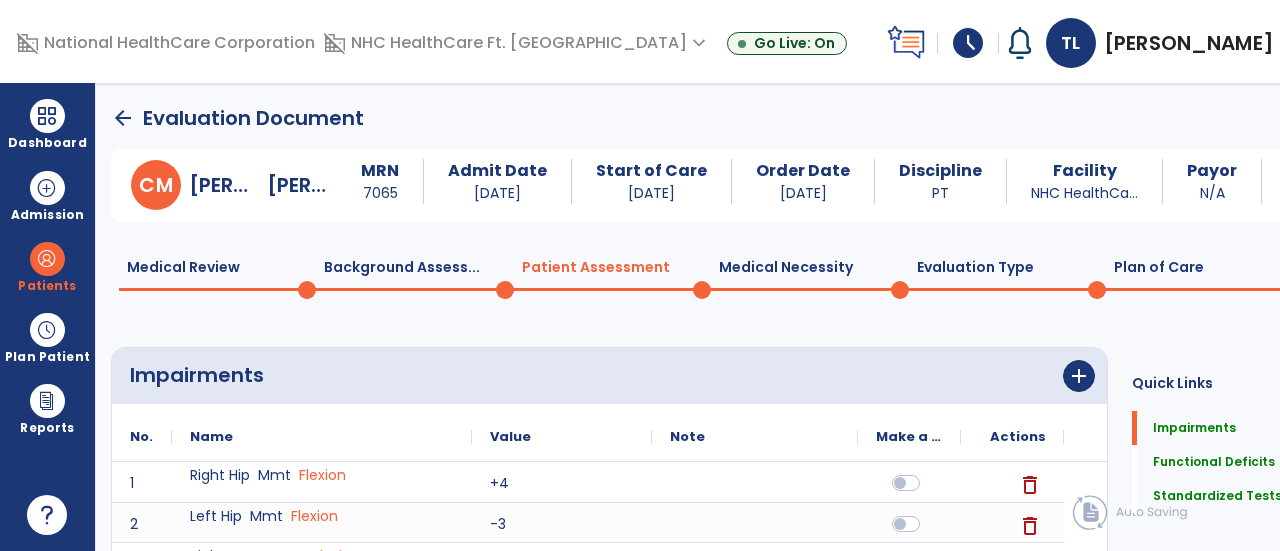 click on "Background Assess...  0" 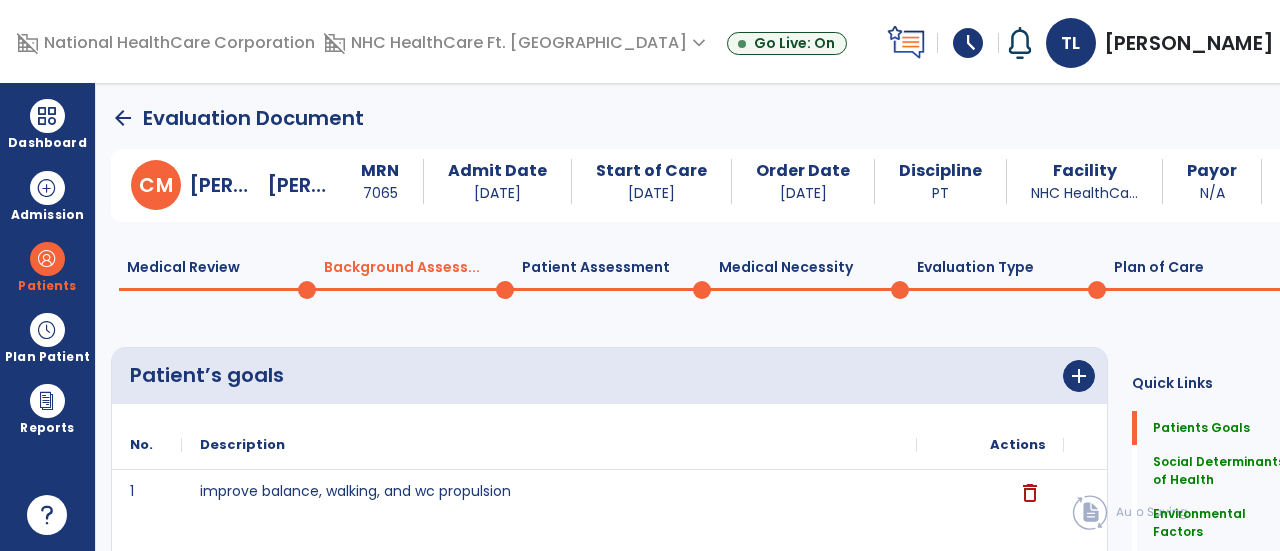 click on "Medical Review  0" 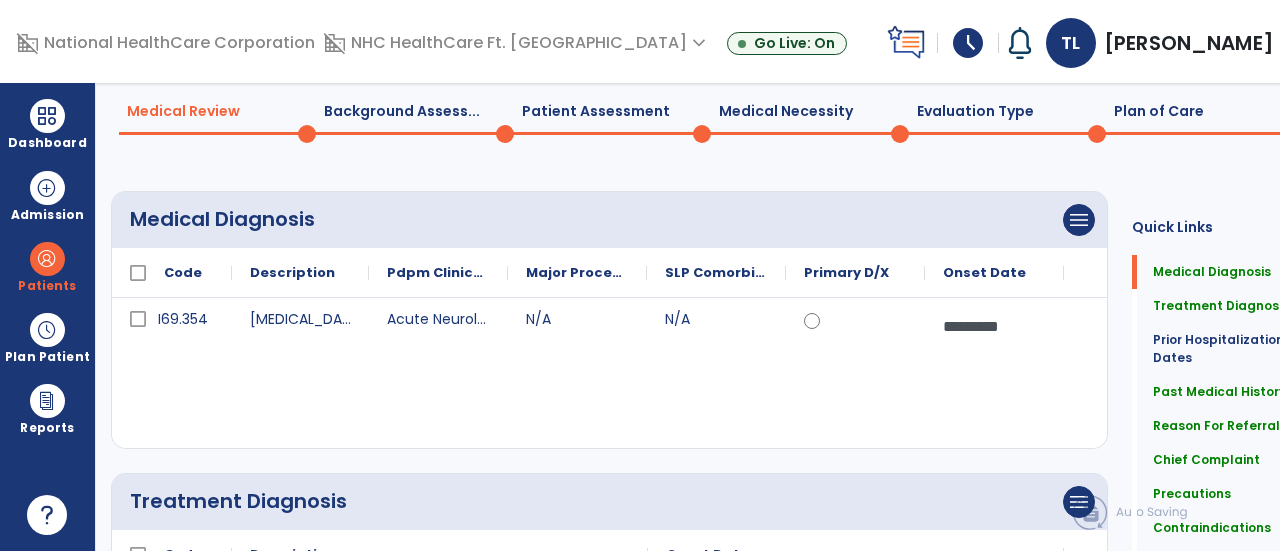 scroll, scrollTop: 0, scrollLeft: 0, axis: both 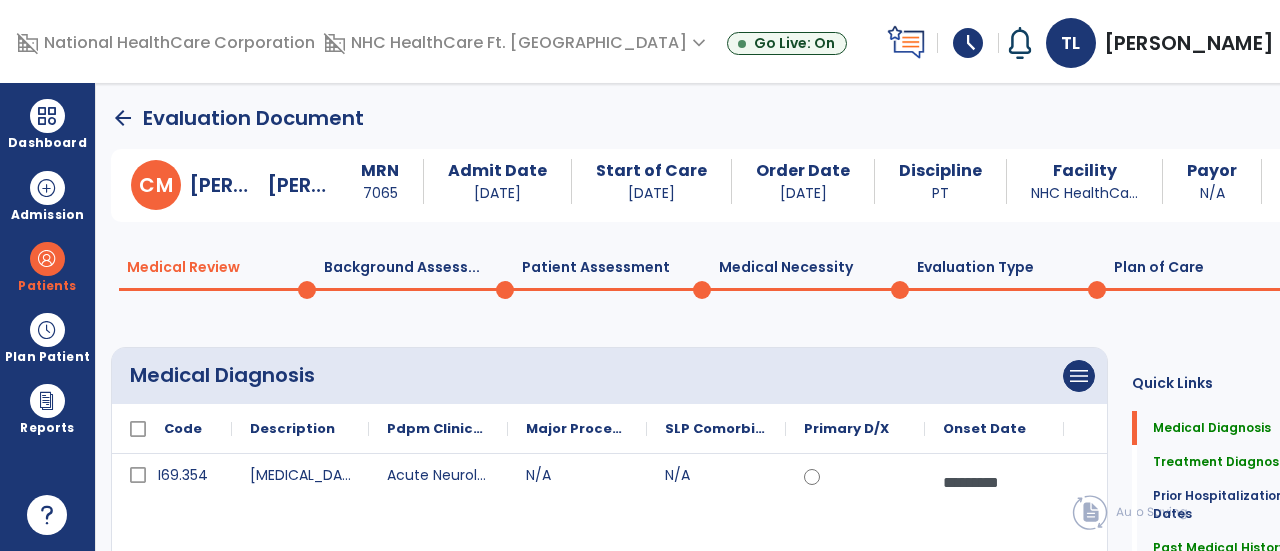 click on "Plan of Care  0" 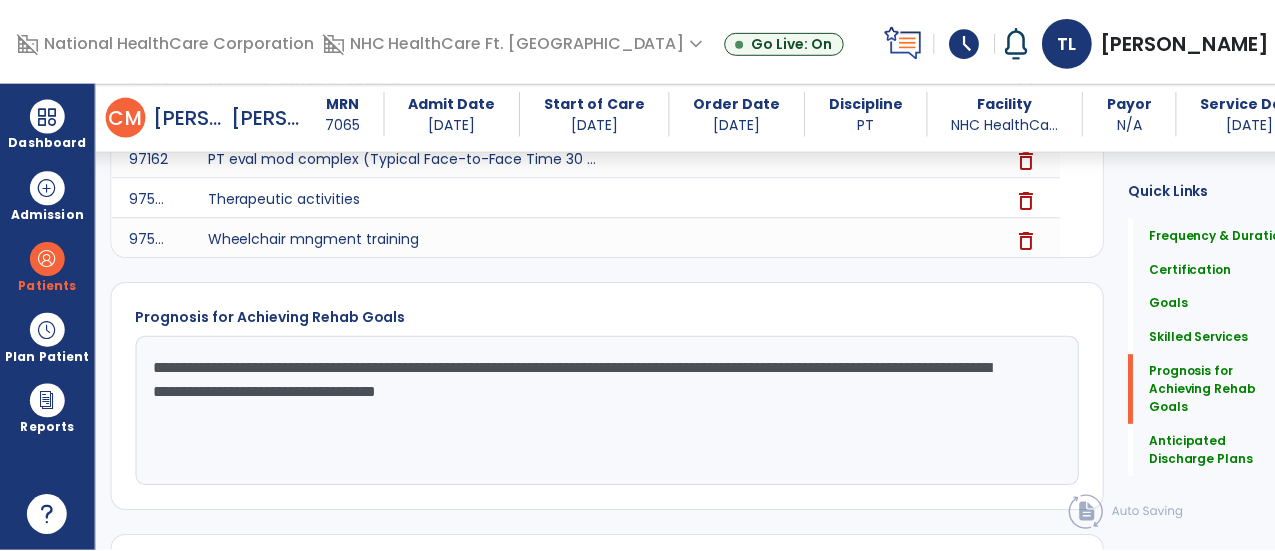 scroll, scrollTop: 2265, scrollLeft: 0, axis: vertical 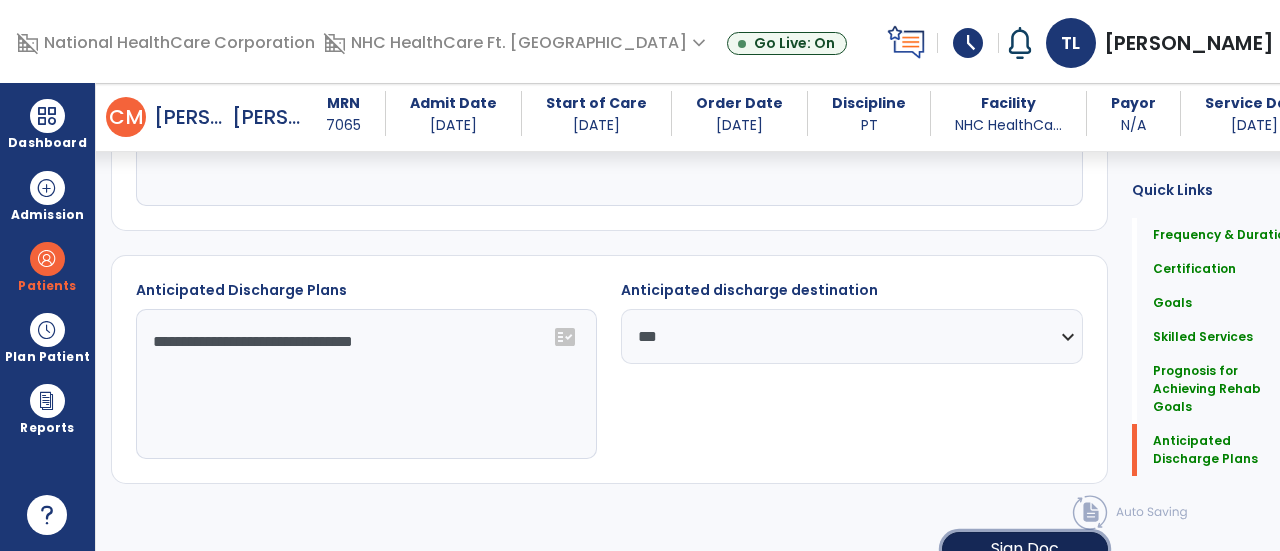 click on "Sign Doc" 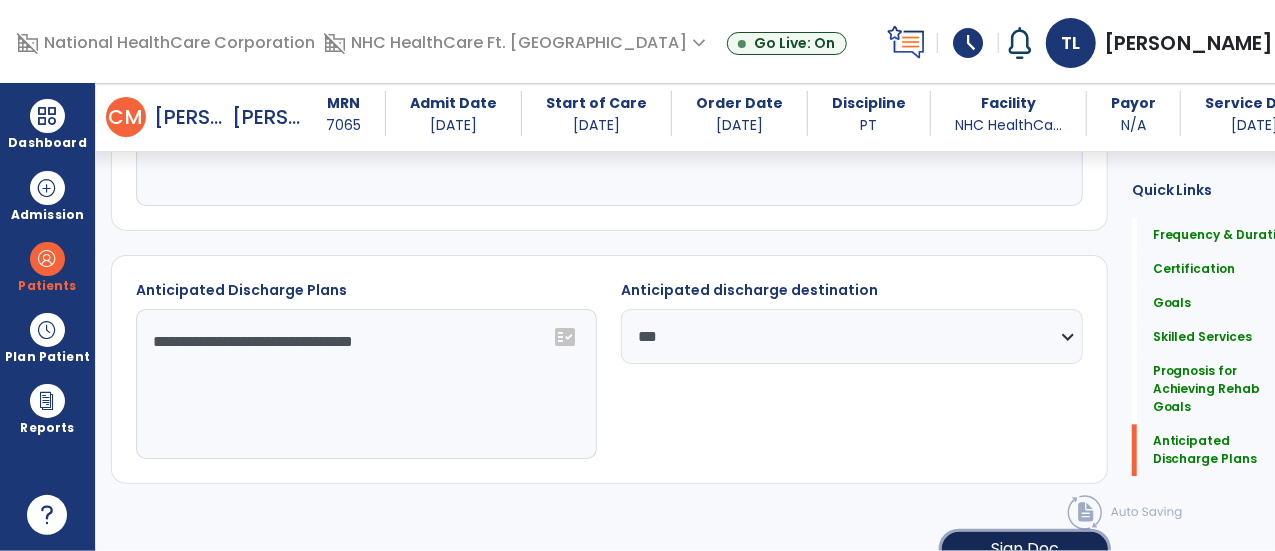 scroll, scrollTop: 2265, scrollLeft: 0, axis: vertical 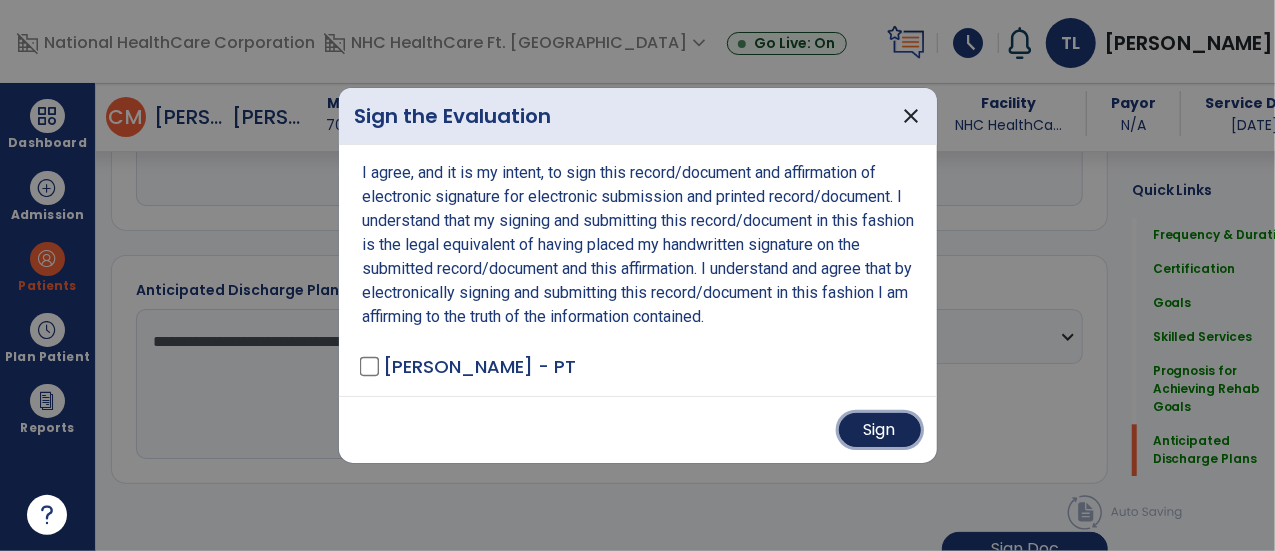 click on "Sign" at bounding box center (880, 430) 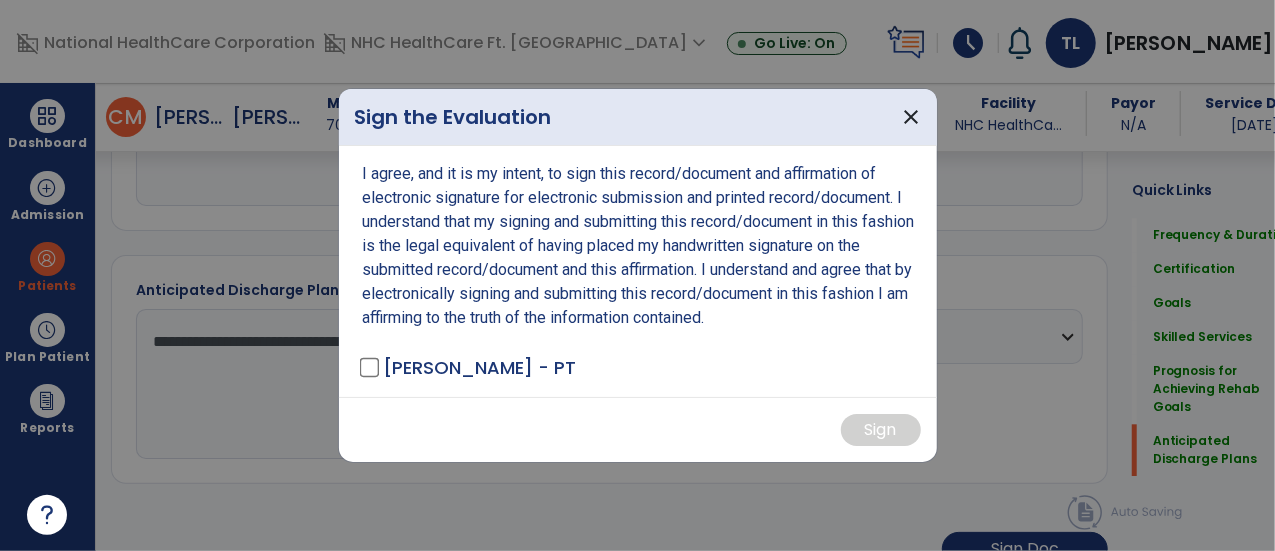scroll, scrollTop: 2264, scrollLeft: 0, axis: vertical 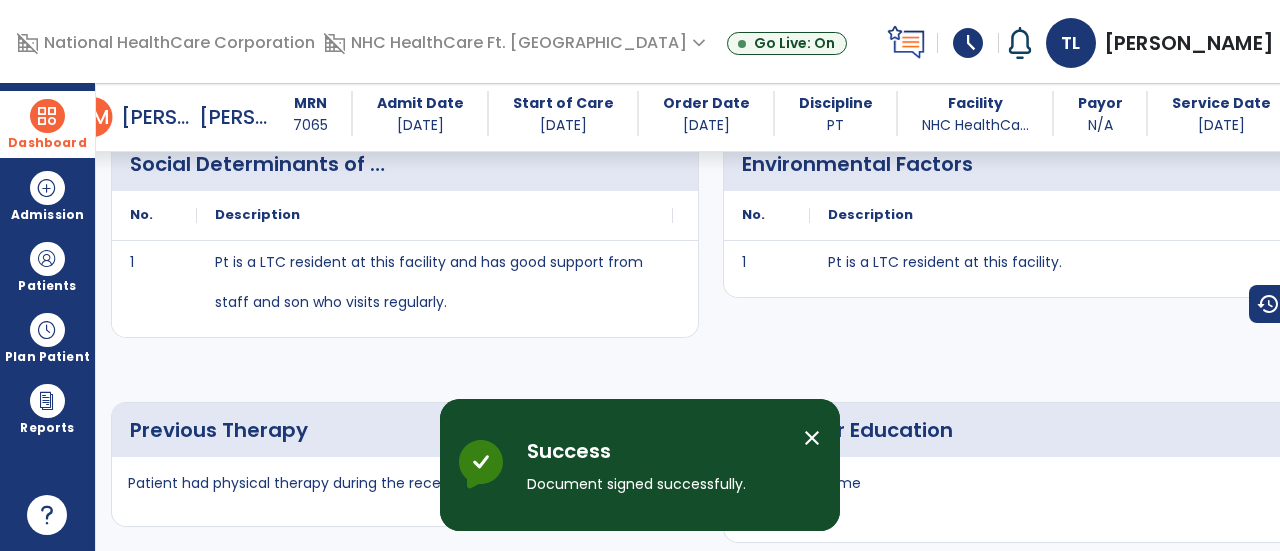 click at bounding box center (47, 116) 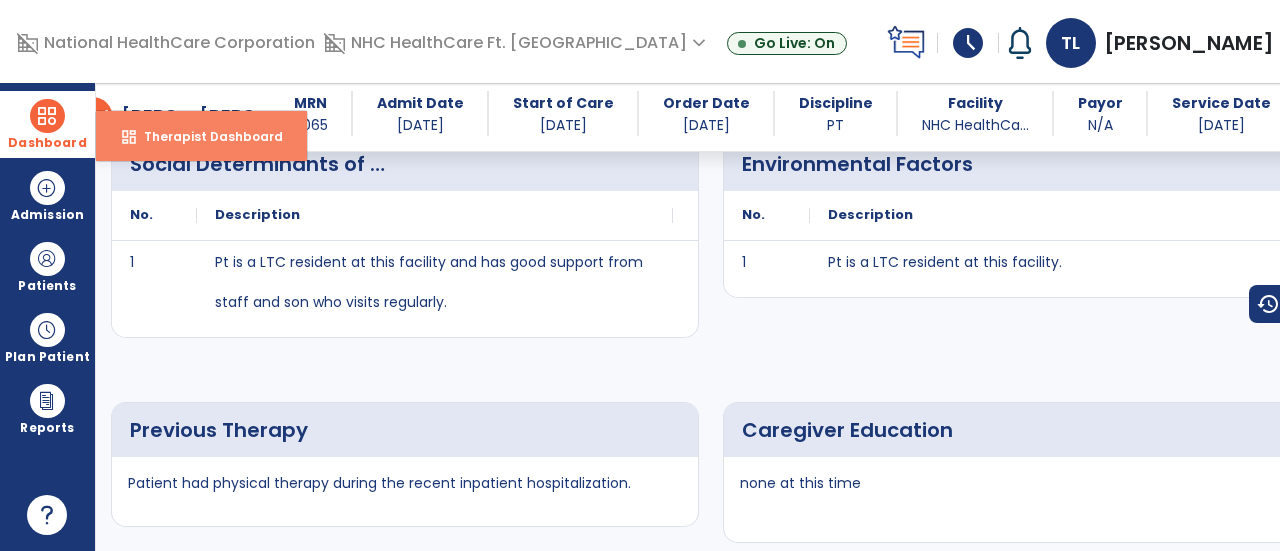 click on "dashboard  Therapist Dashboard" at bounding box center [201, 136] 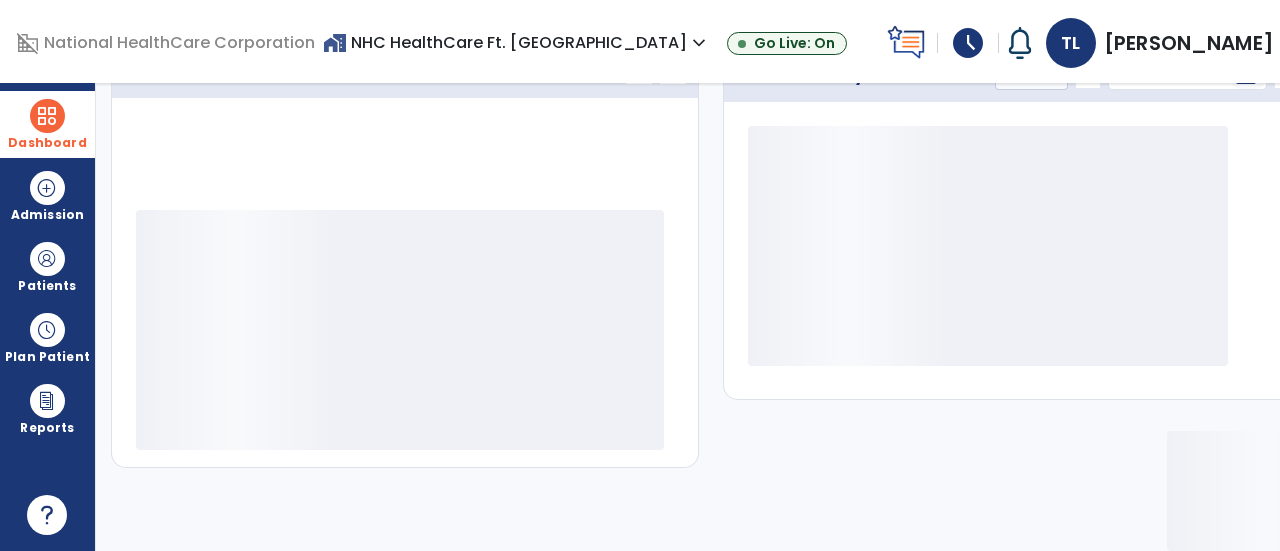scroll, scrollTop: 322, scrollLeft: 0, axis: vertical 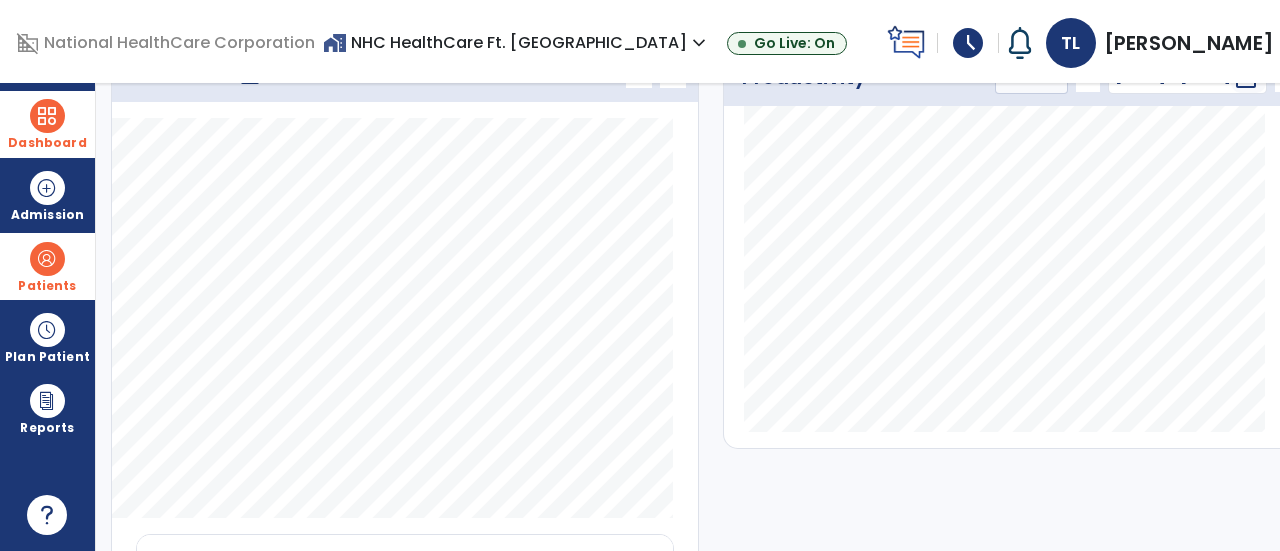 click at bounding box center (47, 259) 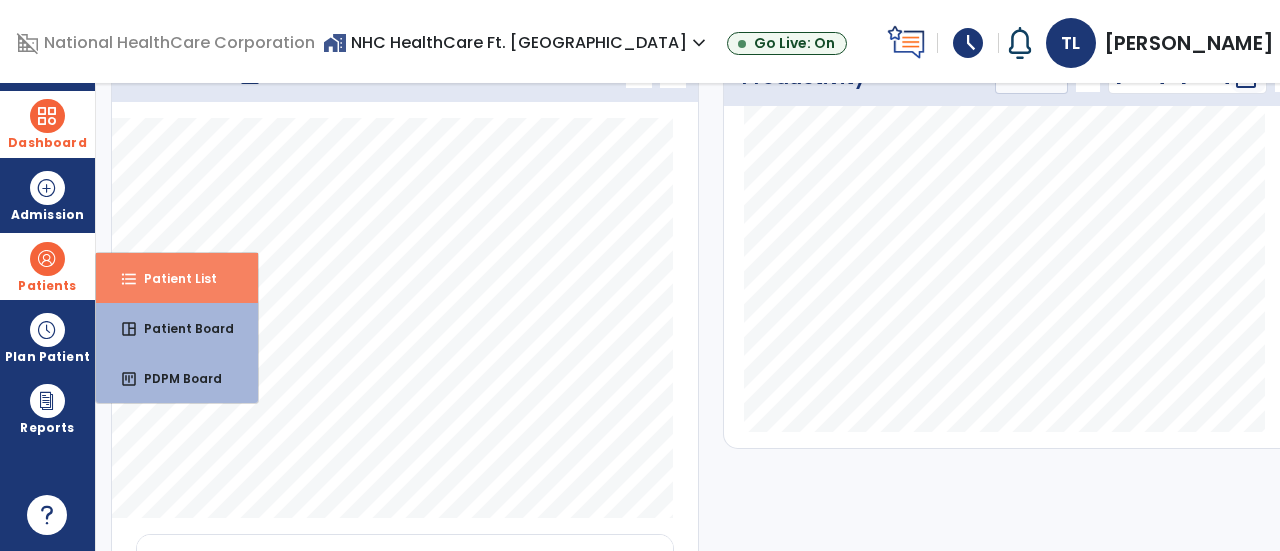 click on "format_list_bulleted  Patient List" at bounding box center [177, 278] 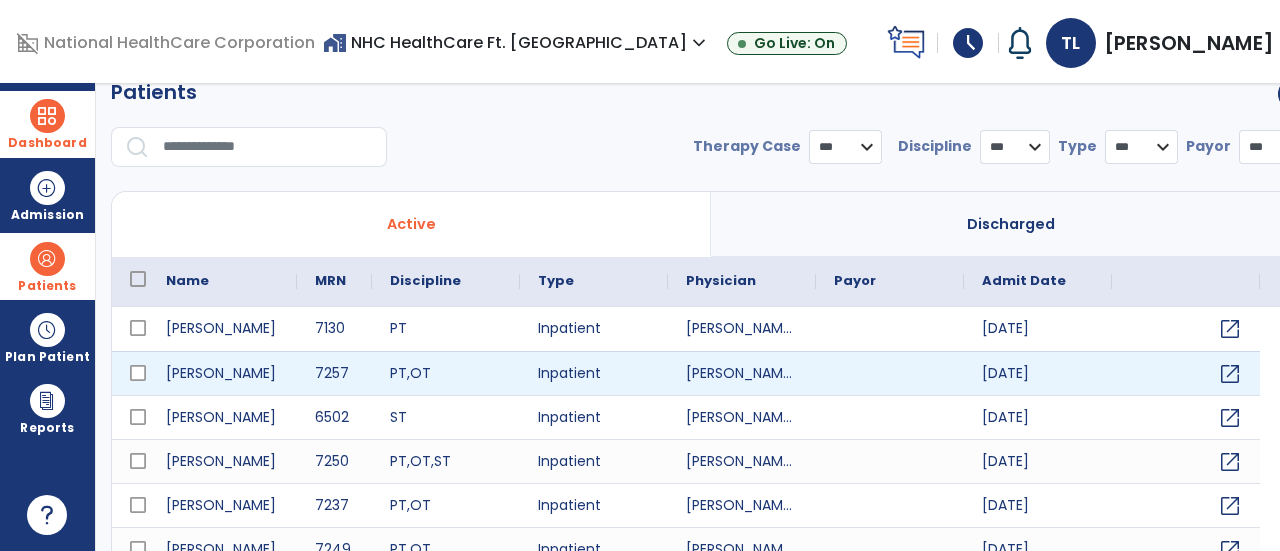 scroll, scrollTop: 22, scrollLeft: 0, axis: vertical 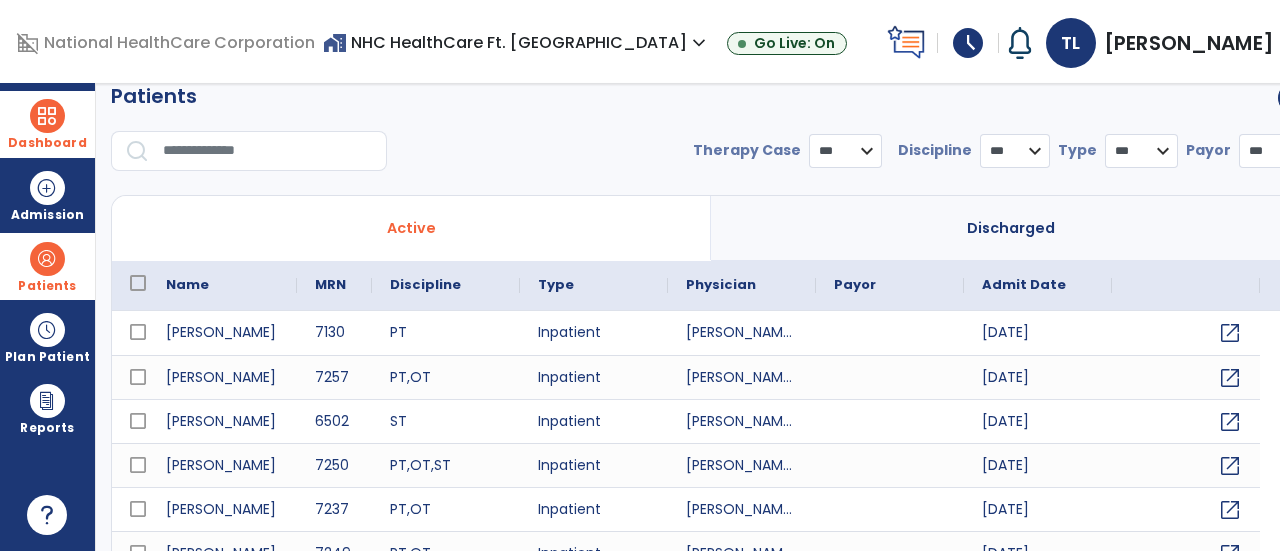 select on "***" 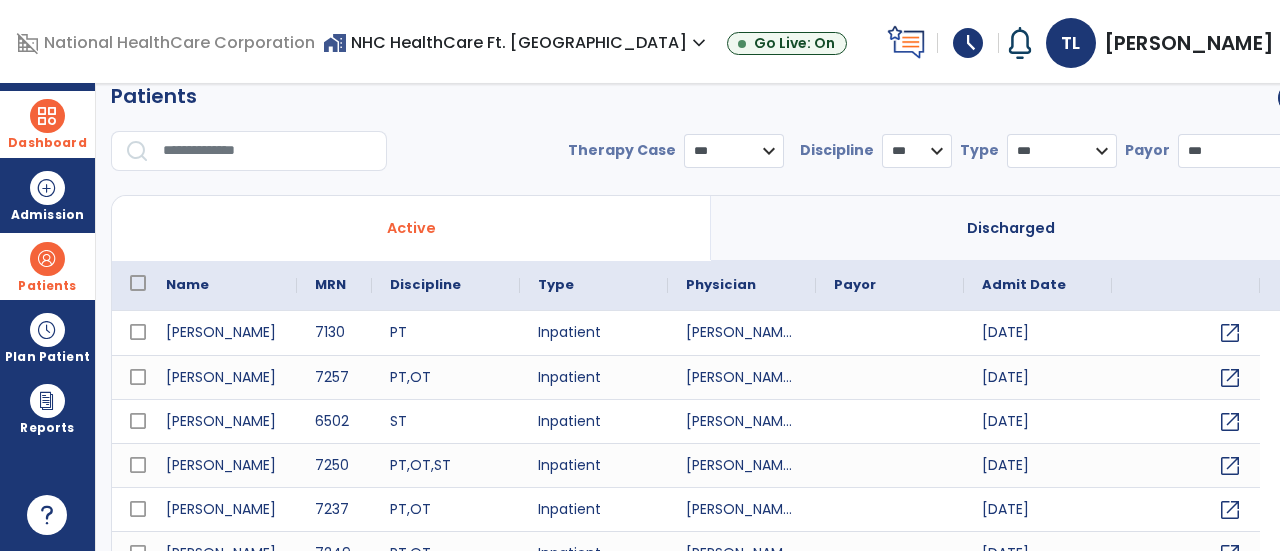 click on "Dashboard" at bounding box center [47, 124] 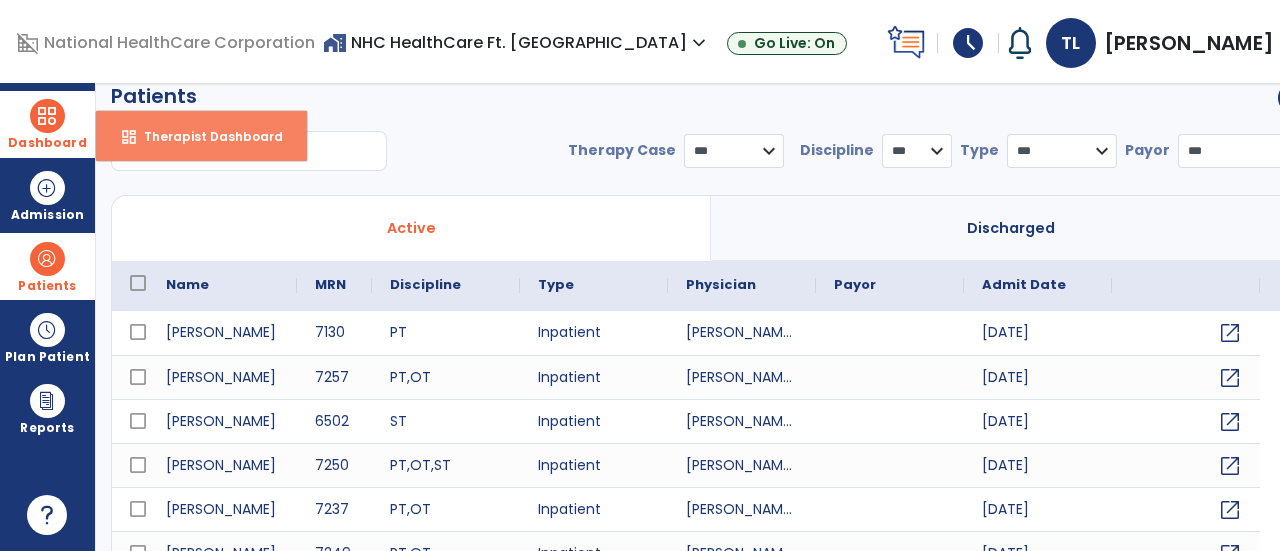 click on "Therapist Dashboard" at bounding box center (205, 136) 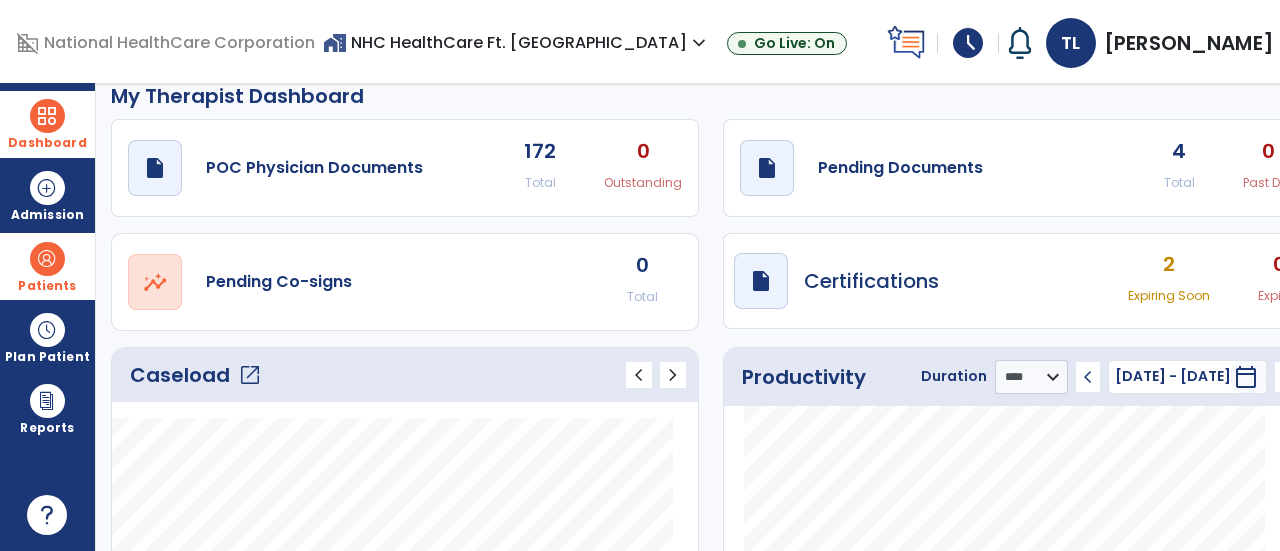 click on "open_in_new" 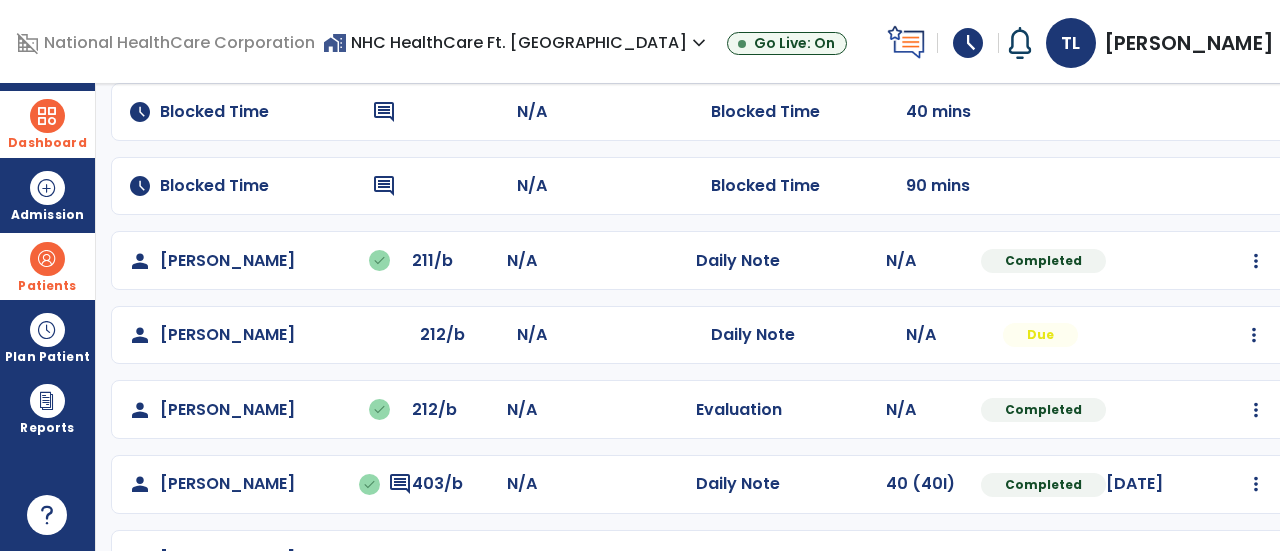 scroll, scrollTop: 326, scrollLeft: 0, axis: vertical 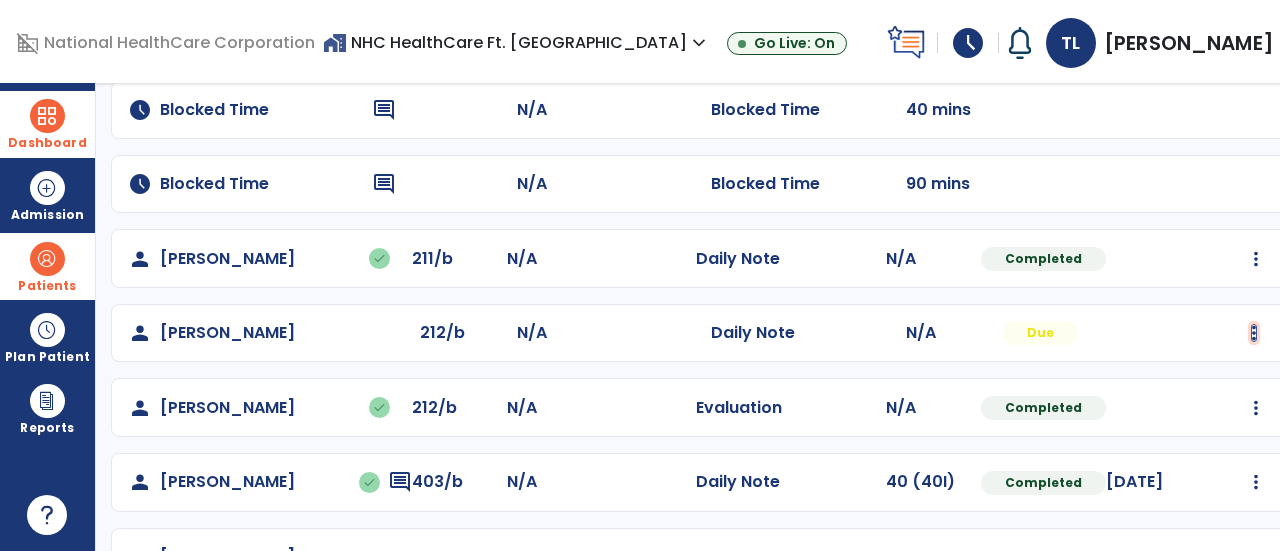 click at bounding box center (1256, -38) 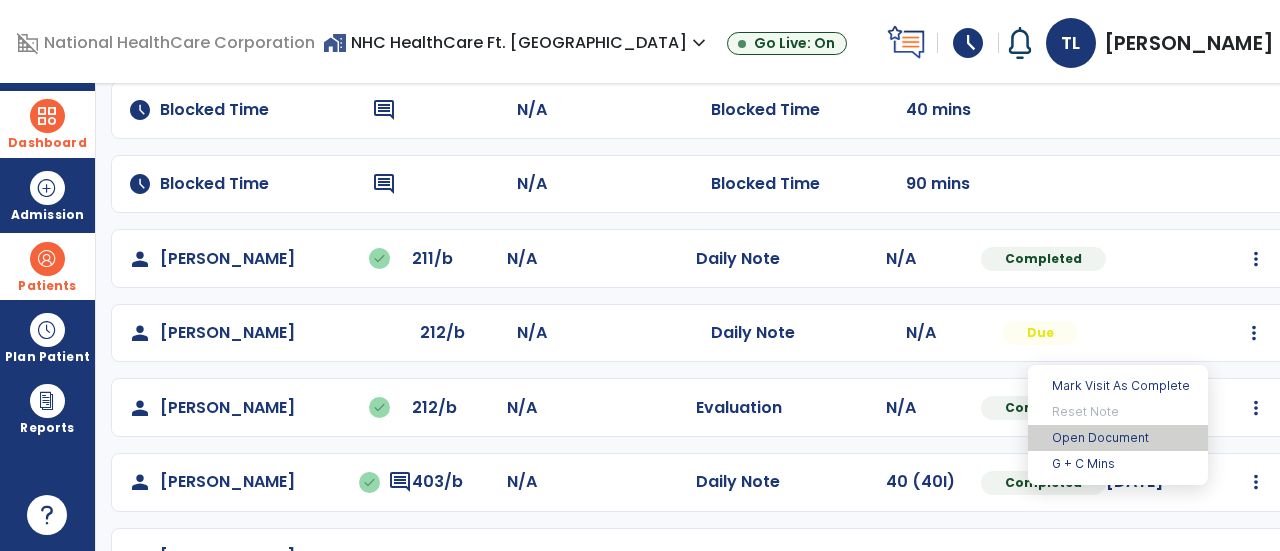 click on "Open Document" at bounding box center (1118, 438) 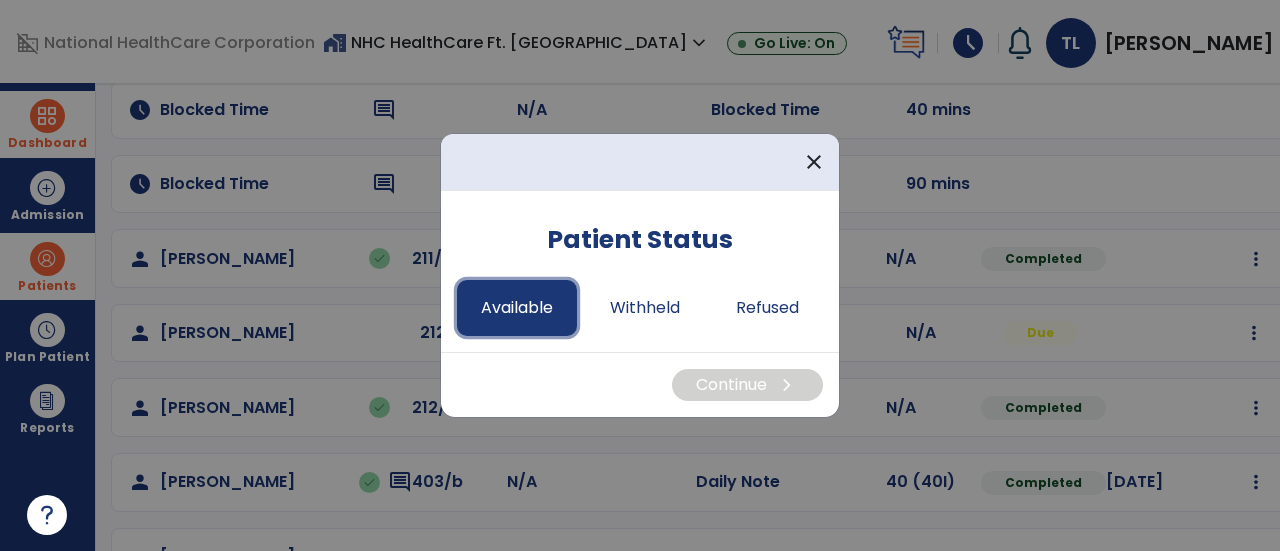 click on "Available" at bounding box center (517, 308) 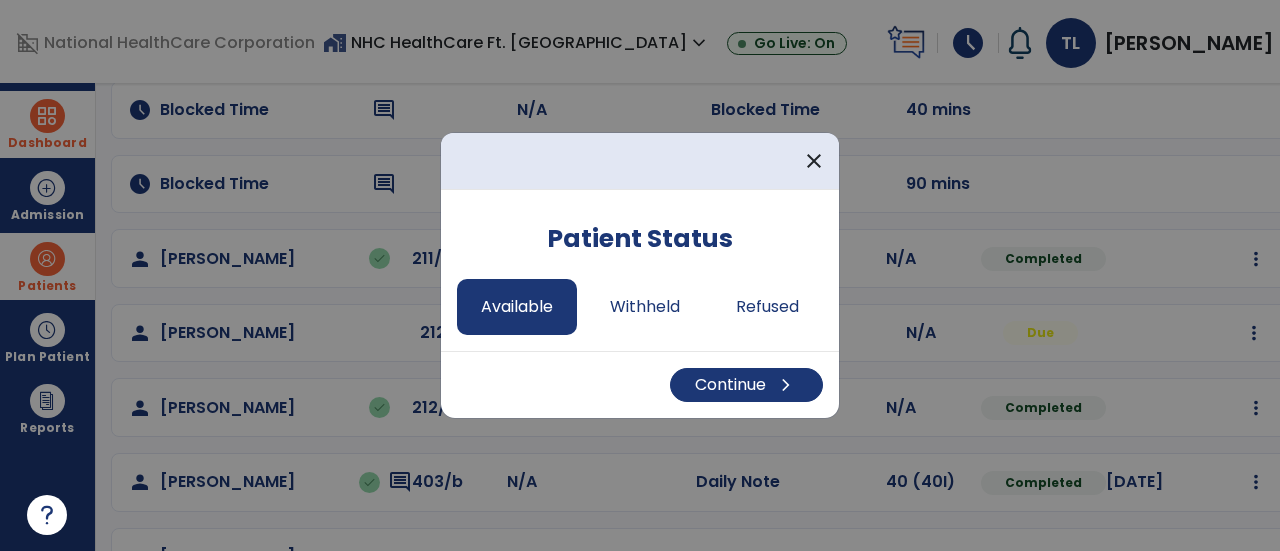 click on "Continue   chevron_right" at bounding box center [640, 384] 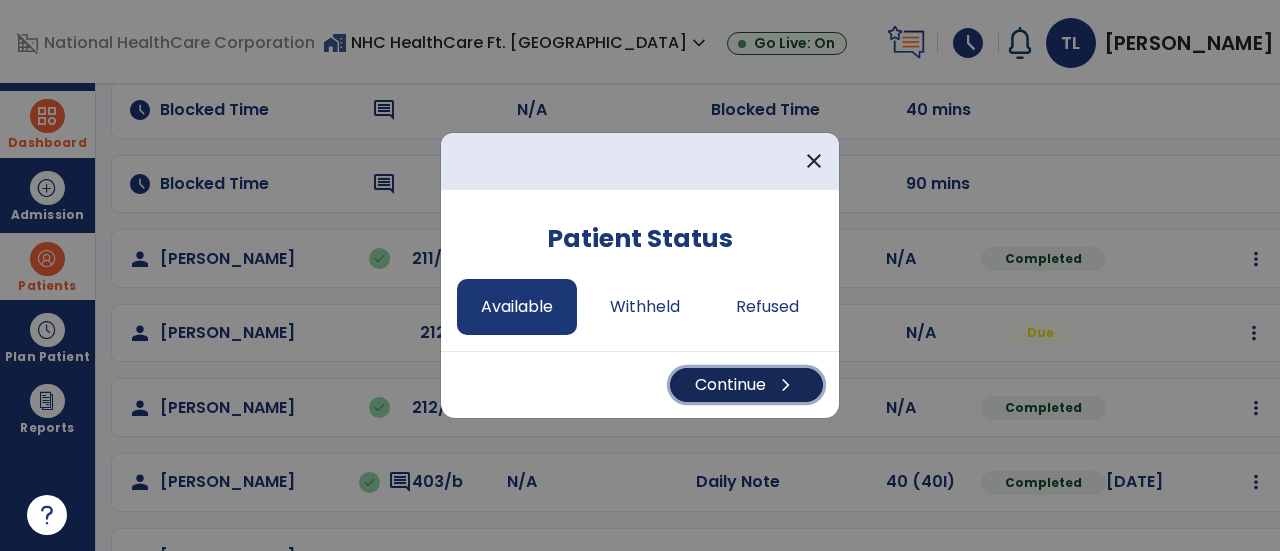 click on "Continue   chevron_right" at bounding box center [746, 385] 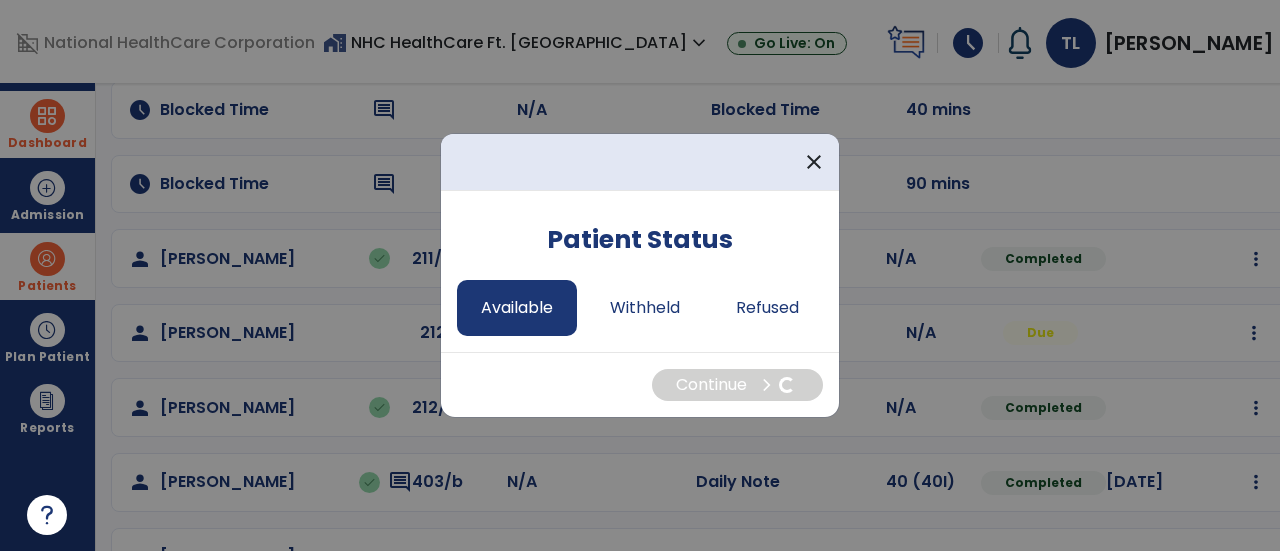 select on "*" 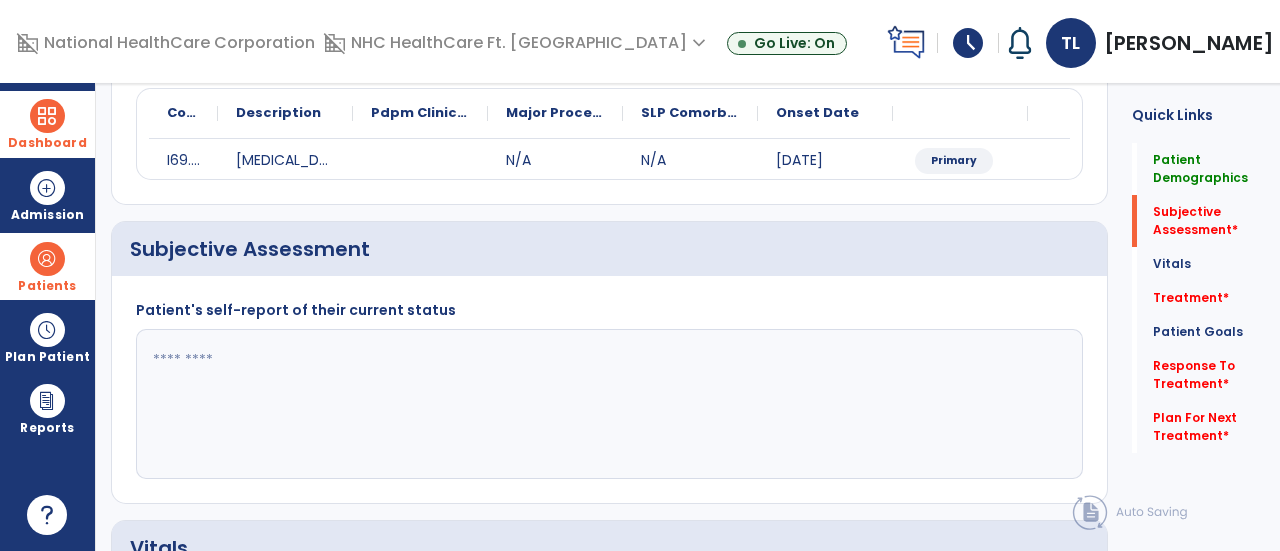 click 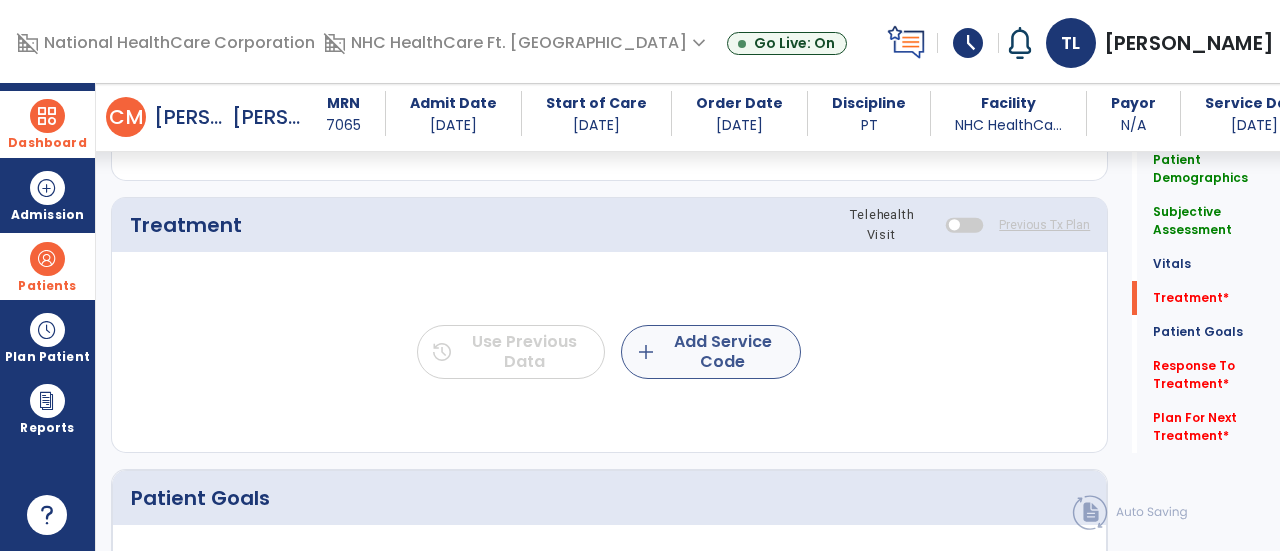 type on "**********" 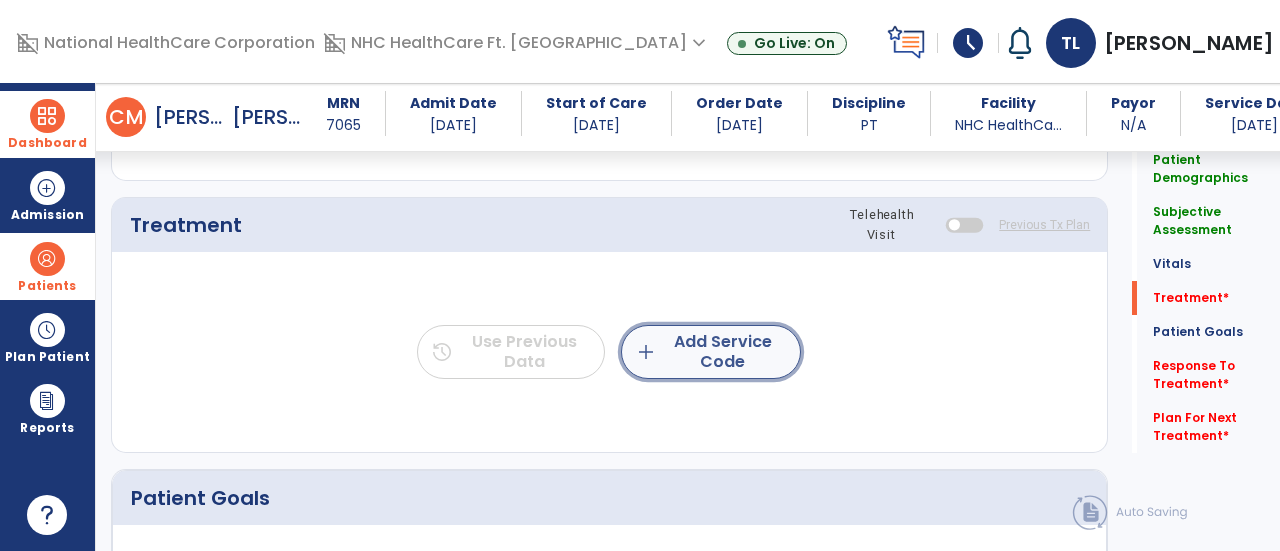 click on "add  Add Service Code" 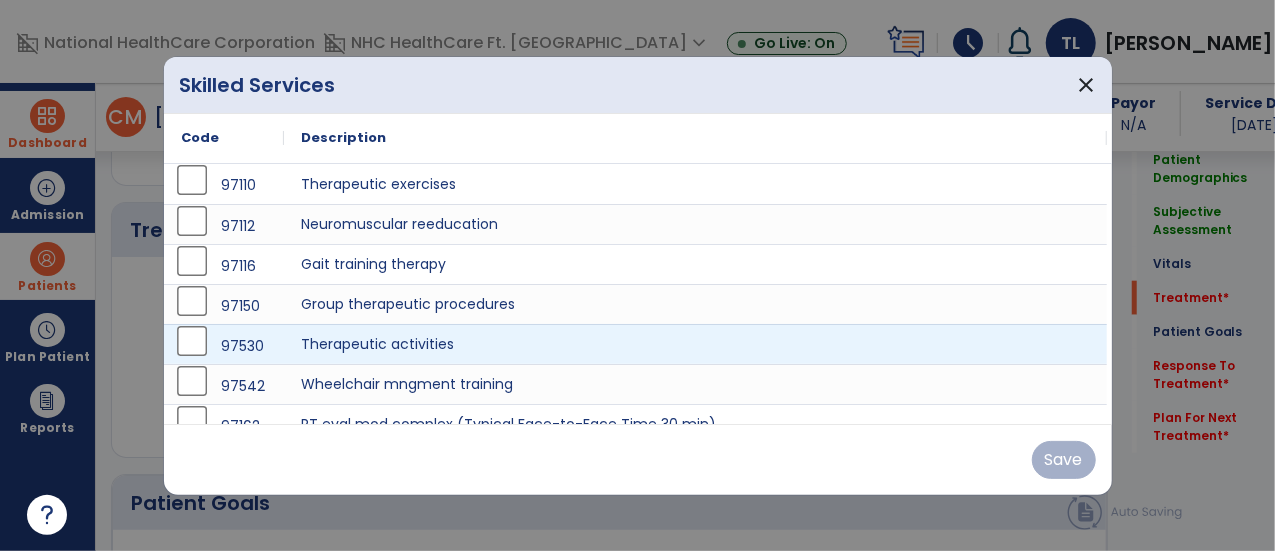 scroll, scrollTop: 1052, scrollLeft: 0, axis: vertical 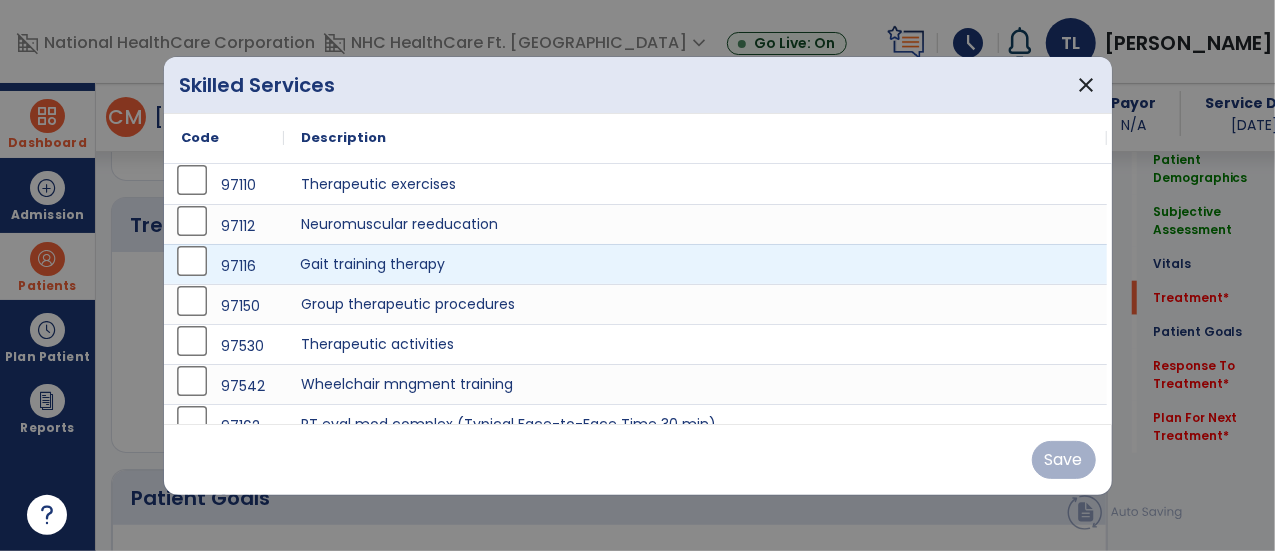 click on "Gait training therapy" at bounding box center [696, 264] 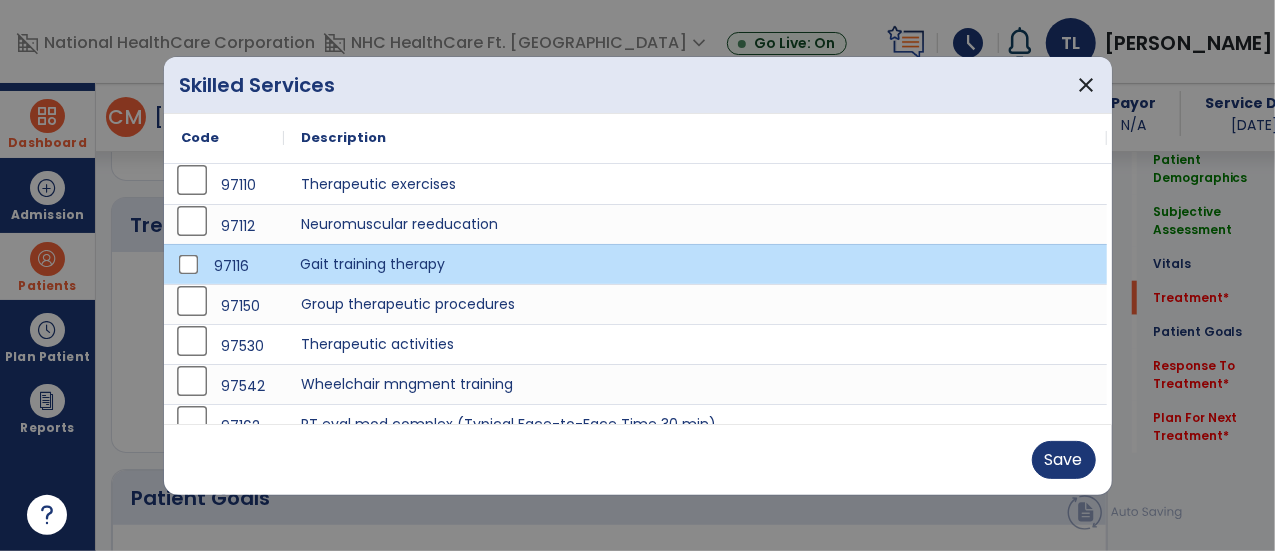 click on "Gait training therapy" at bounding box center [696, 264] 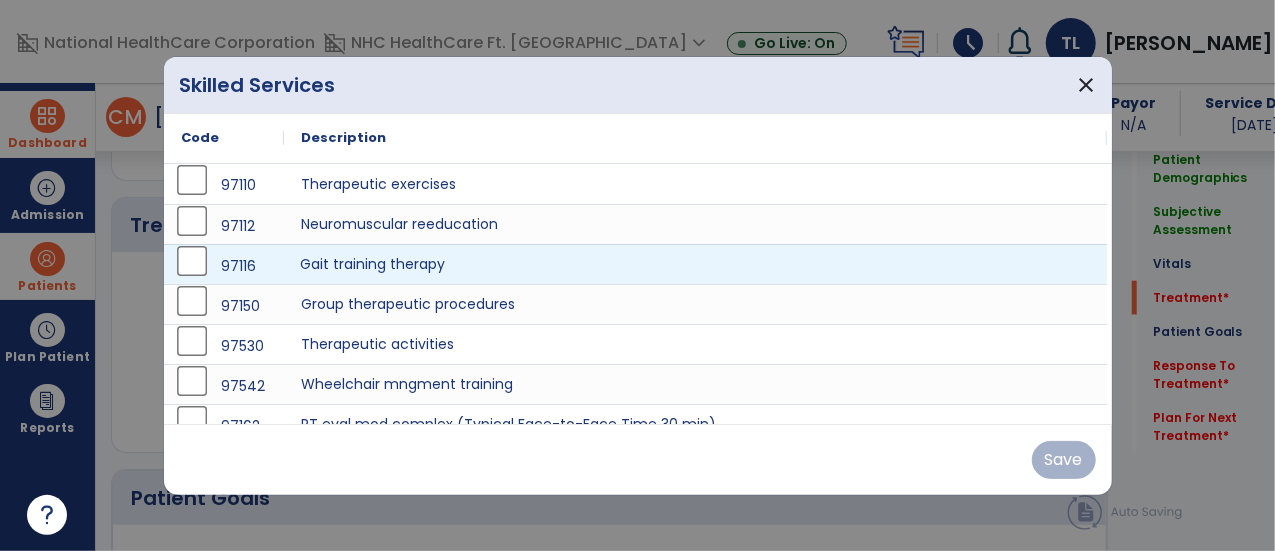 click on "Gait training therapy" at bounding box center [696, 264] 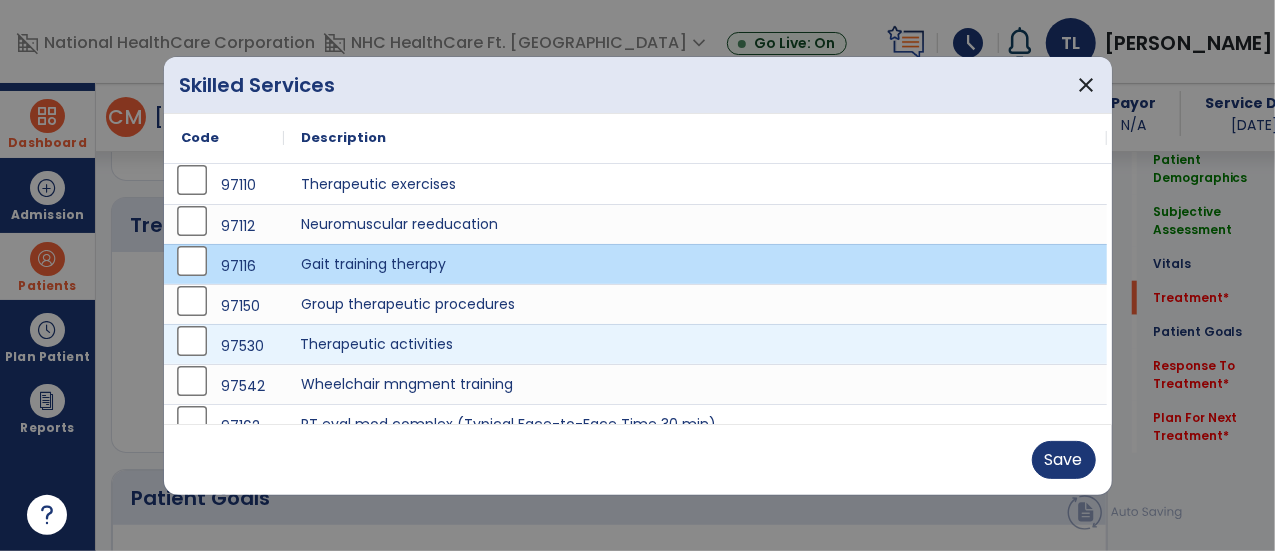 click on "Therapeutic activities" at bounding box center (696, 344) 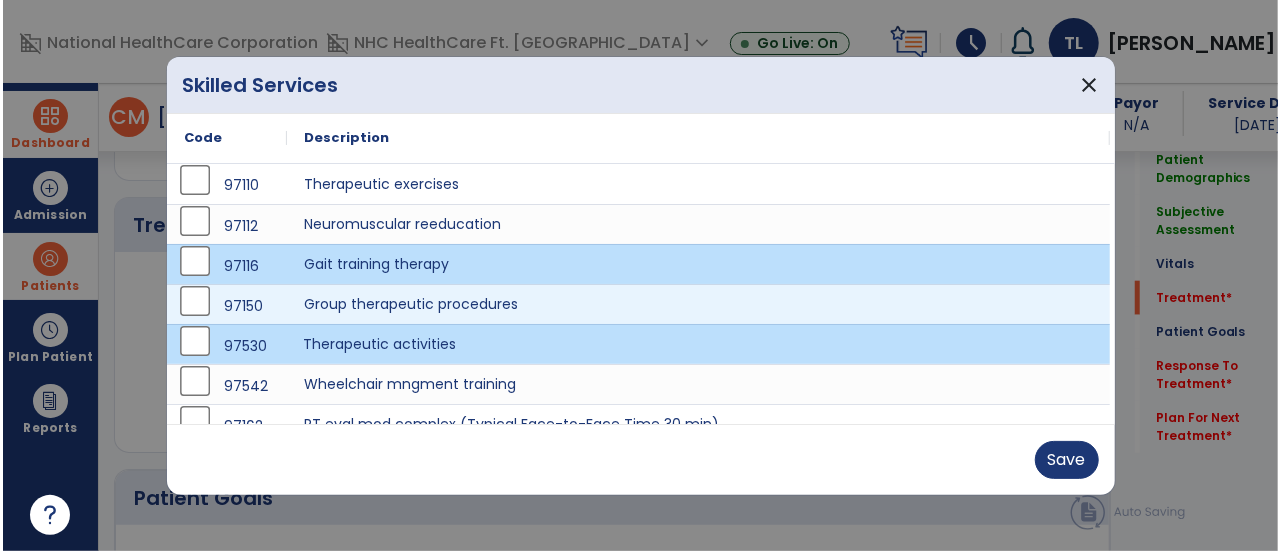 scroll, scrollTop: 60, scrollLeft: 0, axis: vertical 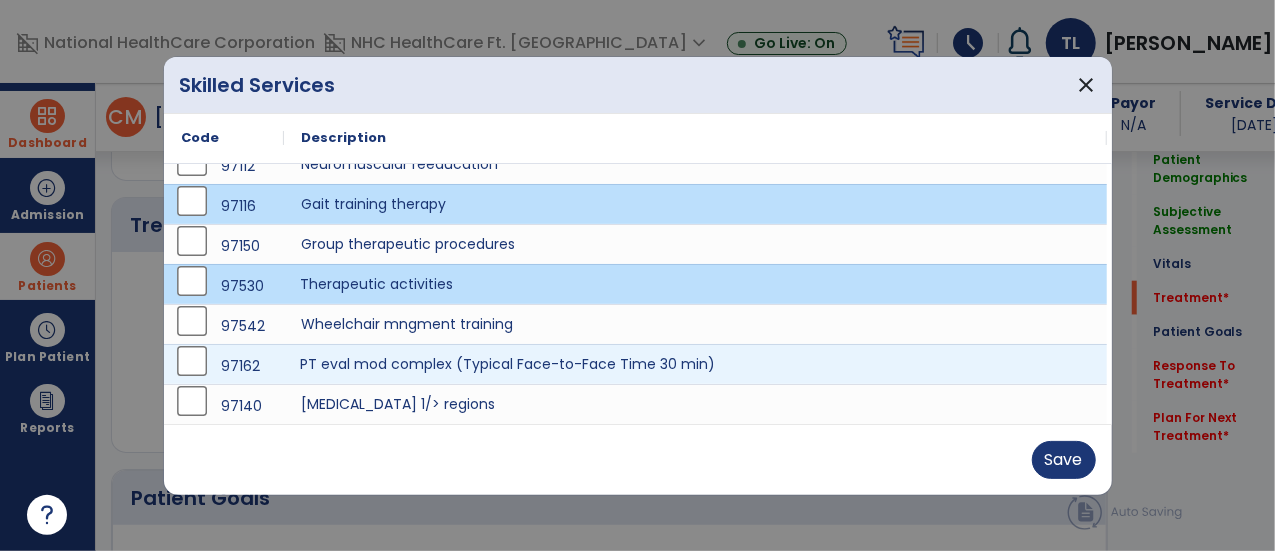 click on "PT eval mod complex (Typical Face-to-Face Time 30 min)" at bounding box center [696, 364] 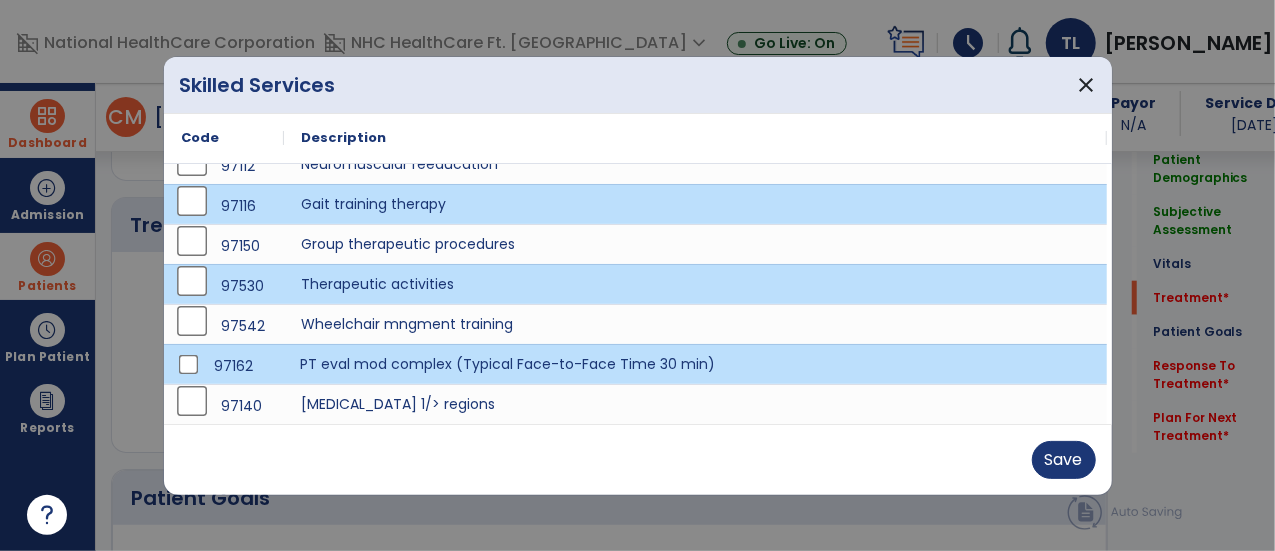 click on "PT eval mod complex (Typical Face-to-Face Time 30 min)" at bounding box center [696, 364] 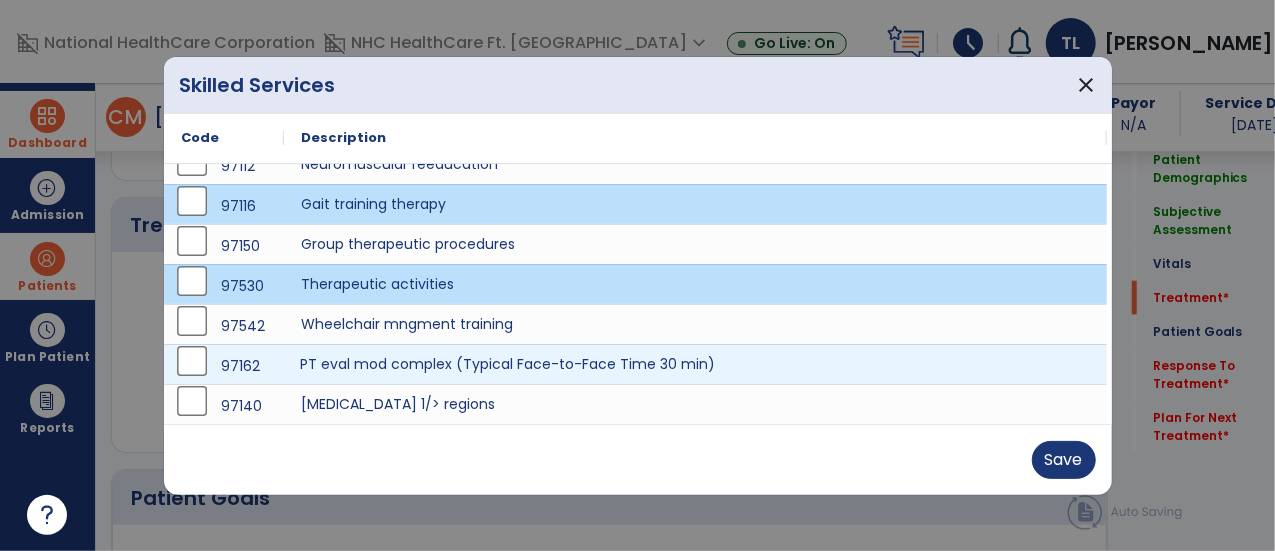 click on "PT eval mod complex (Typical Face-to-Face Time 30 min)" at bounding box center [696, 364] 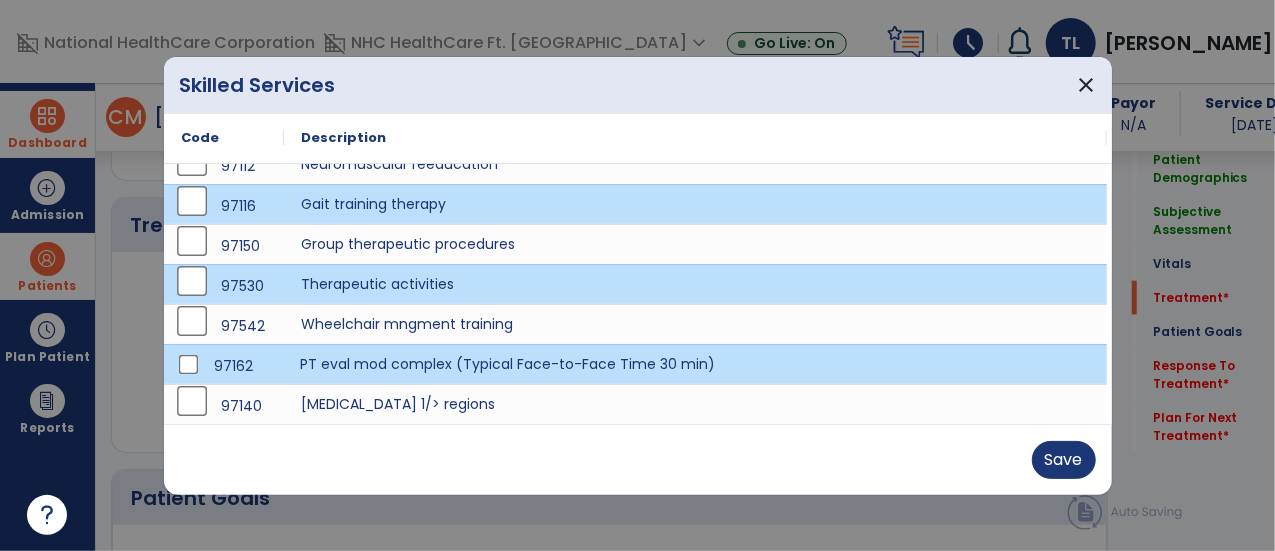 click on "PT eval mod complex (Typical Face-to-Face Time 30 min)" at bounding box center (696, 364) 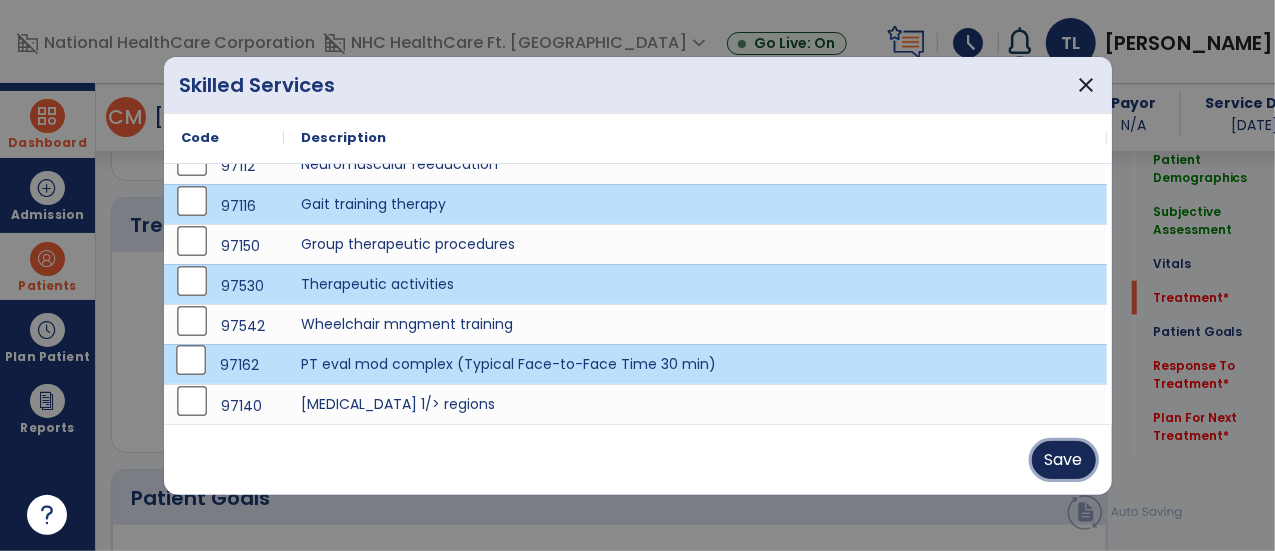click on "Save" at bounding box center (1064, 460) 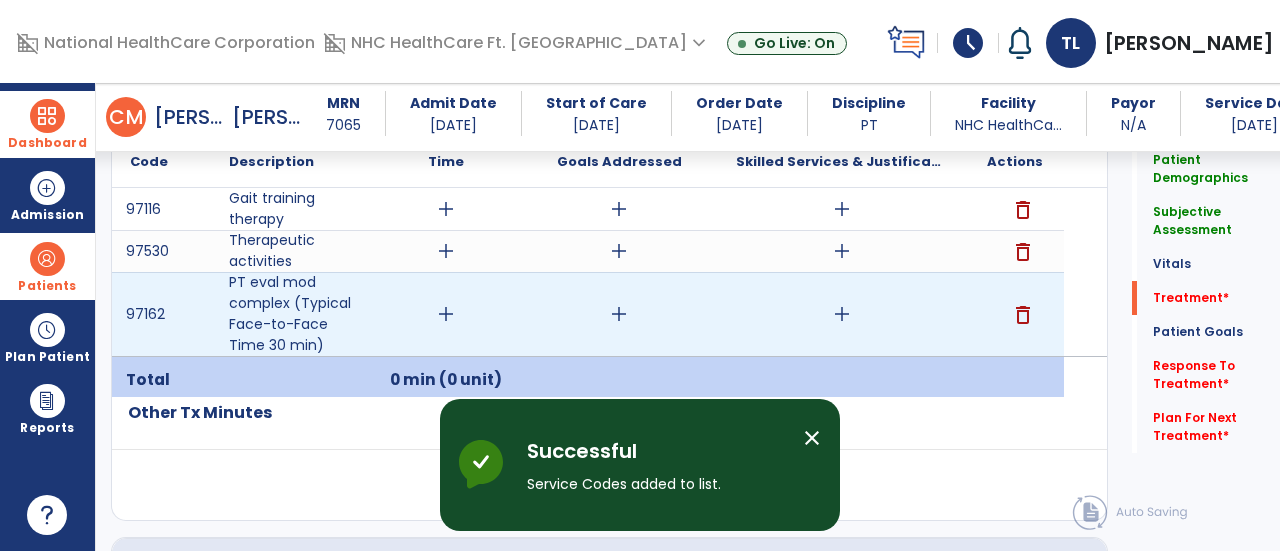 click on "add" at bounding box center [841, 314] 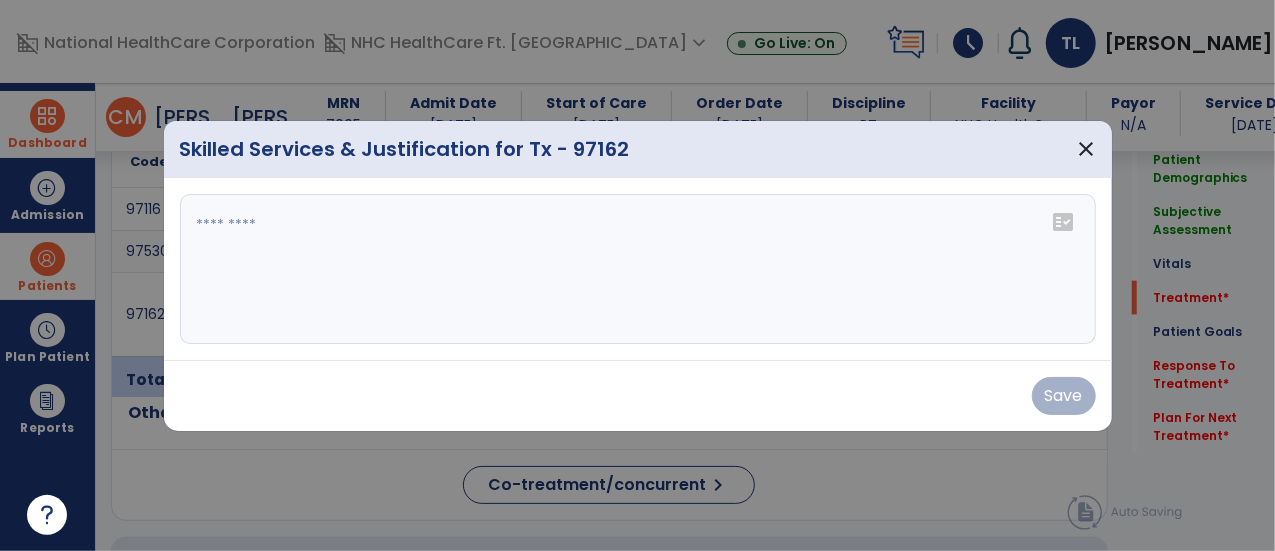 scroll, scrollTop: 1168, scrollLeft: 0, axis: vertical 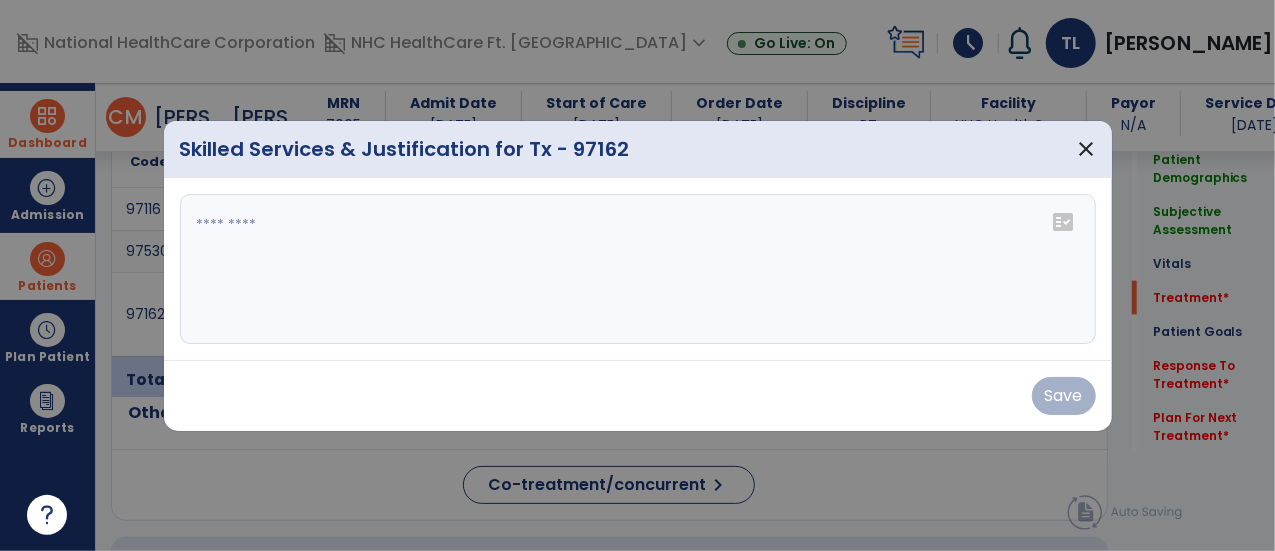 click at bounding box center (638, 269) 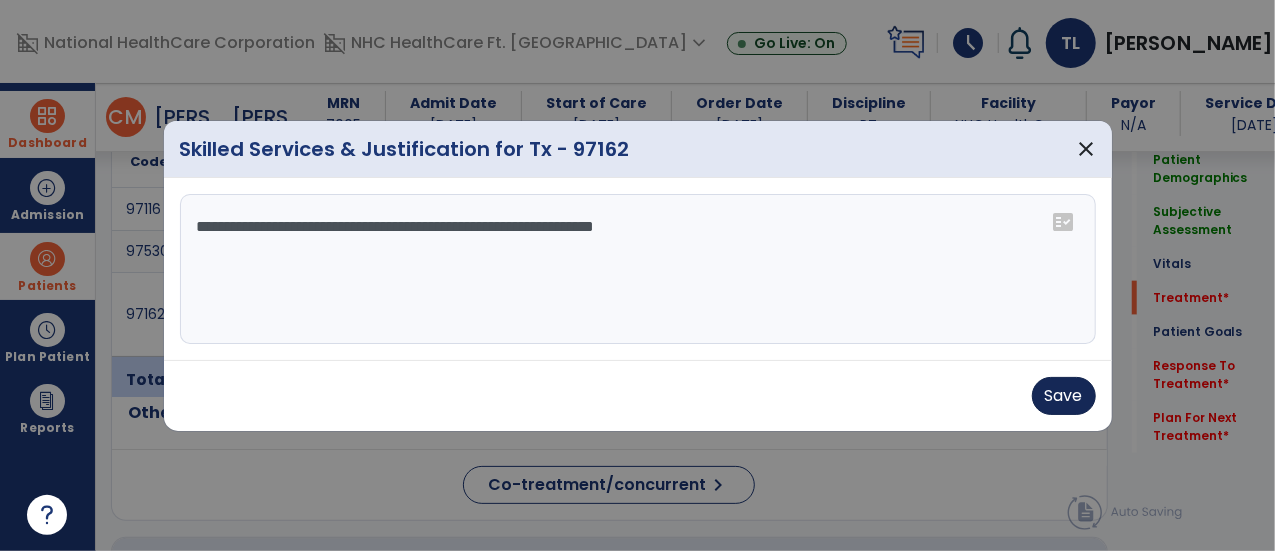 type on "**********" 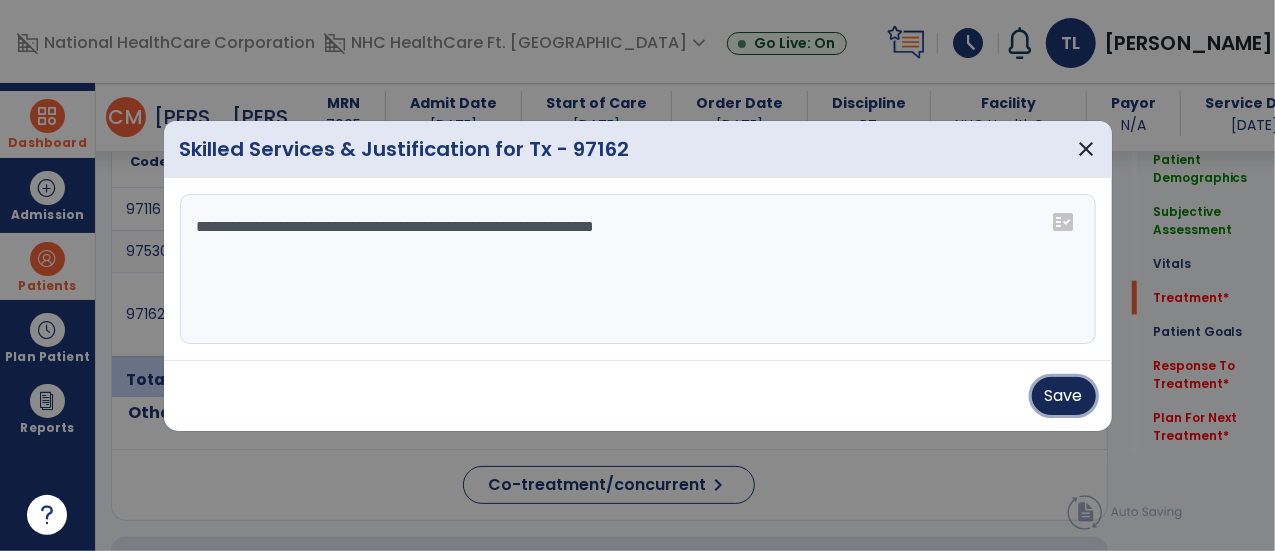 click on "Save" at bounding box center (1064, 396) 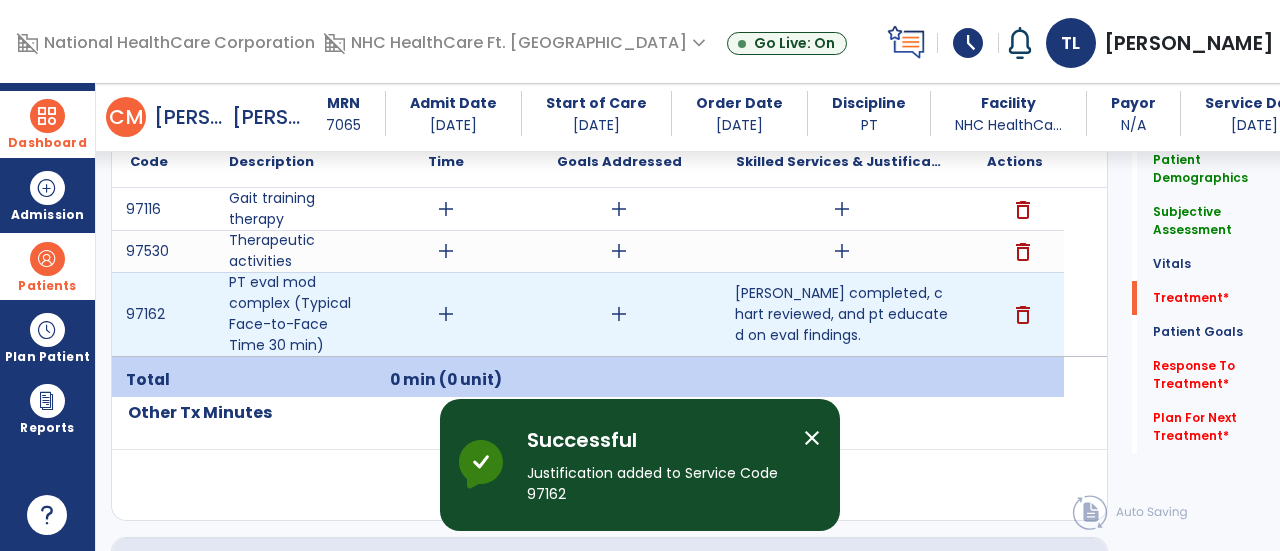 click on "[PERSON_NAME] completed, chart reviewed, and pt educated on eval findings." at bounding box center (841, 314) 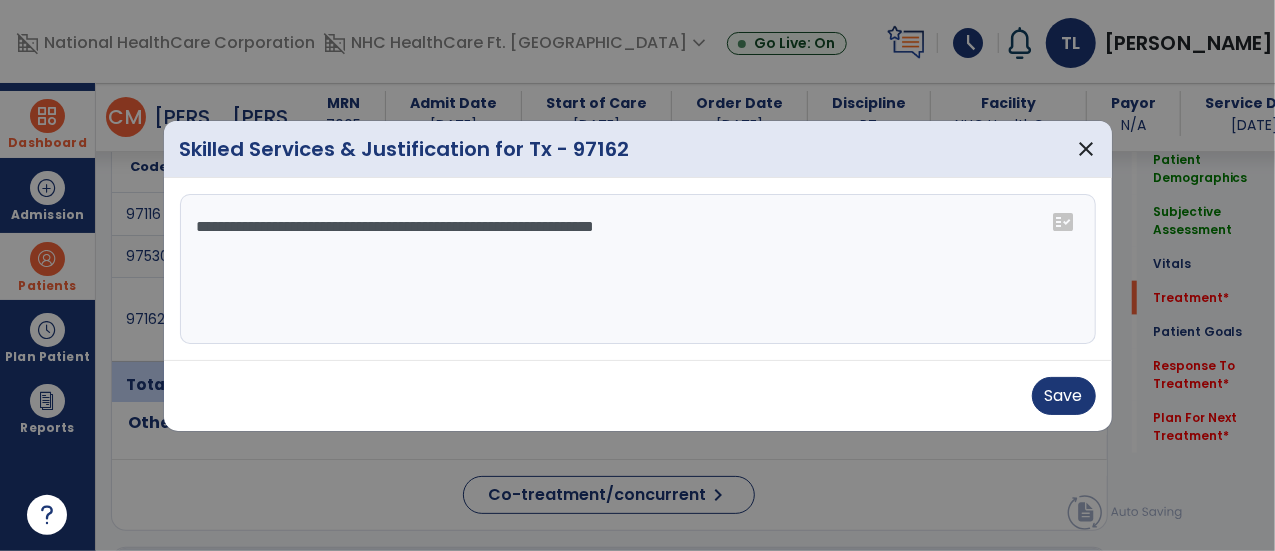 scroll, scrollTop: 1168, scrollLeft: 0, axis: vertical 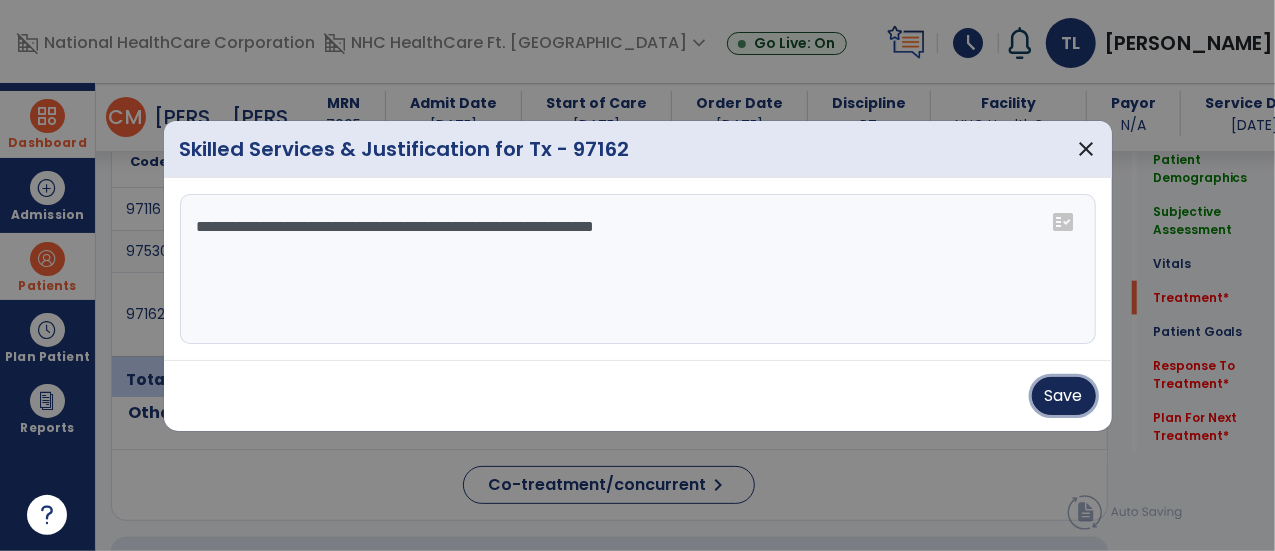 click on "Save" at bounding box center (1064, 396) 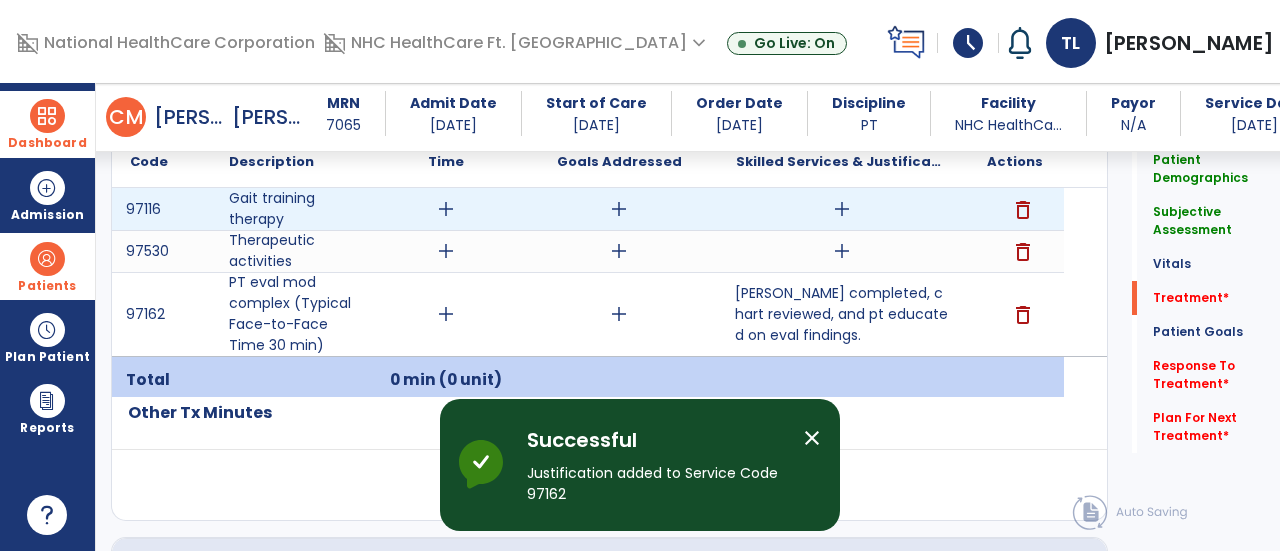 click on "add" at bounding box center [842, 209] 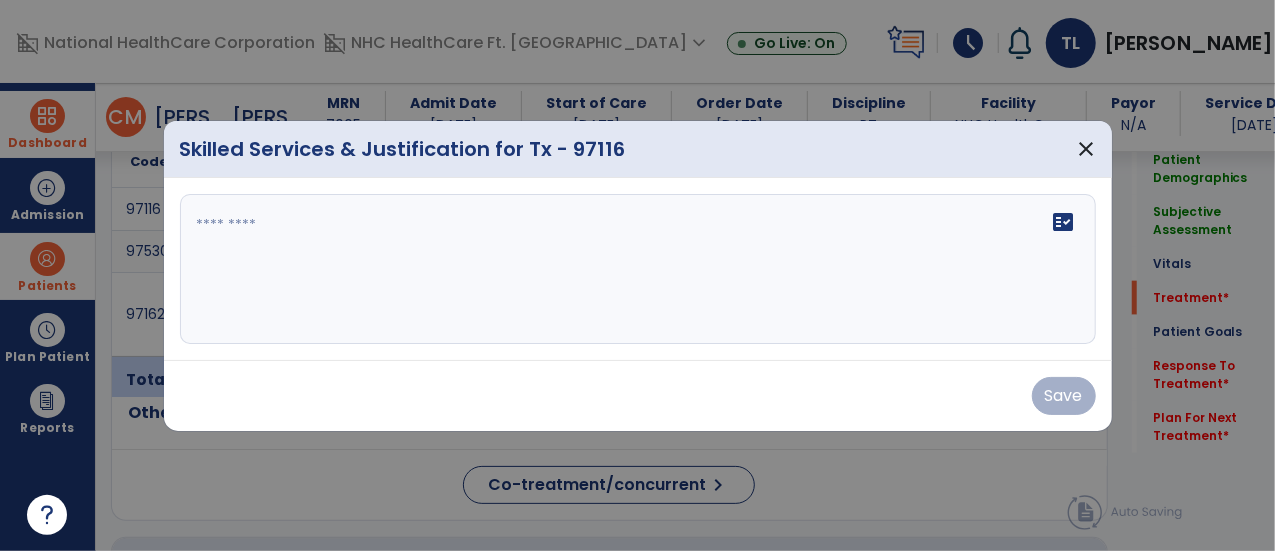 scroll, scrollTop: 1168, scrollLeft: 0, axis: vertical 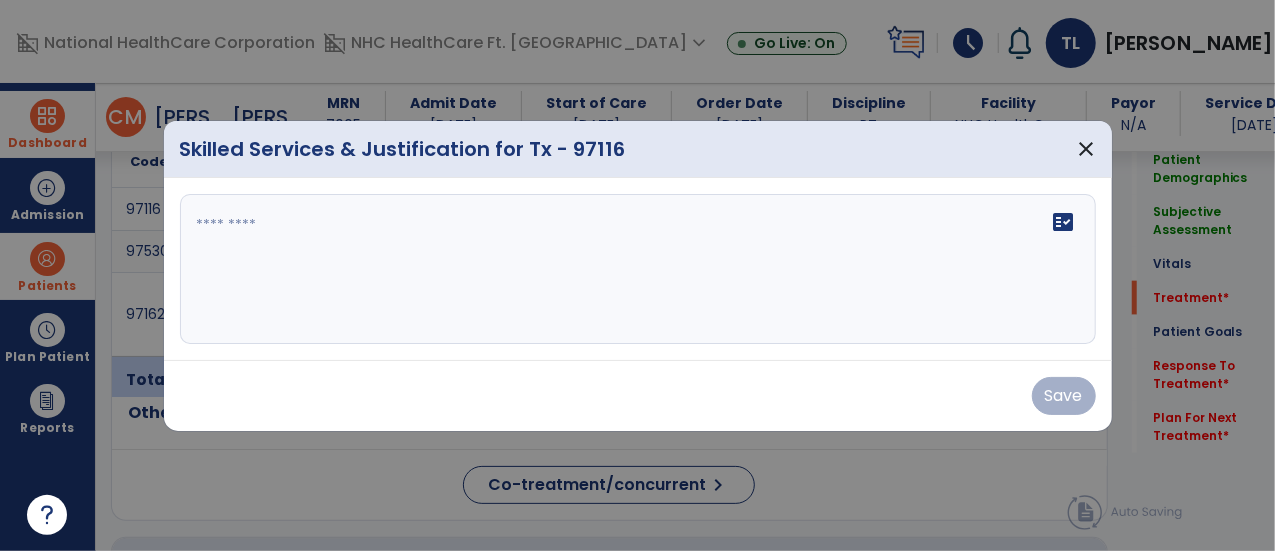 click on "fact_check" at bounding box center [638, 269] 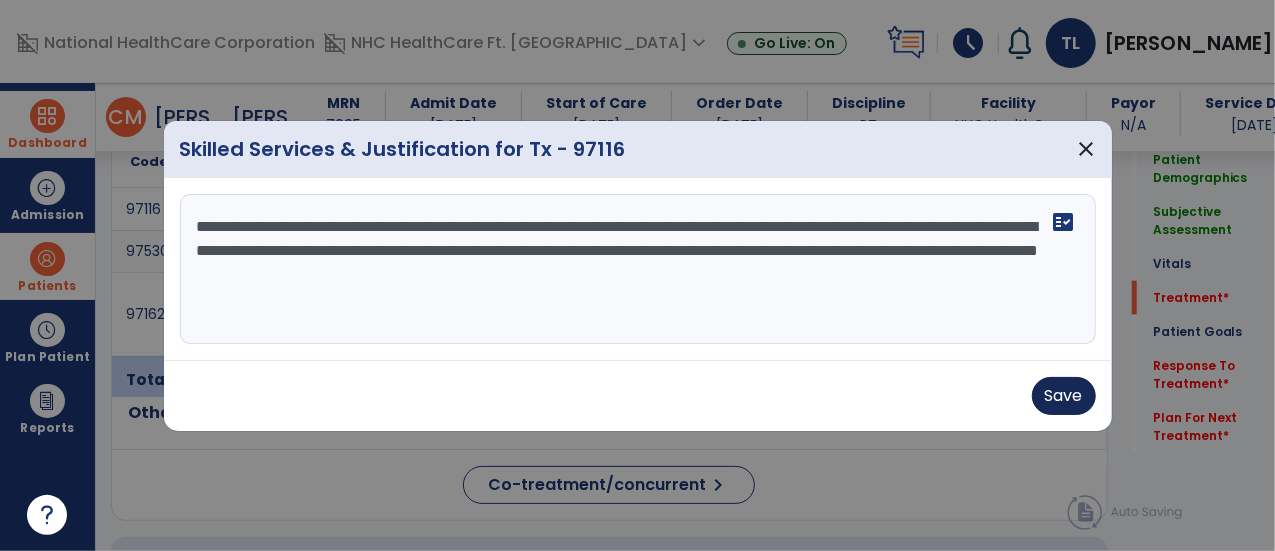 type on "**********" 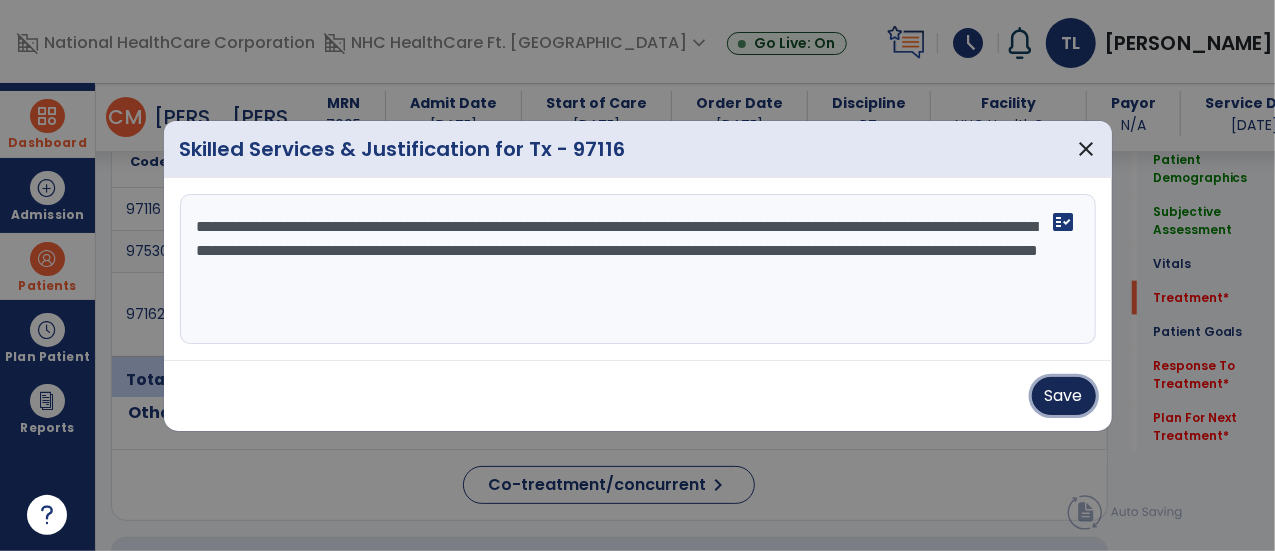 click on "Save" at bounding box center [1064, 396] 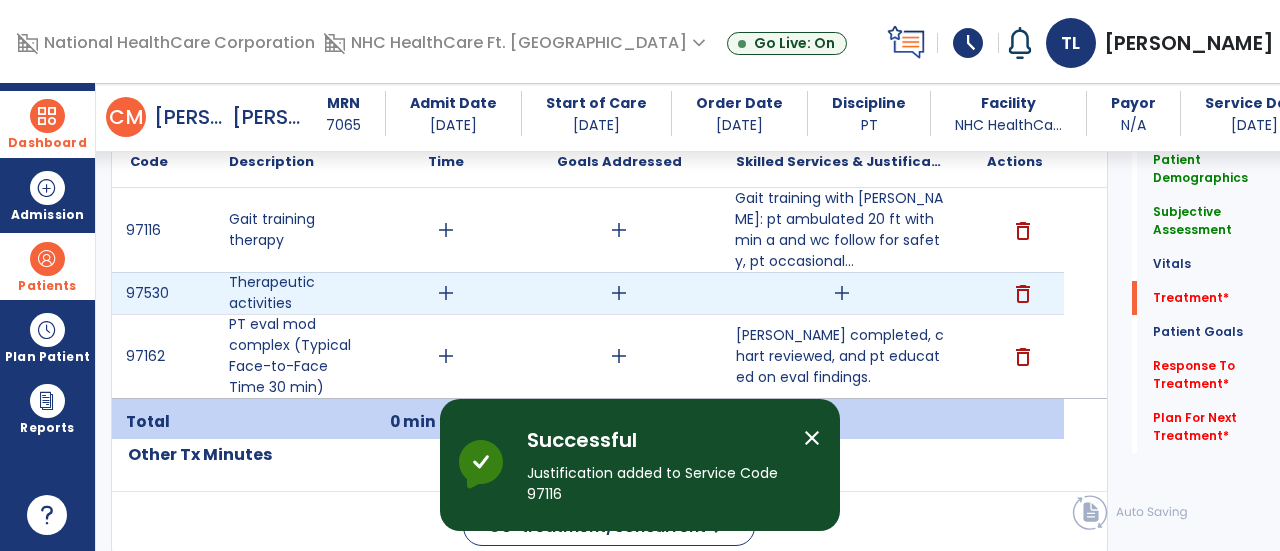 click on "add" at bounding box center (842, 293) 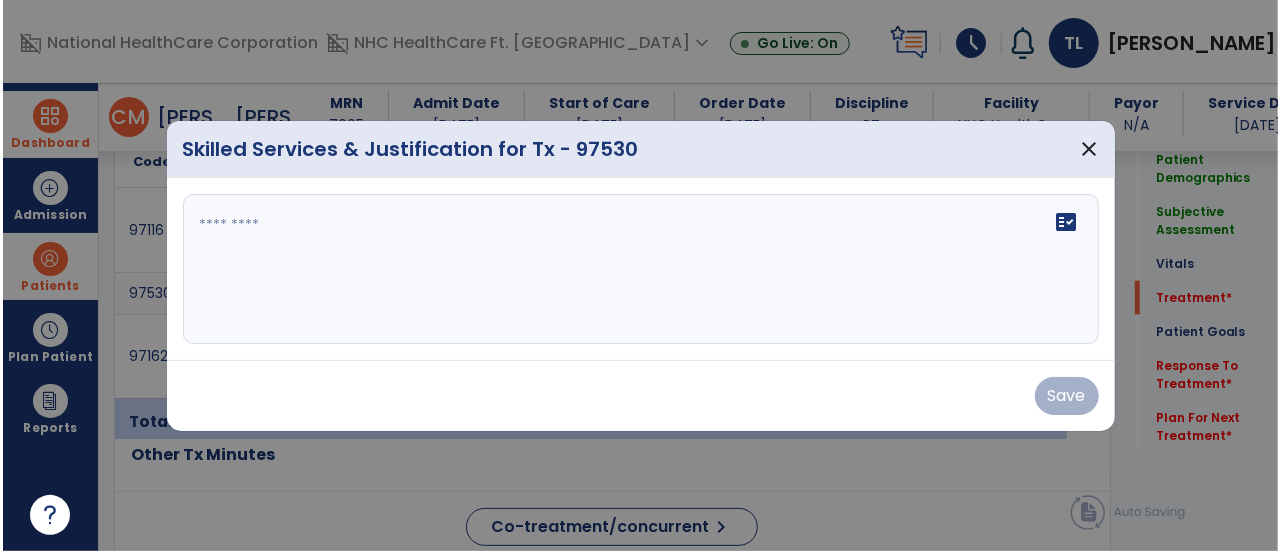 scroll, scrollTop: 1168, scrollLeft: 0, axis: vertical 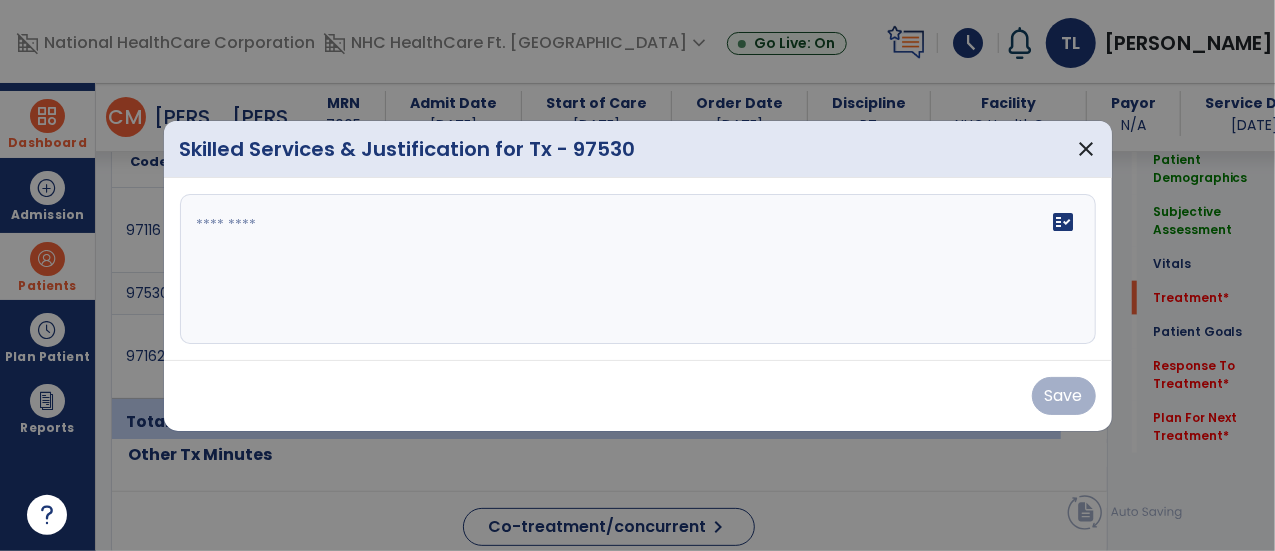 click on "fact_check" at bounding box center [638, 269] 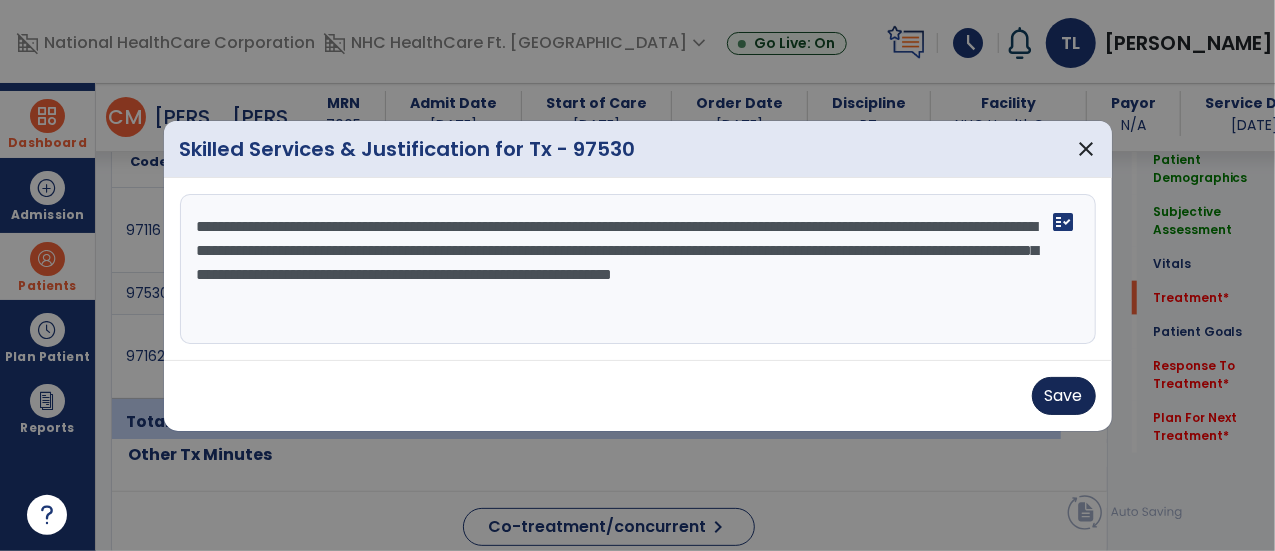 type on "**********" 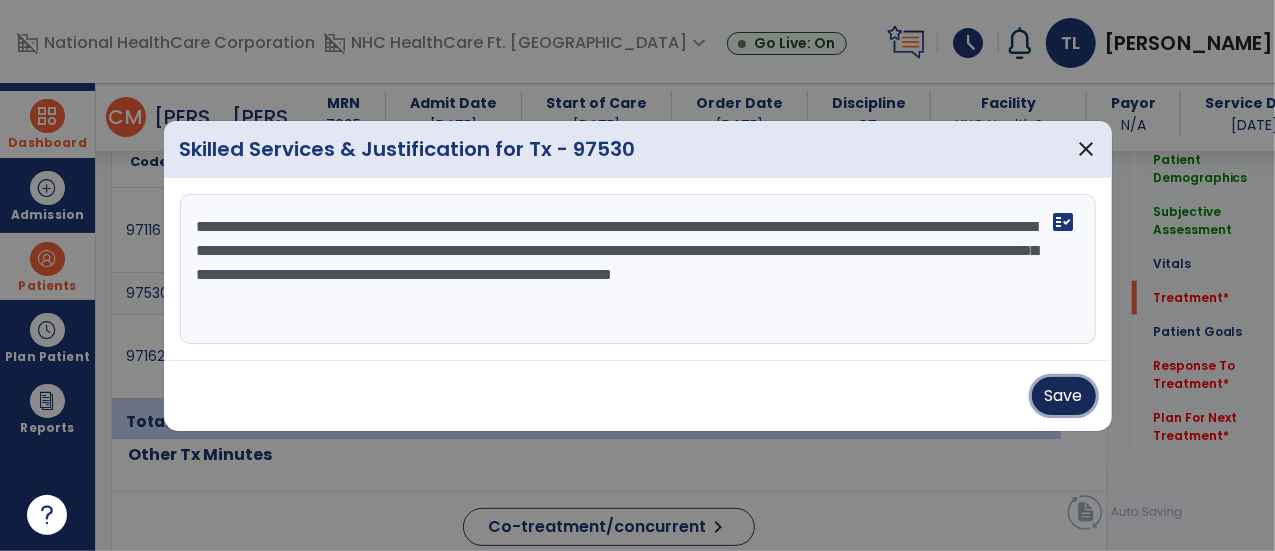 click on "Save" at bounding box center (1064, 396) 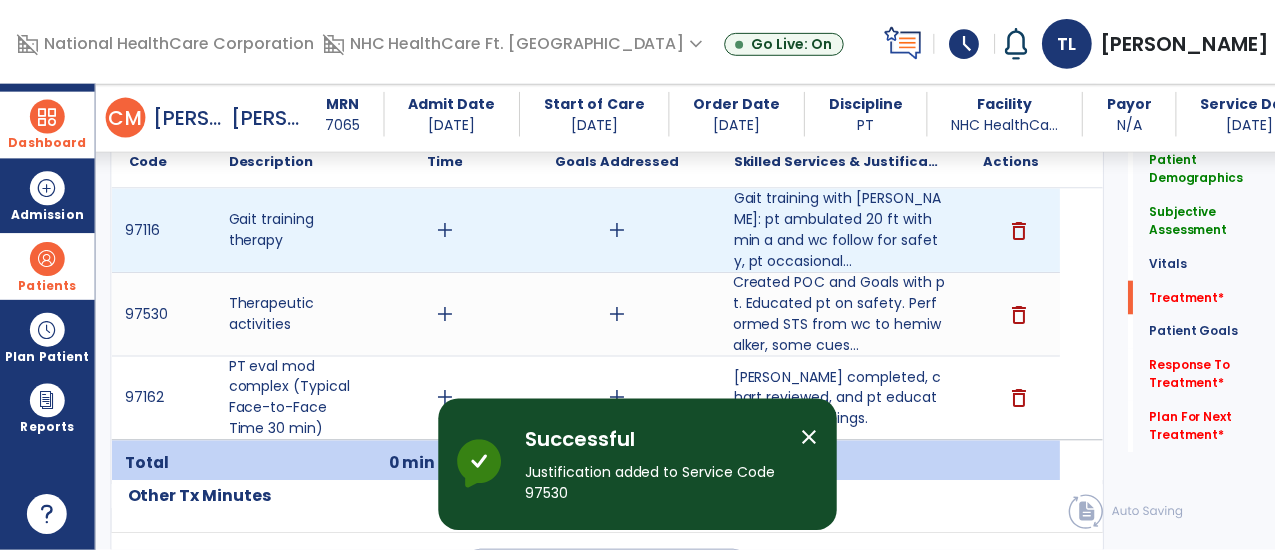 scroll, scrollTop: 1114, scrollLeft: 0, axis: vertical 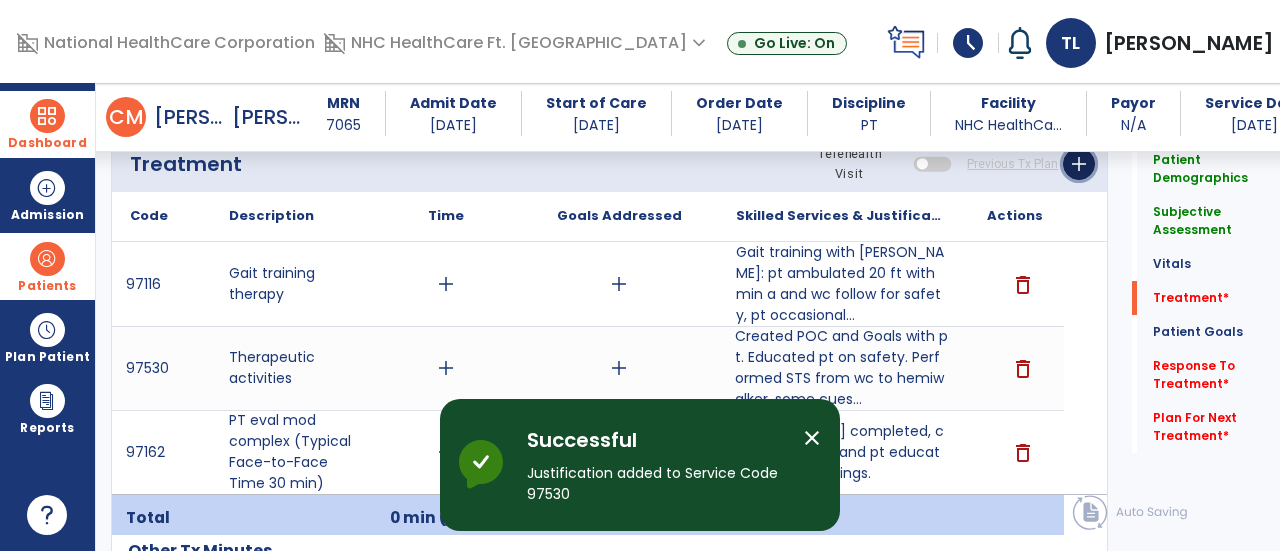 click on "add" 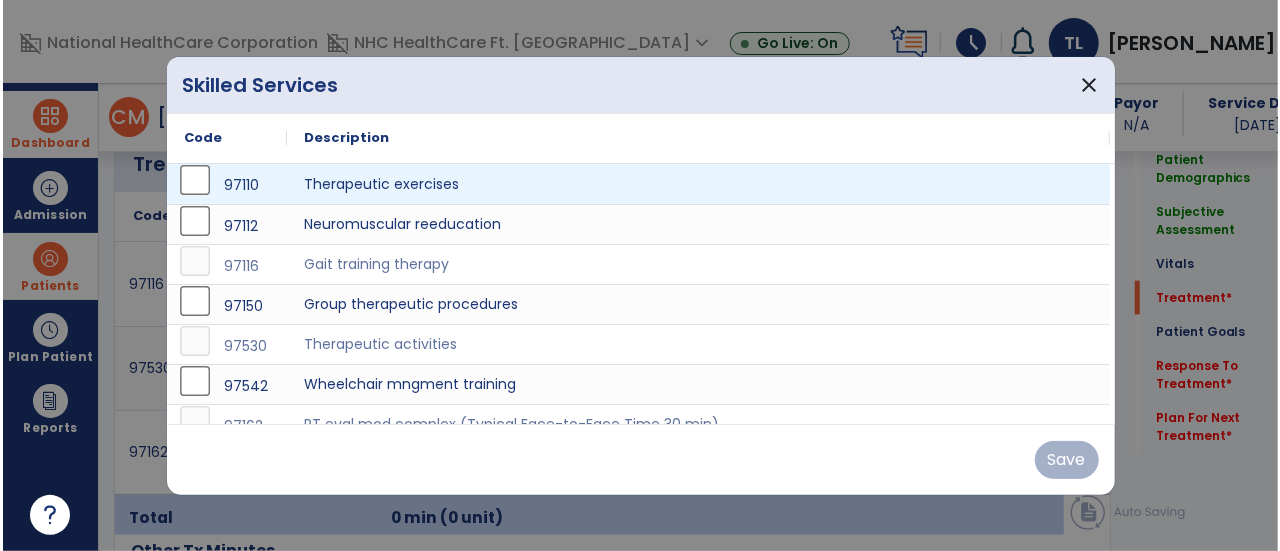 scroll, scrollTop: 1114, scrollLeft: 0, axis: vertical 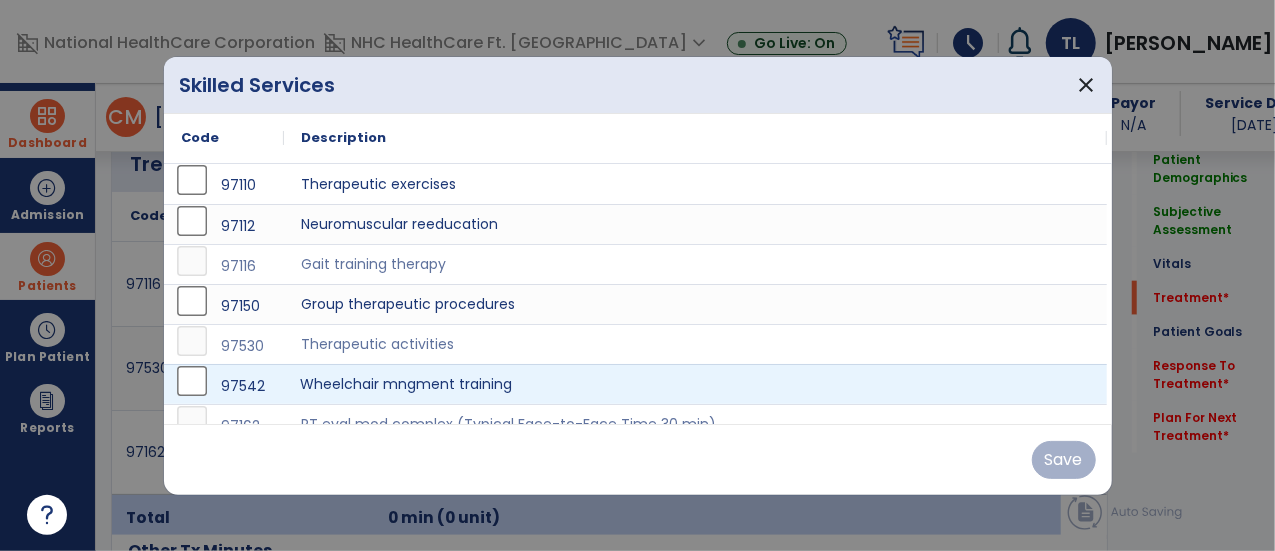 click on "Wheelchair mngment training" at bounding box center [696, 384] 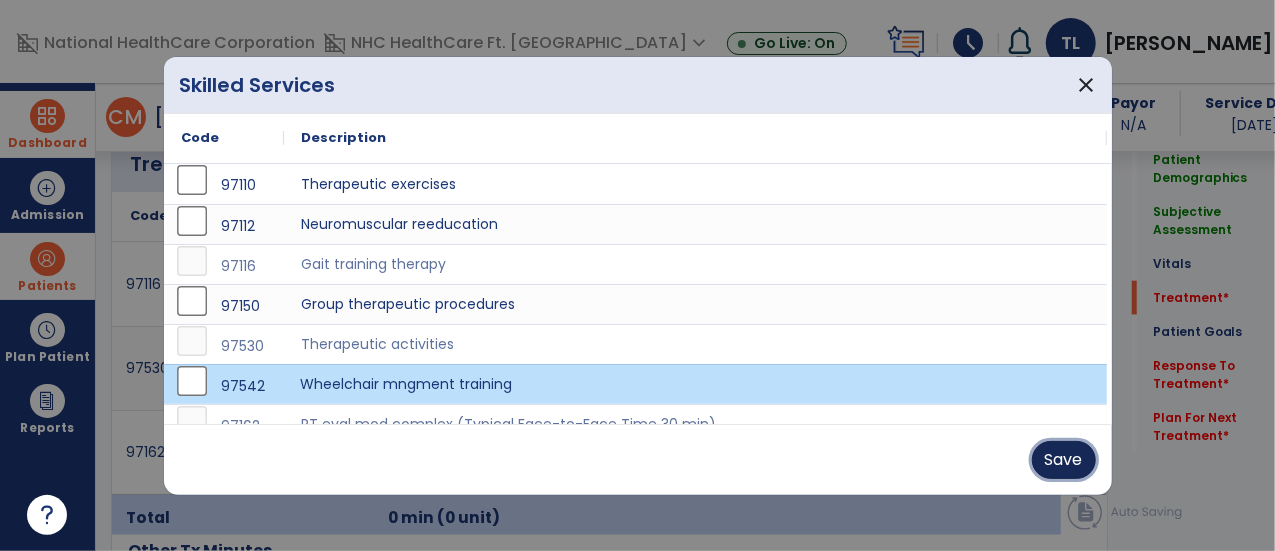 click on "Save" at bounding box center [1064, 460] 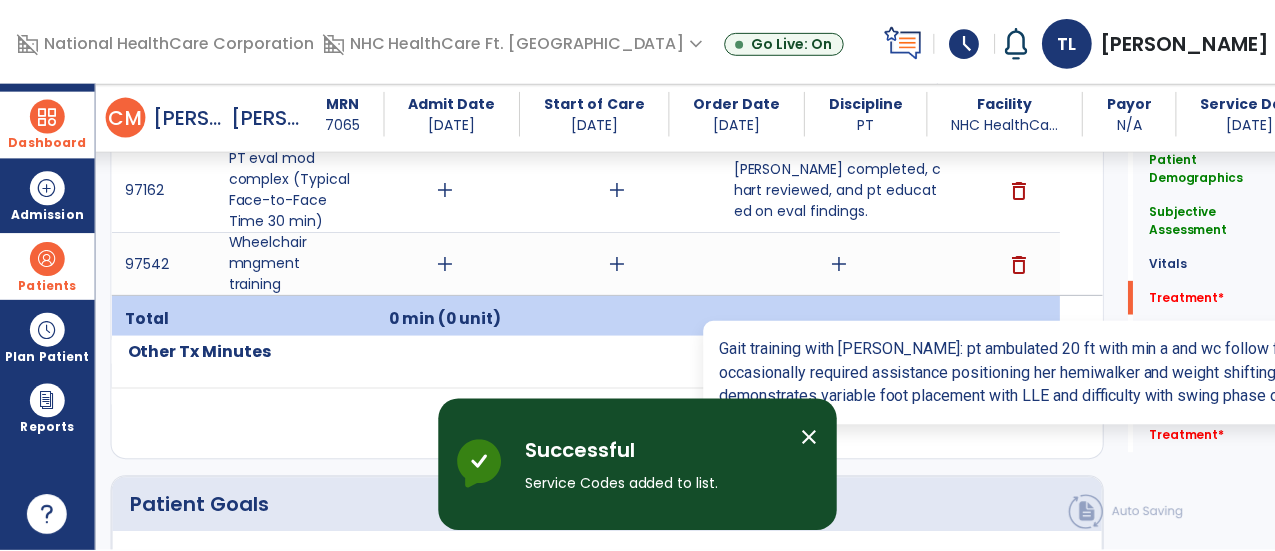 scroll, scrollTop: 1410, scrollLeft: 0, axis: vertical 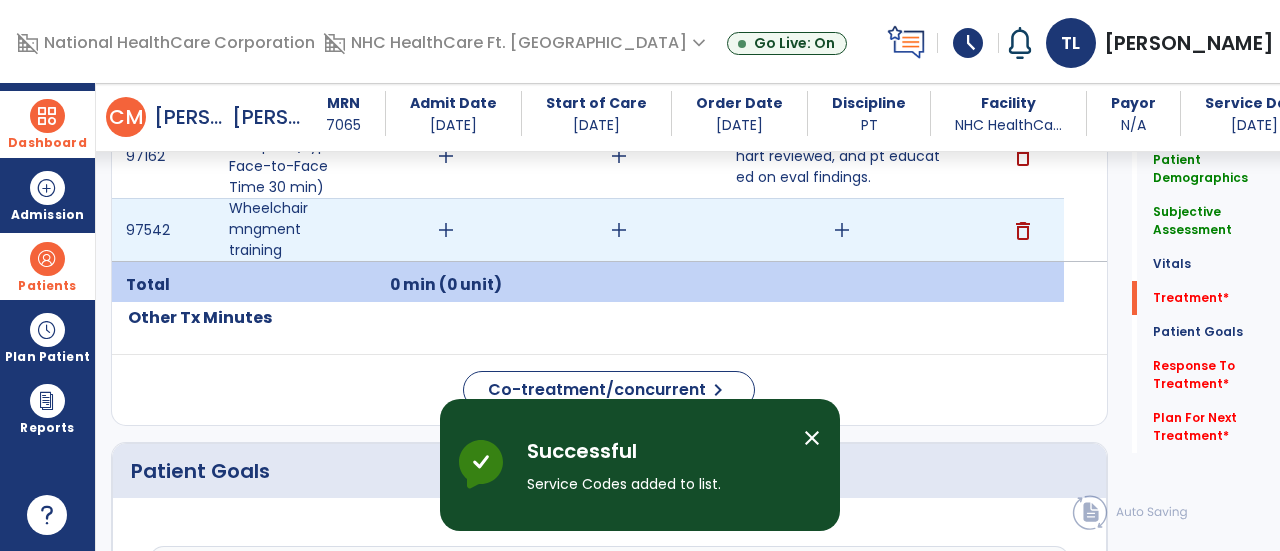 click on "add" at bounding box center (842, 230) 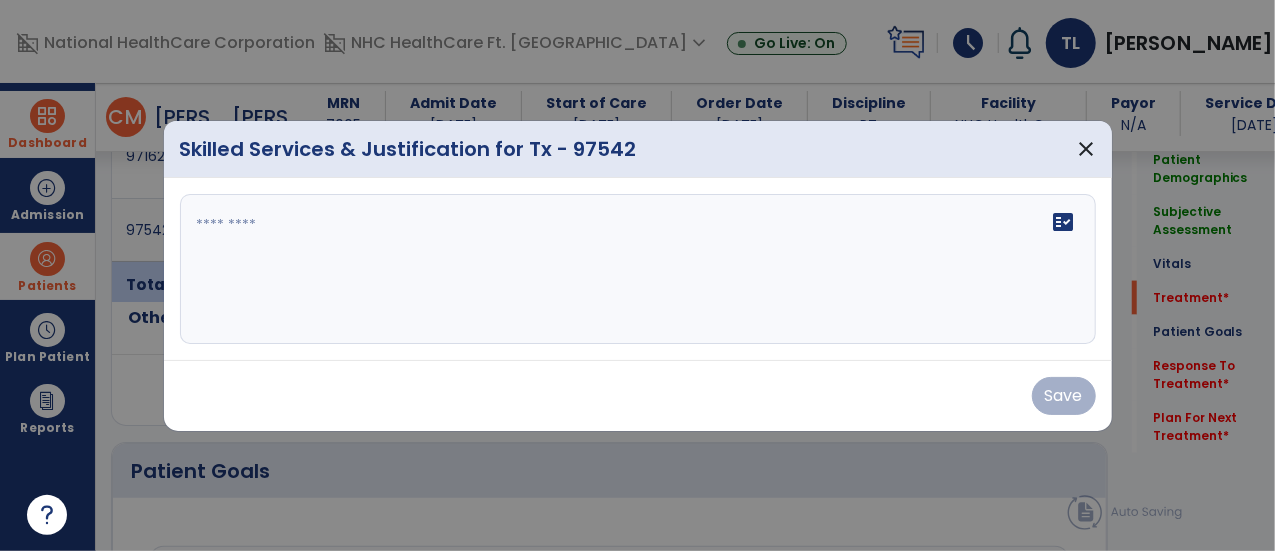 scroll, scrollTop: 1410, scrollLeft: 0, axis: vertical 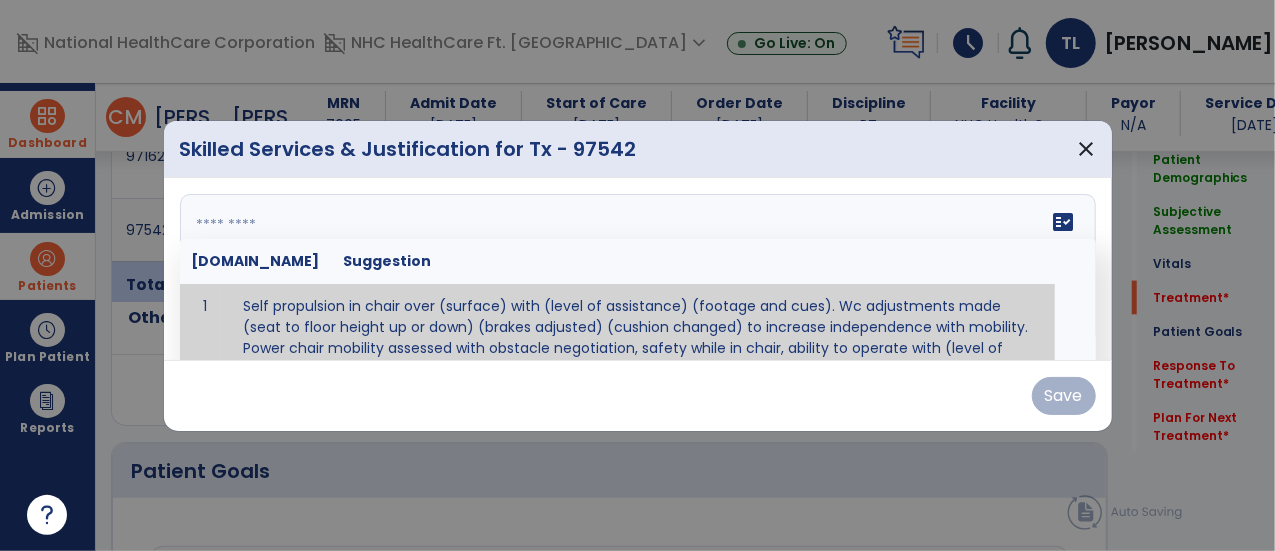 click on "fact_check  [DOMAIN_NAME] Suggestion 1 Self propulsion in chair over (surface) with (level of assistance) (footage and cues). Wc adjustments made (seat to floor height up or down) (brakes adjusted) (cushion changed) to increase independence with mobility. Power chair mobility assessed with obstacle negotiation, safety while in chair, ability to operate with (level of assistance).  postural alignment, facilitation of normal mvmt, postural control, prevention of skin breakdown, trunk stabilization." at bounding box center [638, 269] 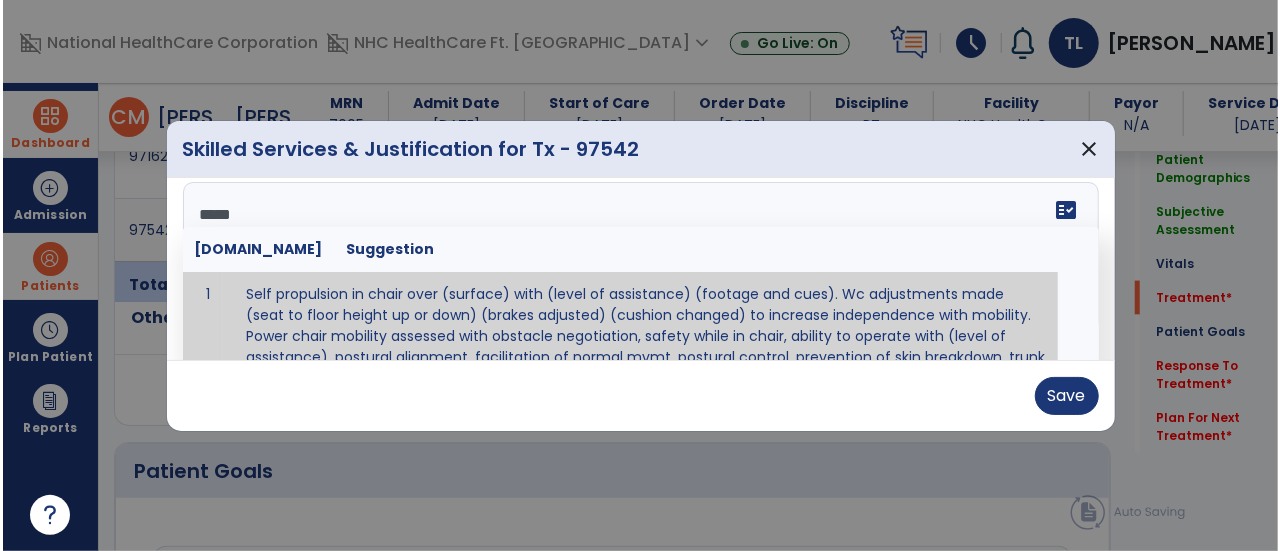 scroll, scrollTop: 0, scrollLeft: 0, axis: both 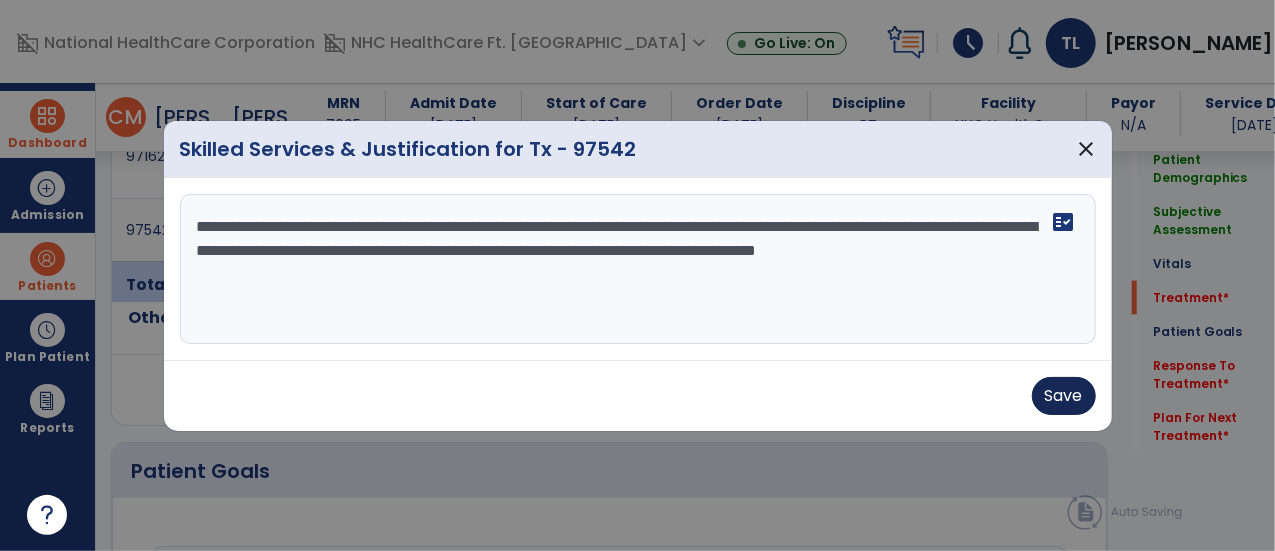 type on "**********" 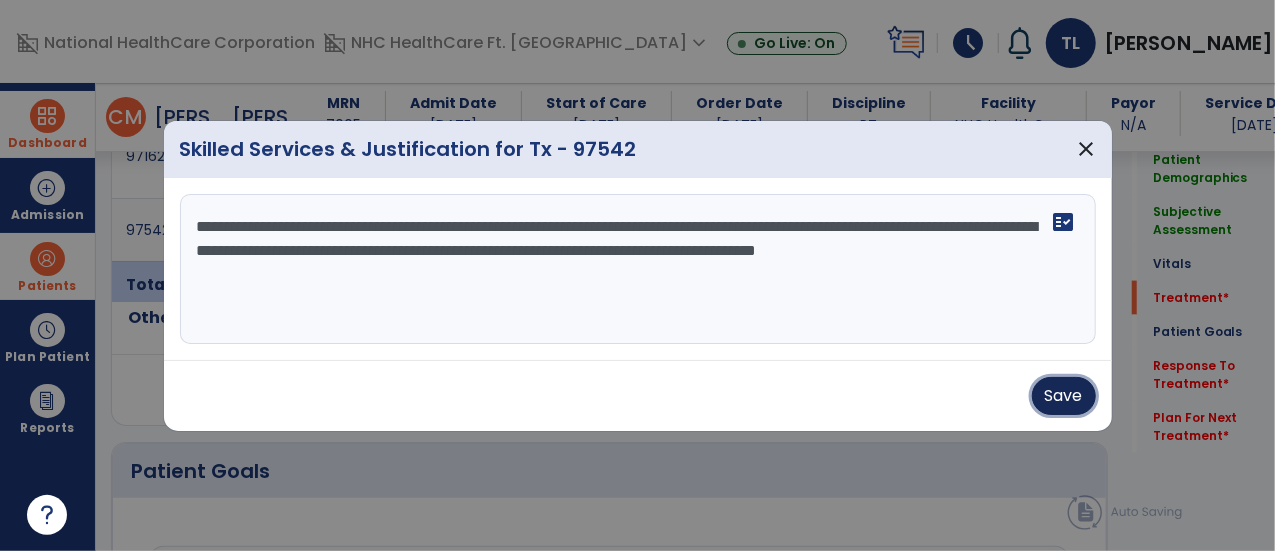 click on "Save" at bounding box center [1064, 396] 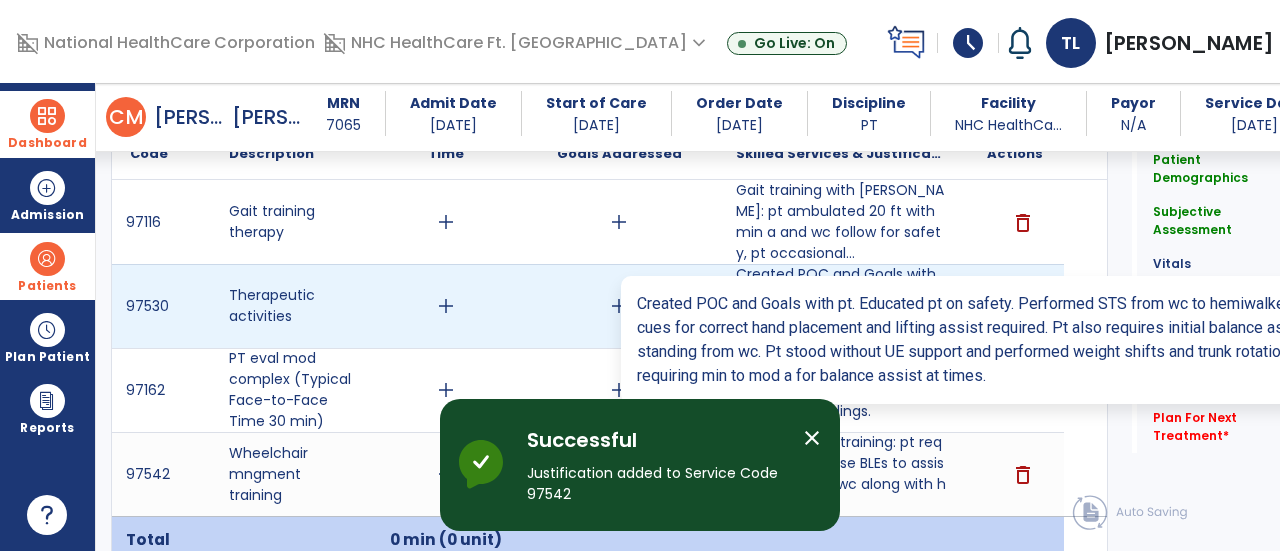 scroll, scrollTop: 1152, scrollLeft: 0, axis: vertical 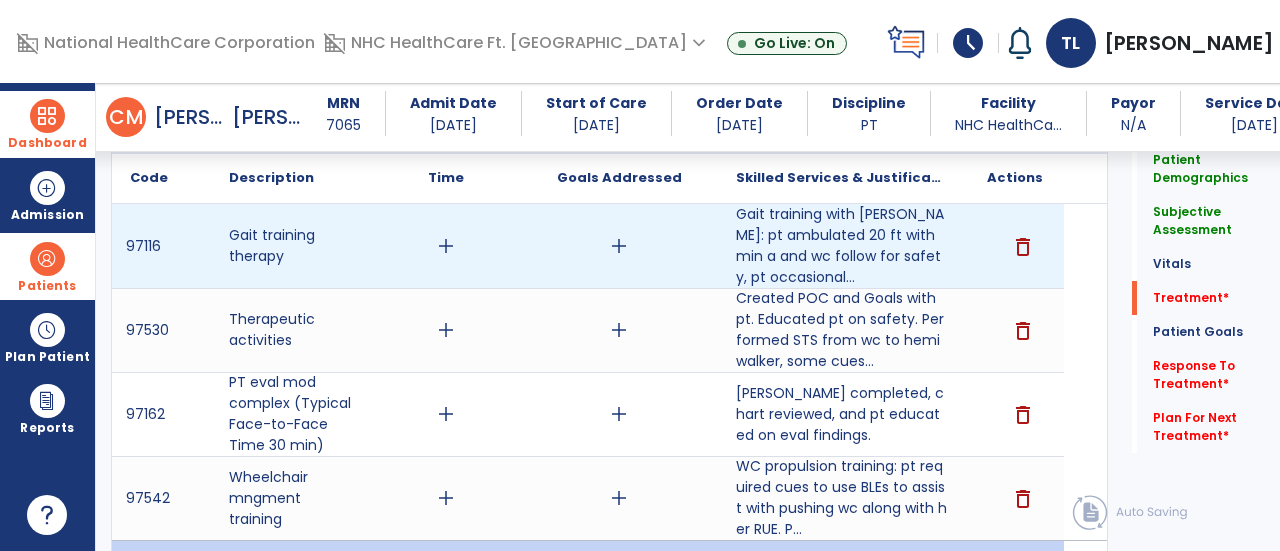 click on "add" at bounding box center (446, 246) 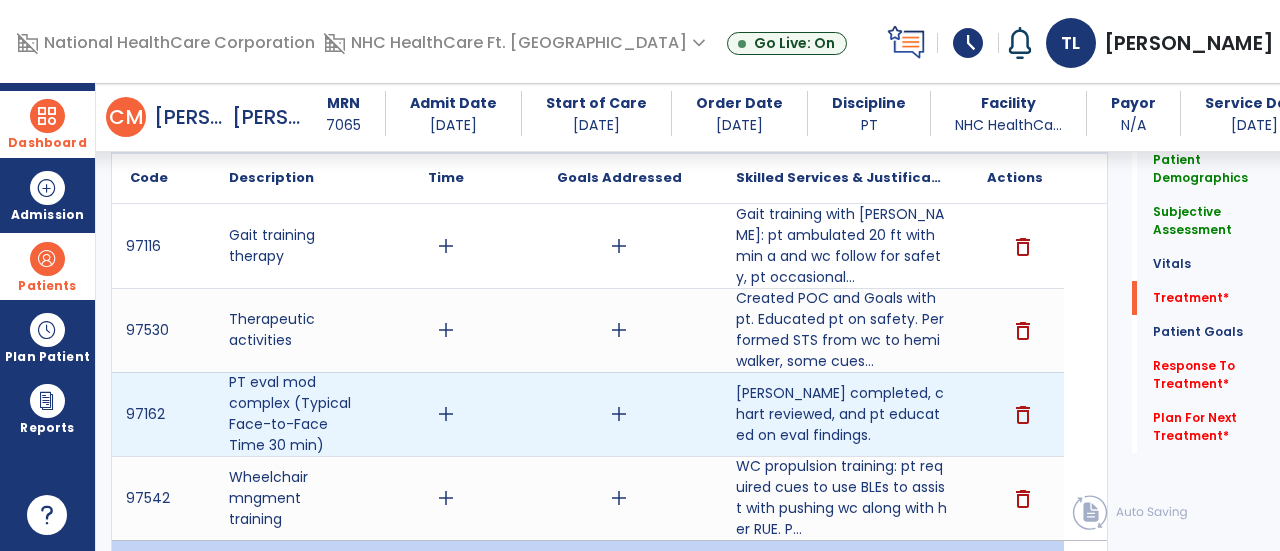 click on "add" at bounding box center [446, 414] 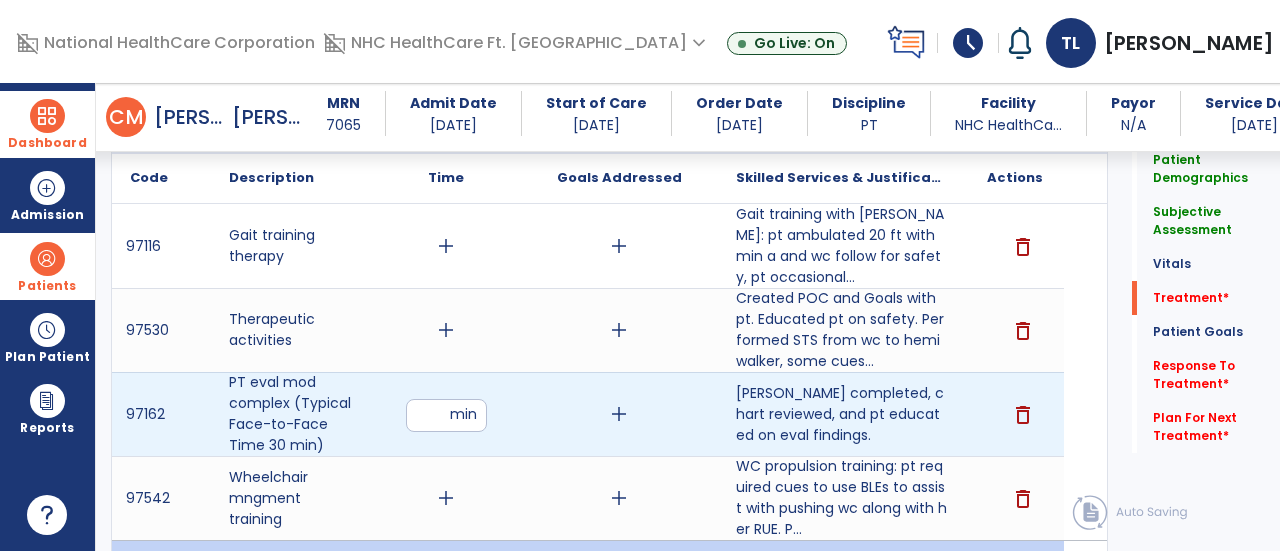 type on "*" 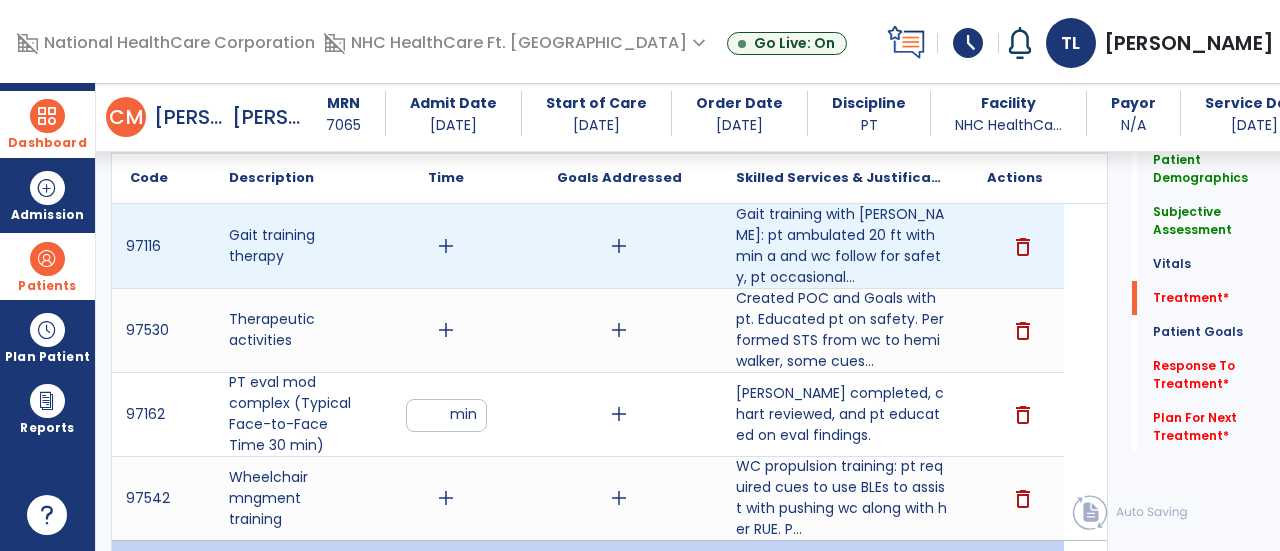 click on "add" at bounding box center [446, 246] 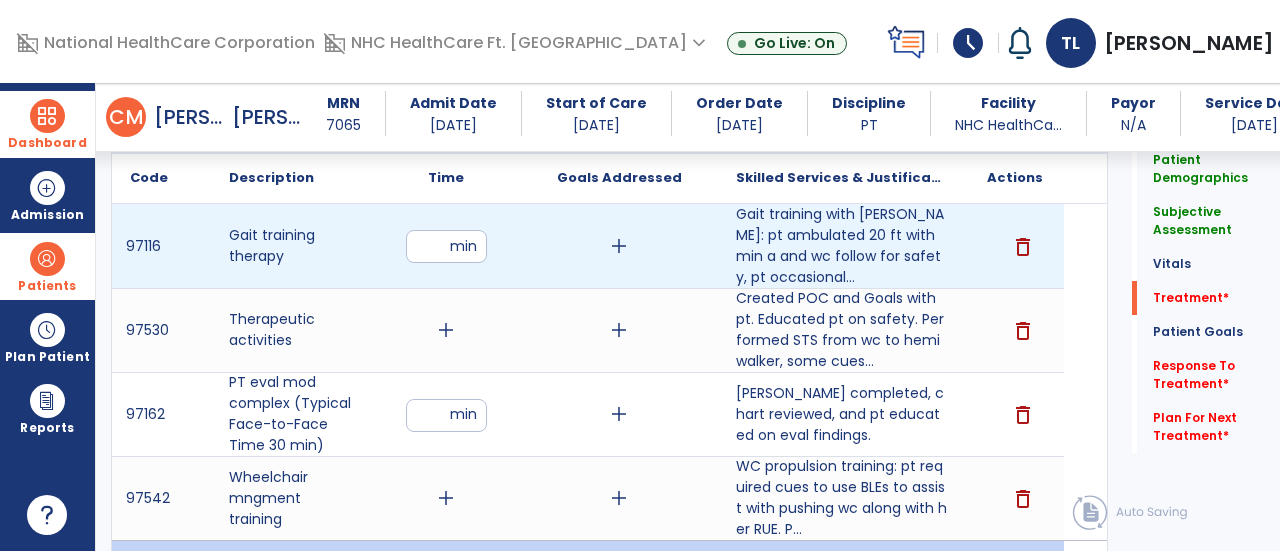 type on "**" 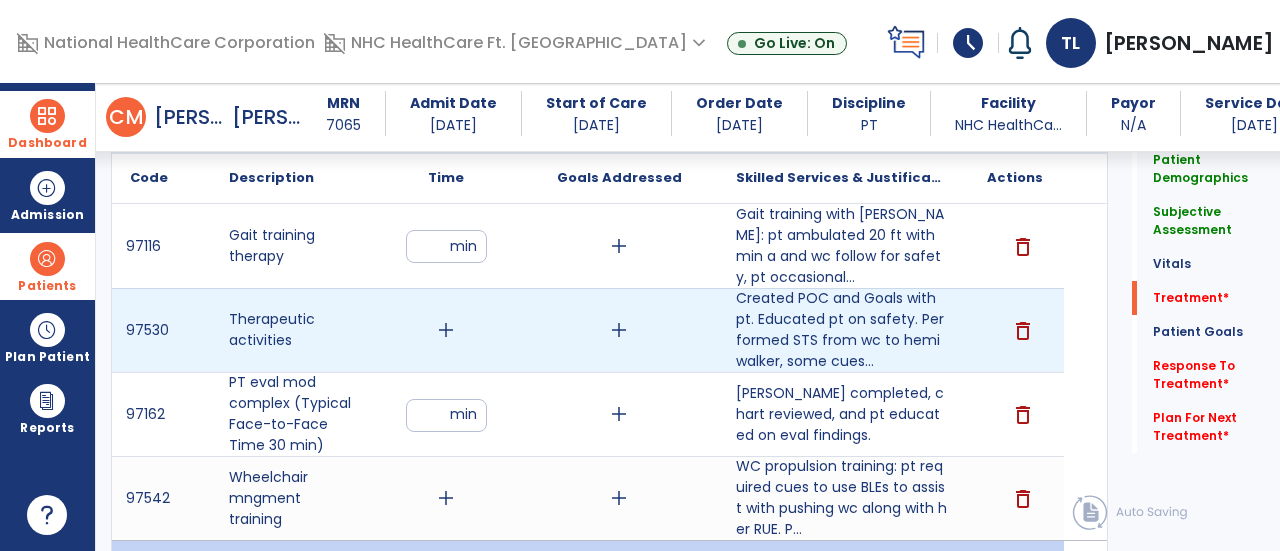 click on "add" at bounding box center (446, 330) 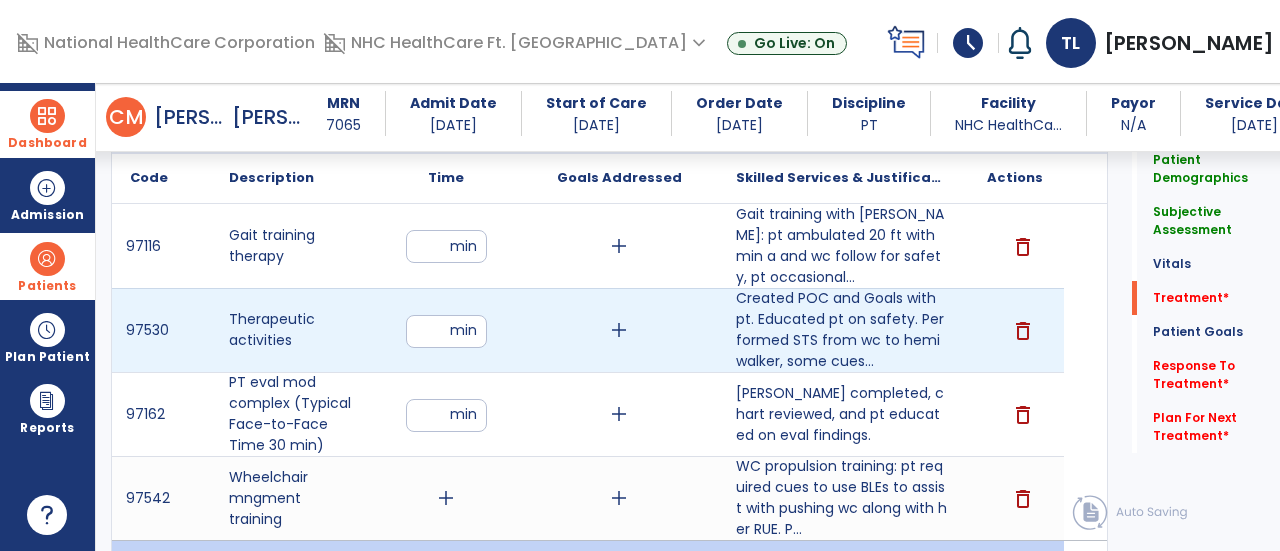 type on "**" 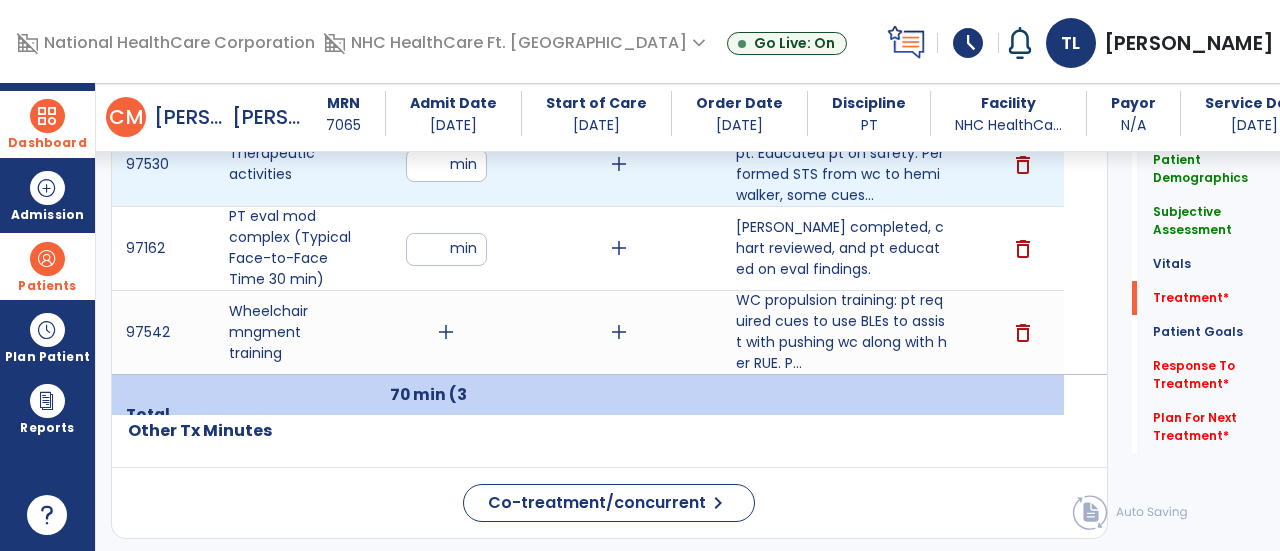 scroll, scrollTop: 1320, scrollLeft: 0, axis: vertical 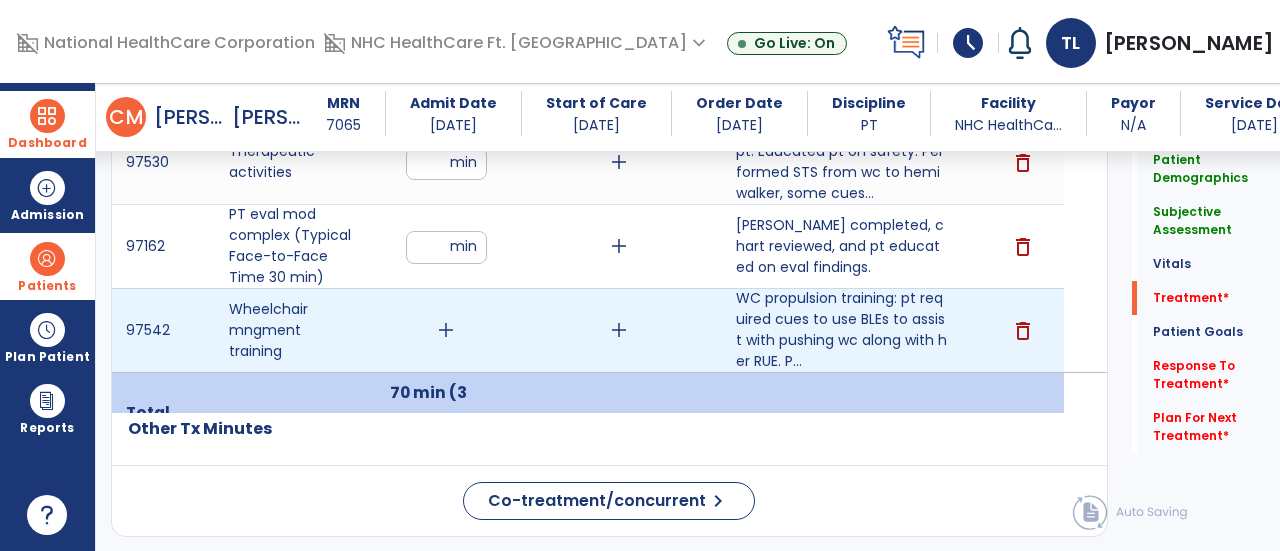 click on "add" at bounding box center [446, 330] 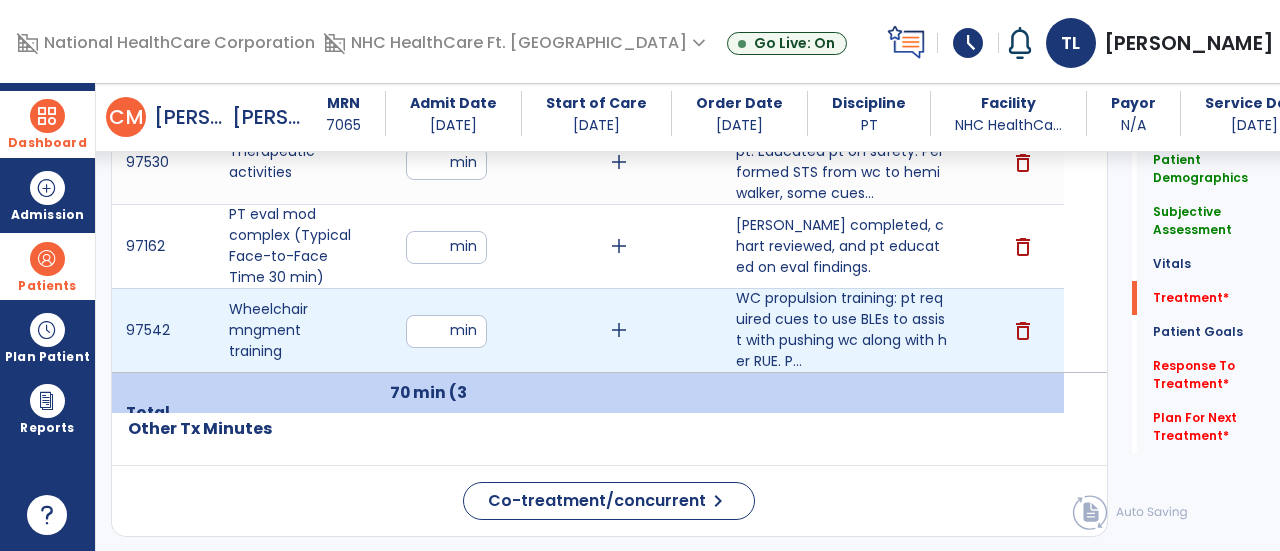 type on "**" 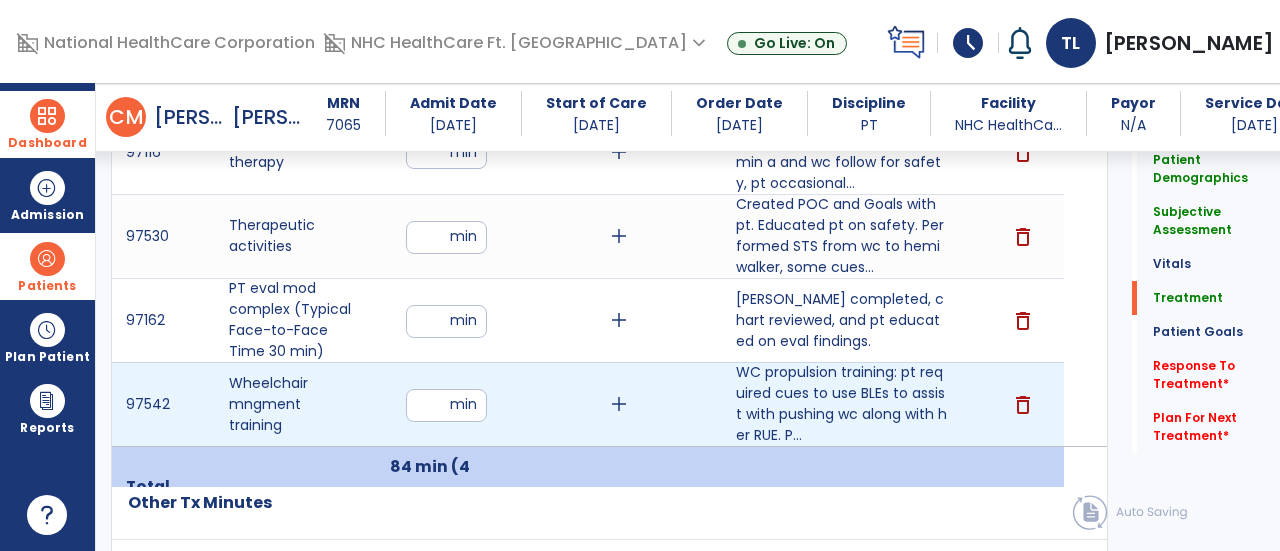 scroll, scrollTop: 1222, scrollLeft: 0, axis: vertical 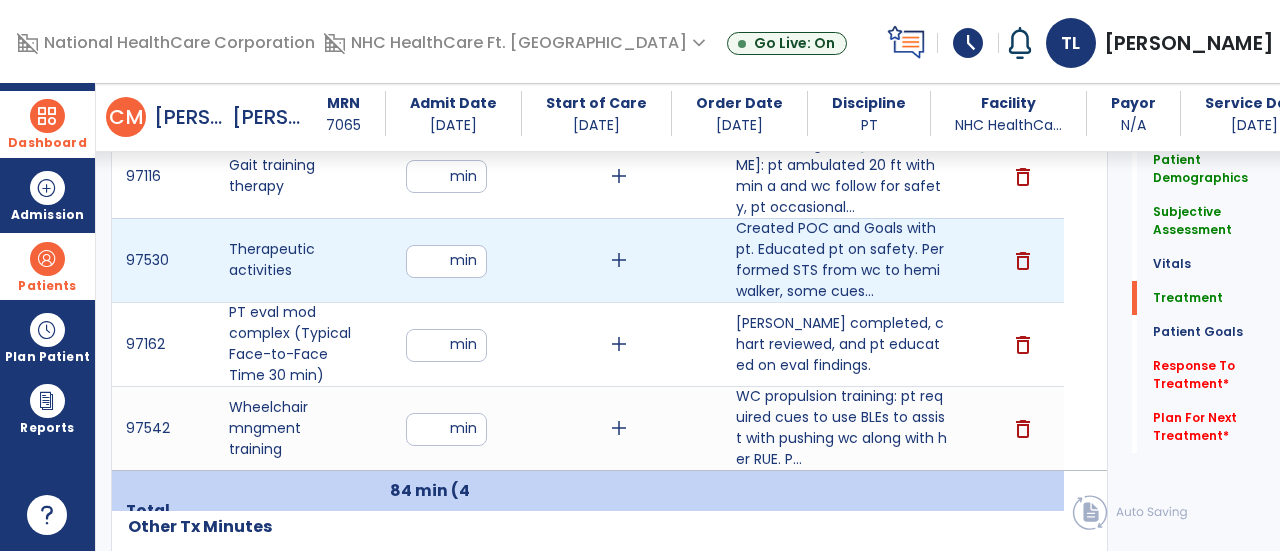 click on "**" at bounding box center (446, 261) 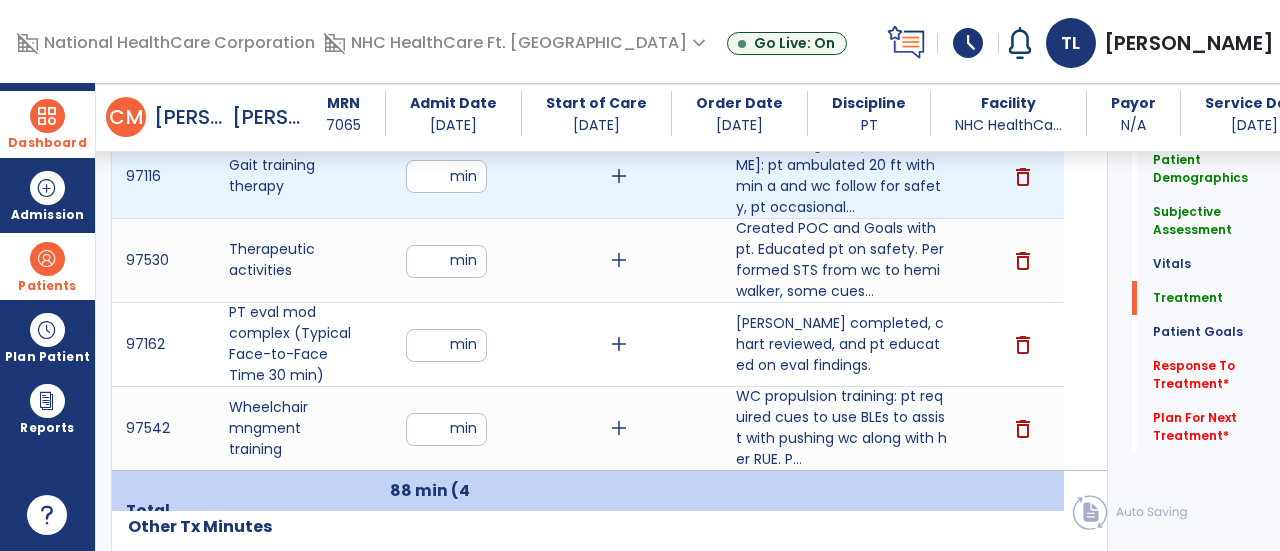 click on "**" at bounding box center (446, 176) 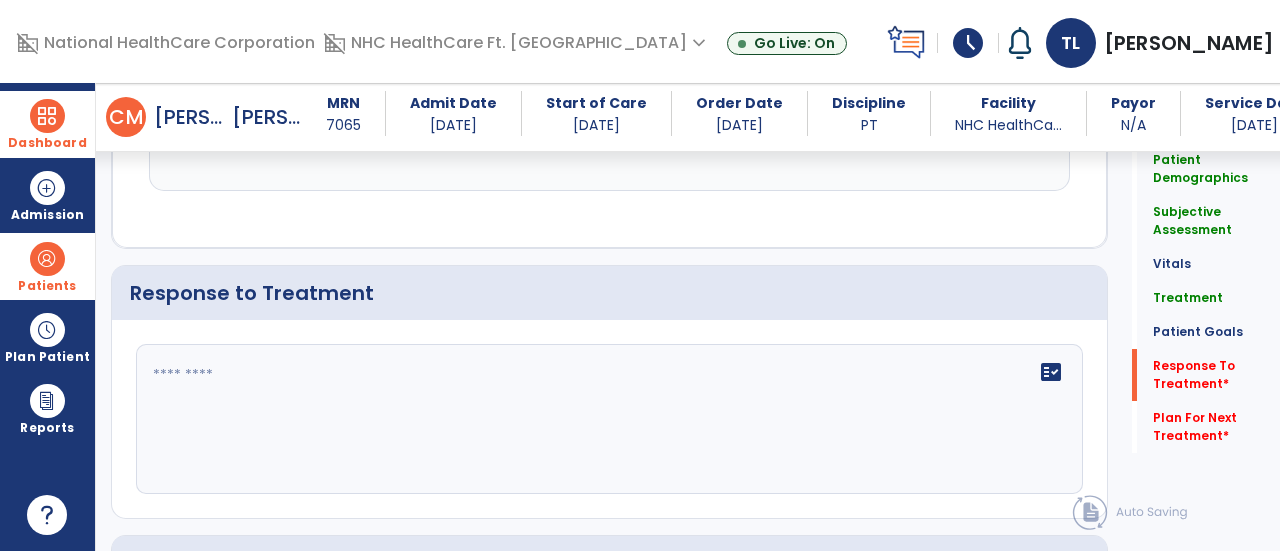 scroll, scrollTop: 2778, scrollLeft: 0, axis: vertical 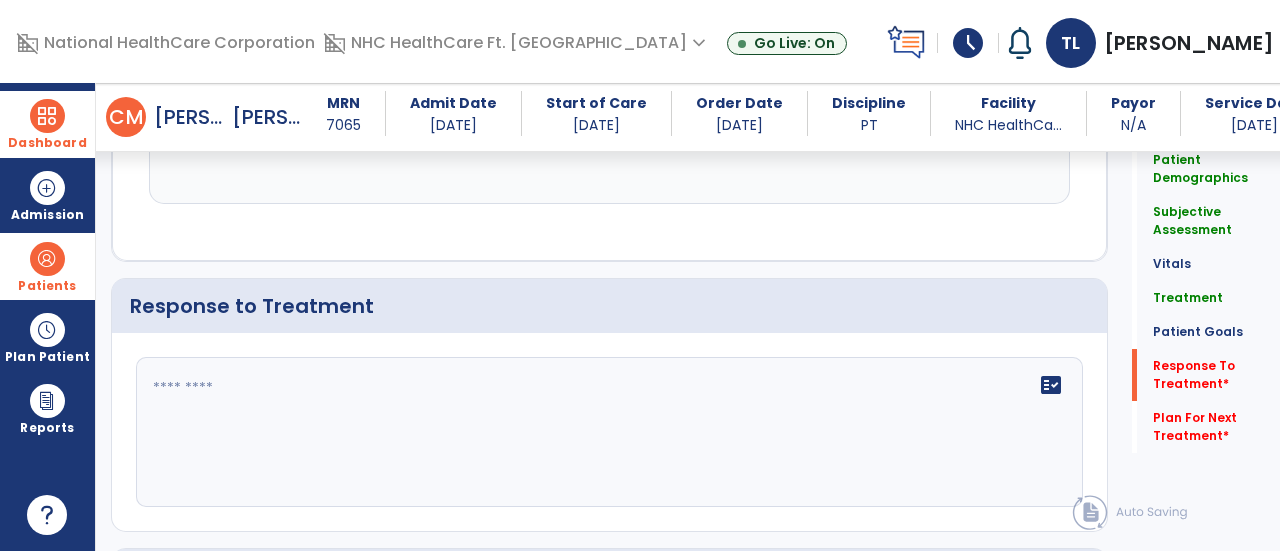 click on "fact_check" 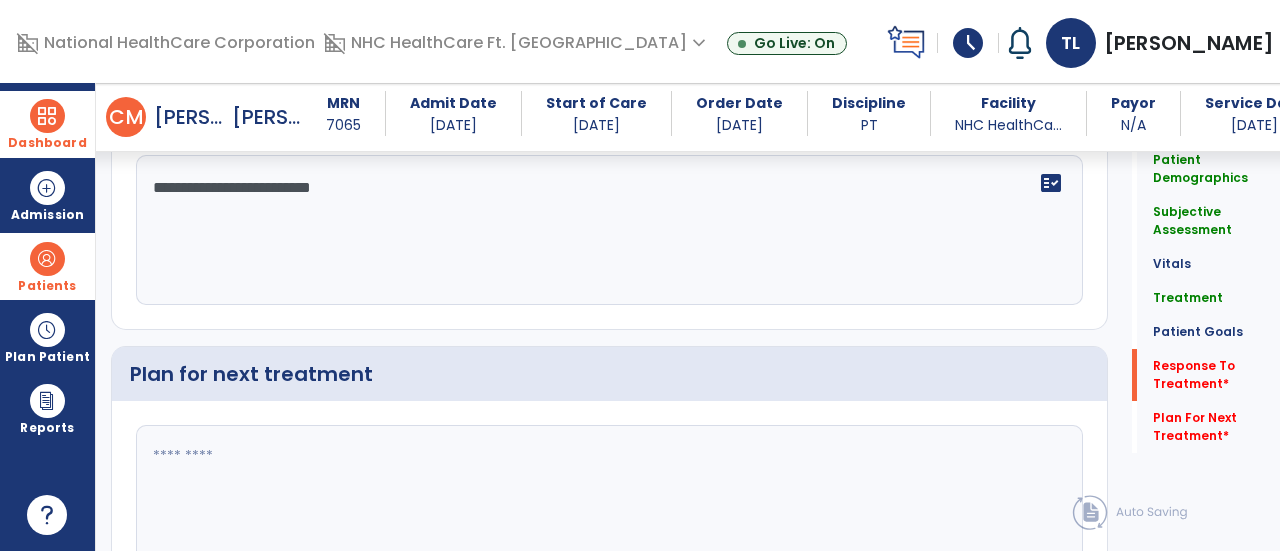 type on "**********" 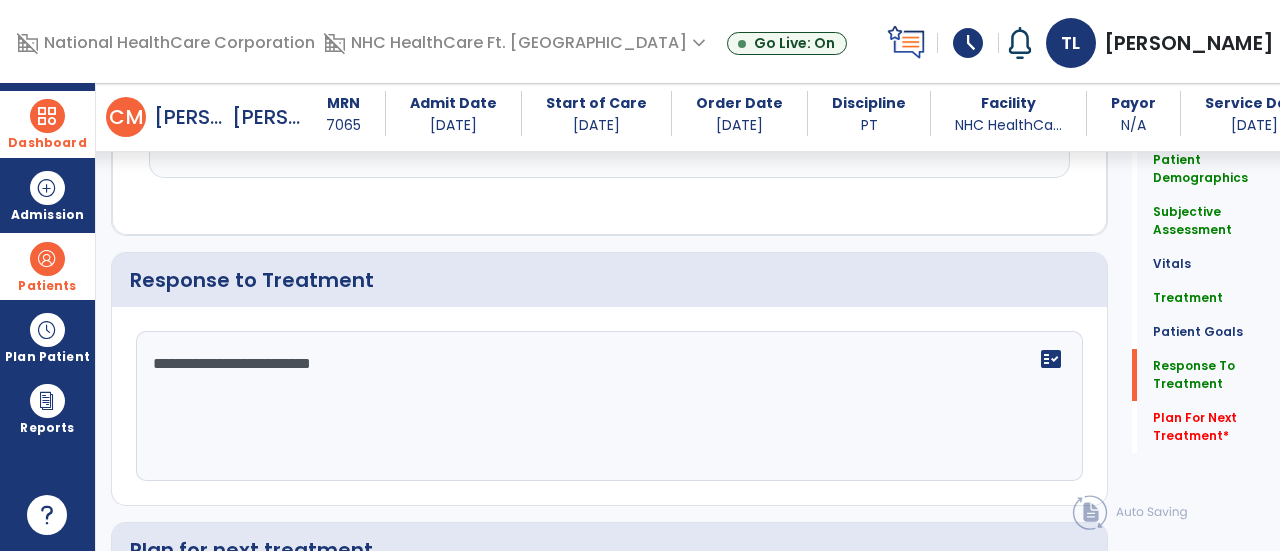 scroll, scrollTop: 2980, scrollLeft: 0, axis: vertical 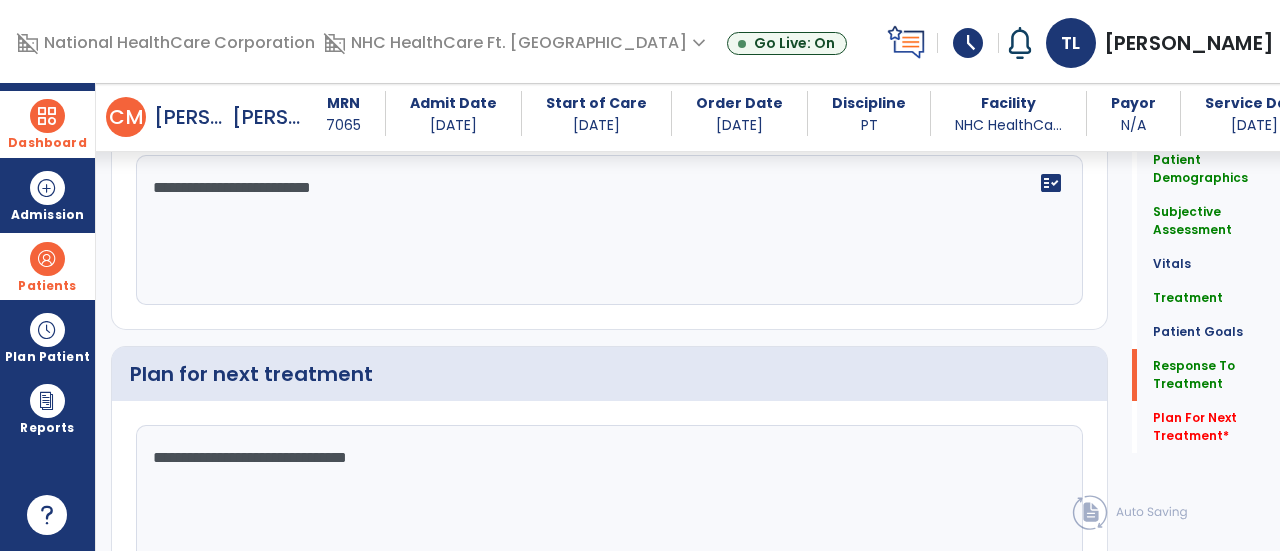 type on "**********" 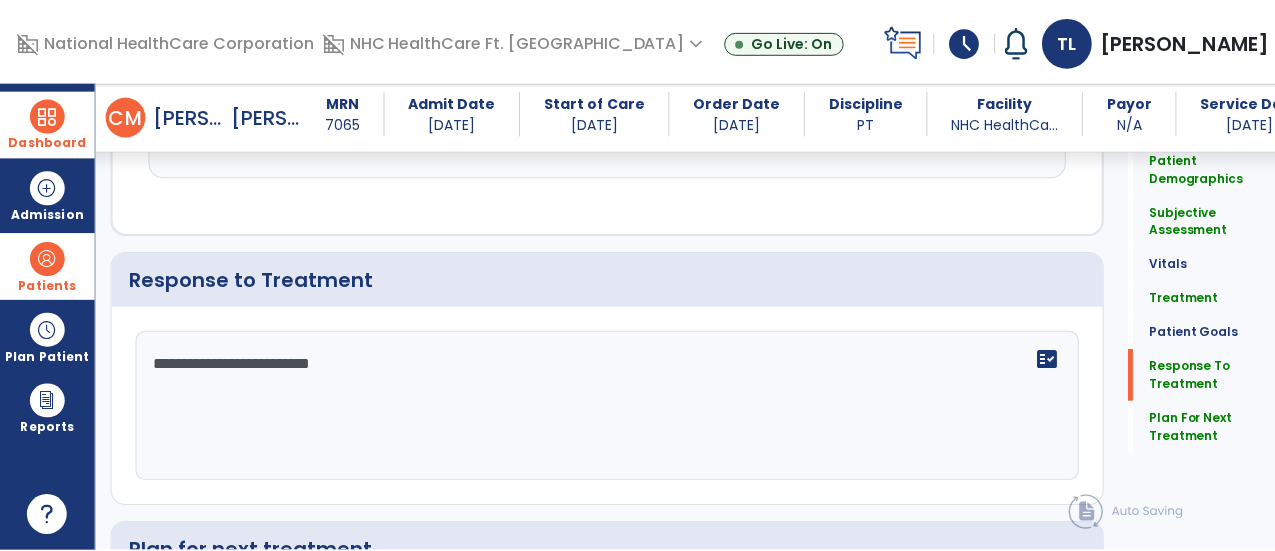 scroll, scrollTop: 3083, scrollLeft: 0, axis: vertical 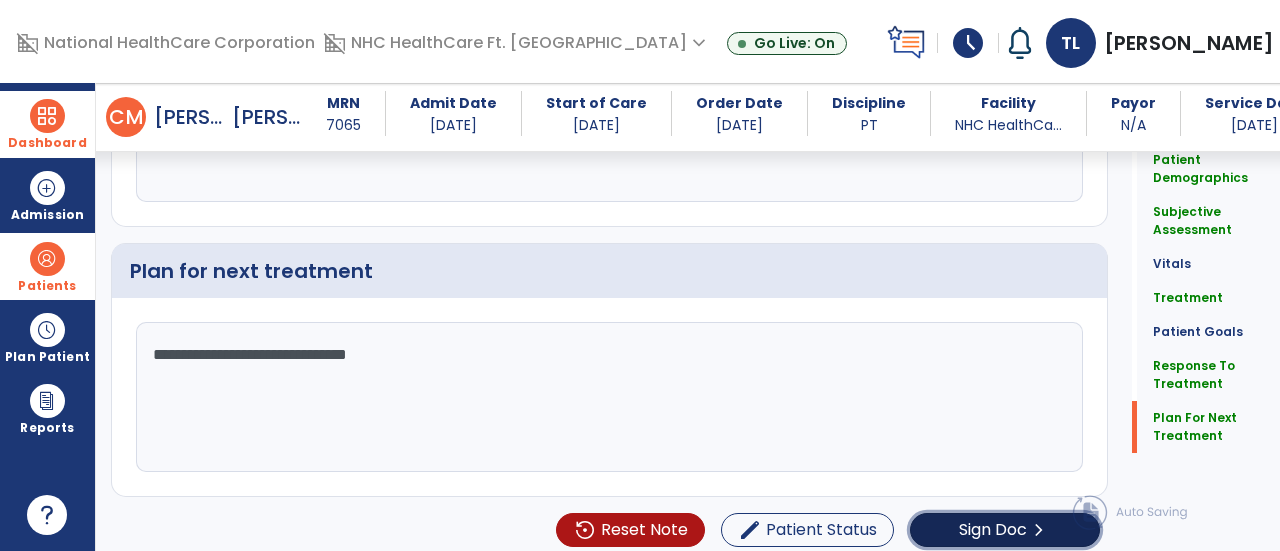 click on "Sign Doc" 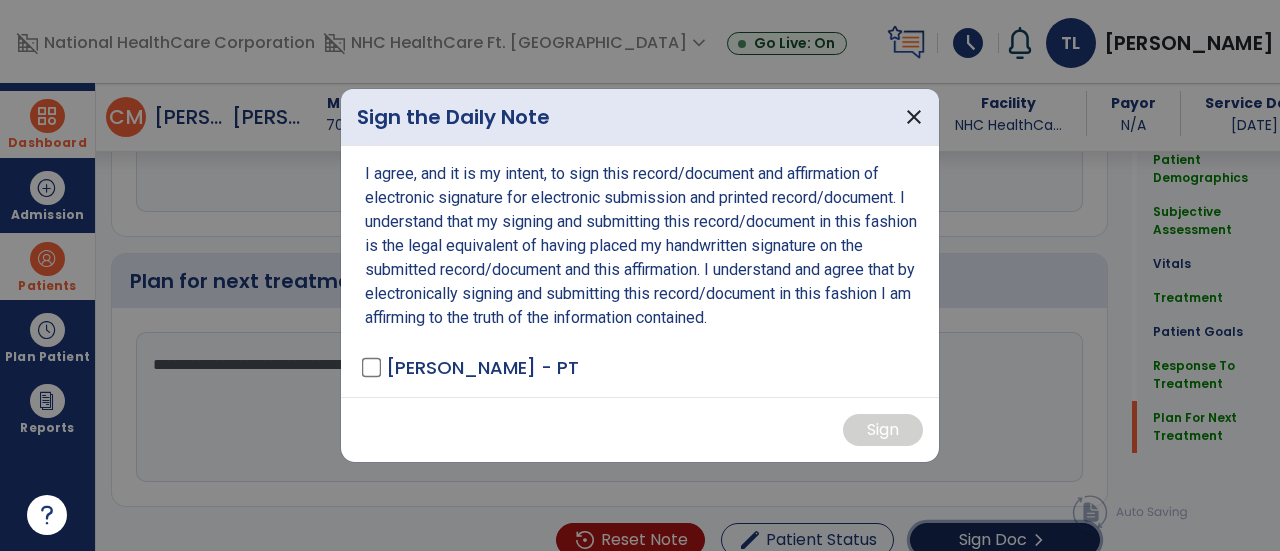 scroll, scrollTop: 3083, scrollLeft: 0, axis: vertical 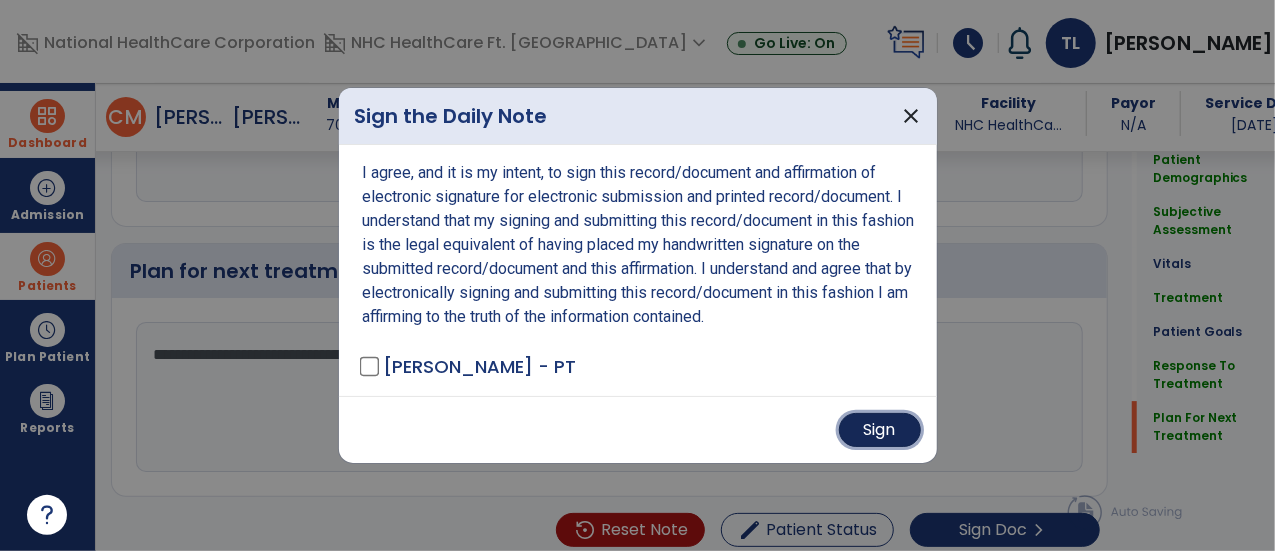 click on "Sign" at bounding box center (880, 430) 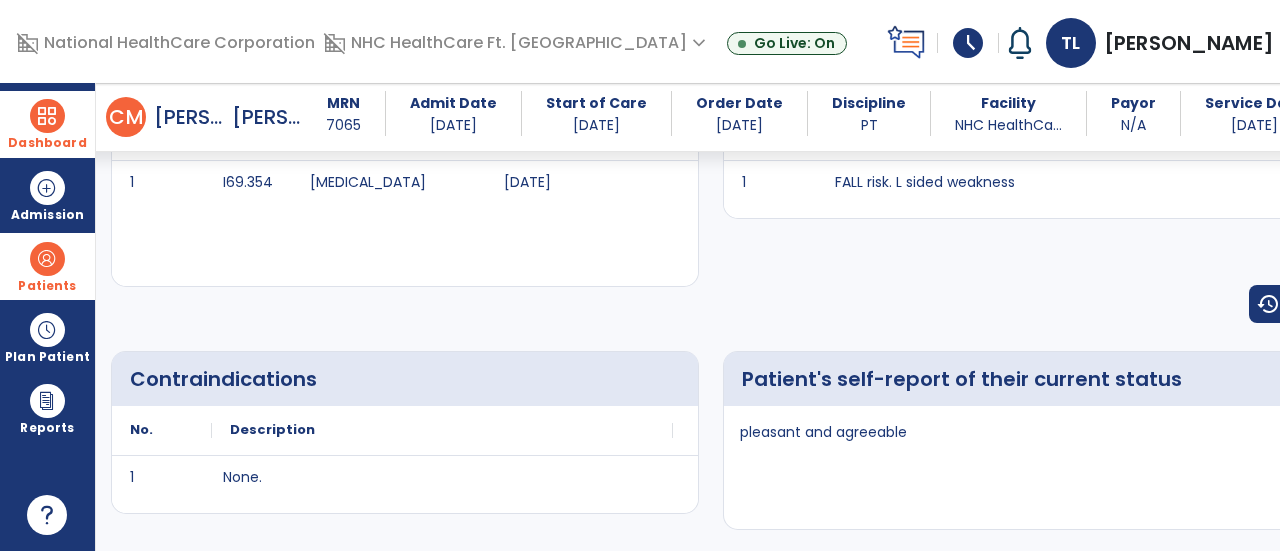 scroll, scrollTop: 0, scrollLeft: 0, axis: both 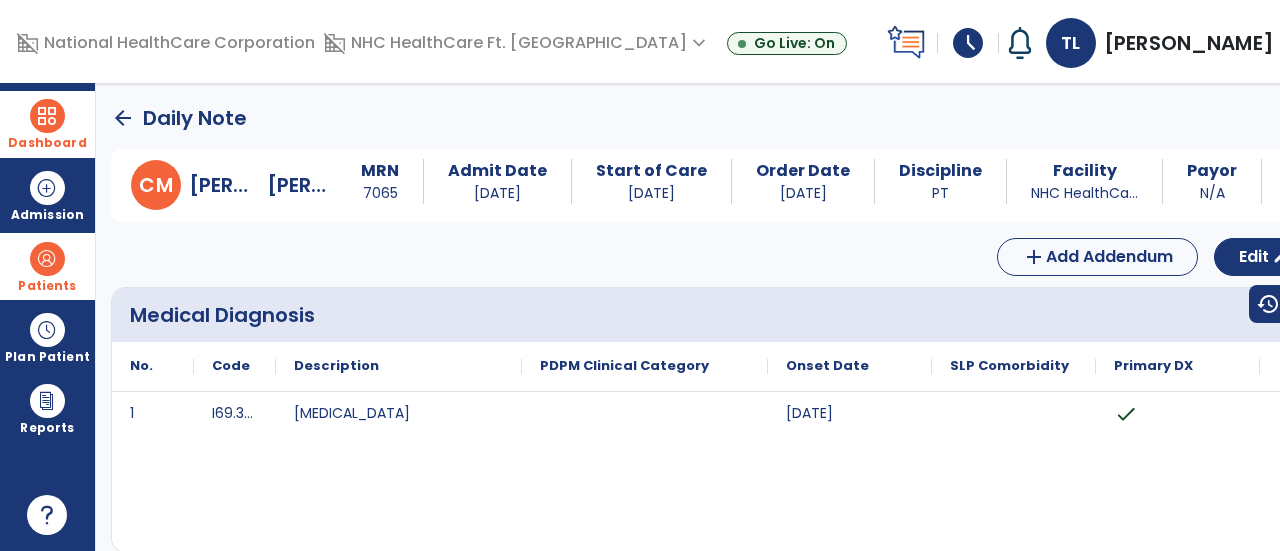 click on "arrow_back" 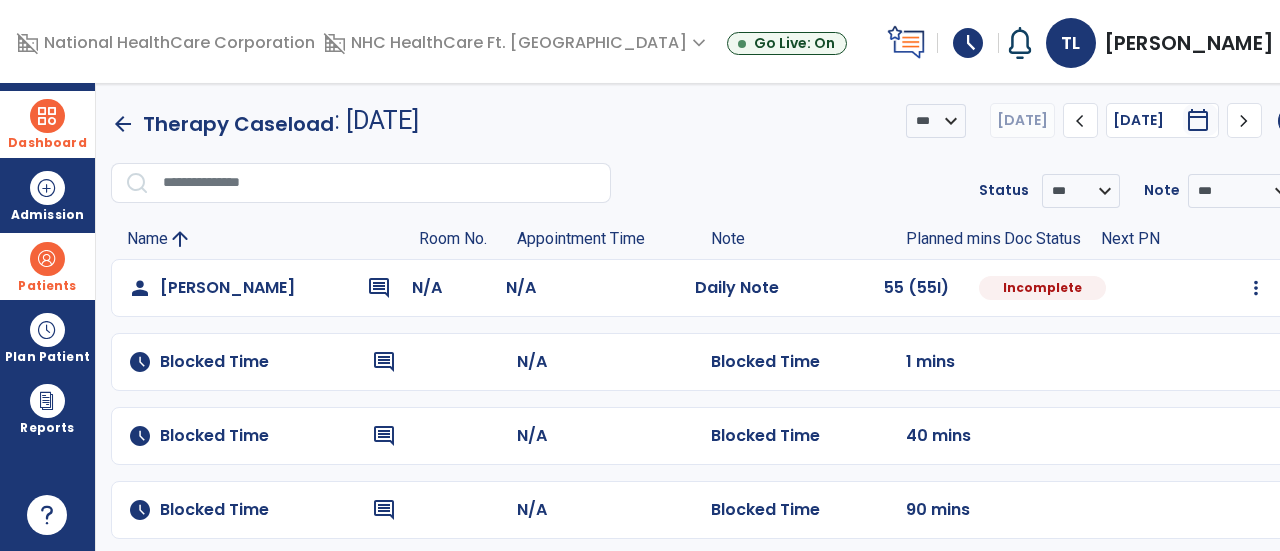 click at bounding box center [47, 259] 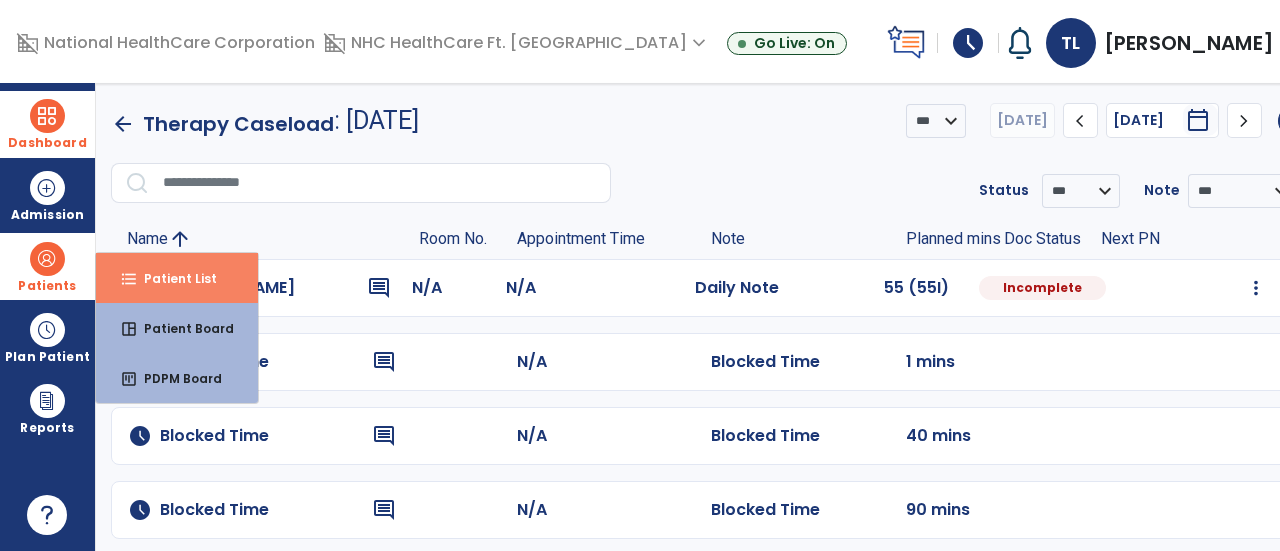 click on "format_list_bulleted  Patient List" at bounding box center [177, 278] 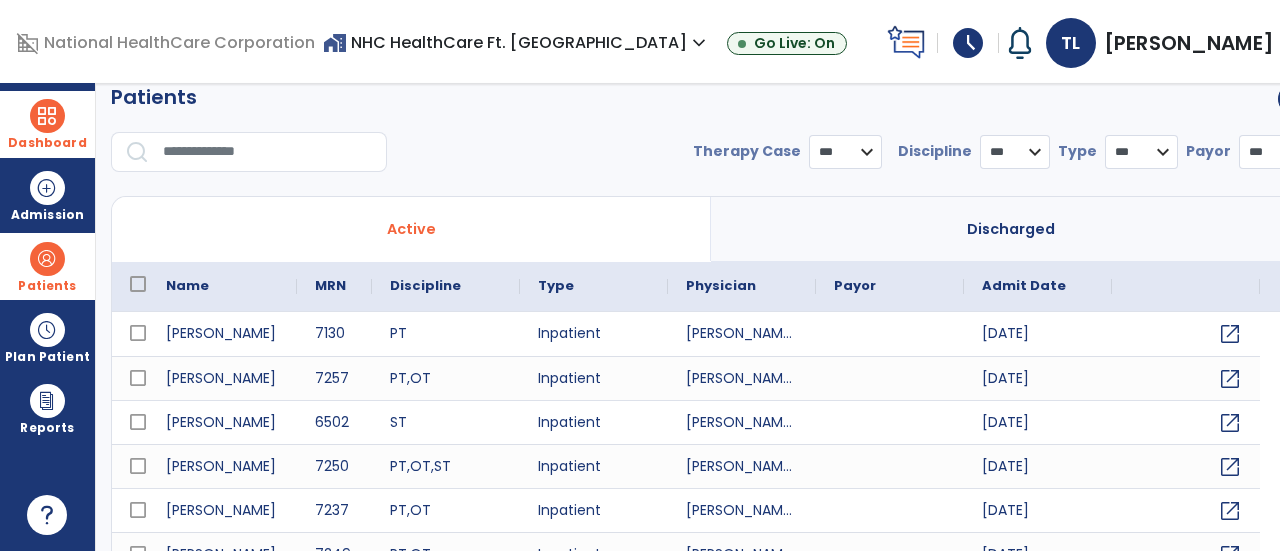 scroll, scrollTop: 0, scrollLeft: 0, axis: both 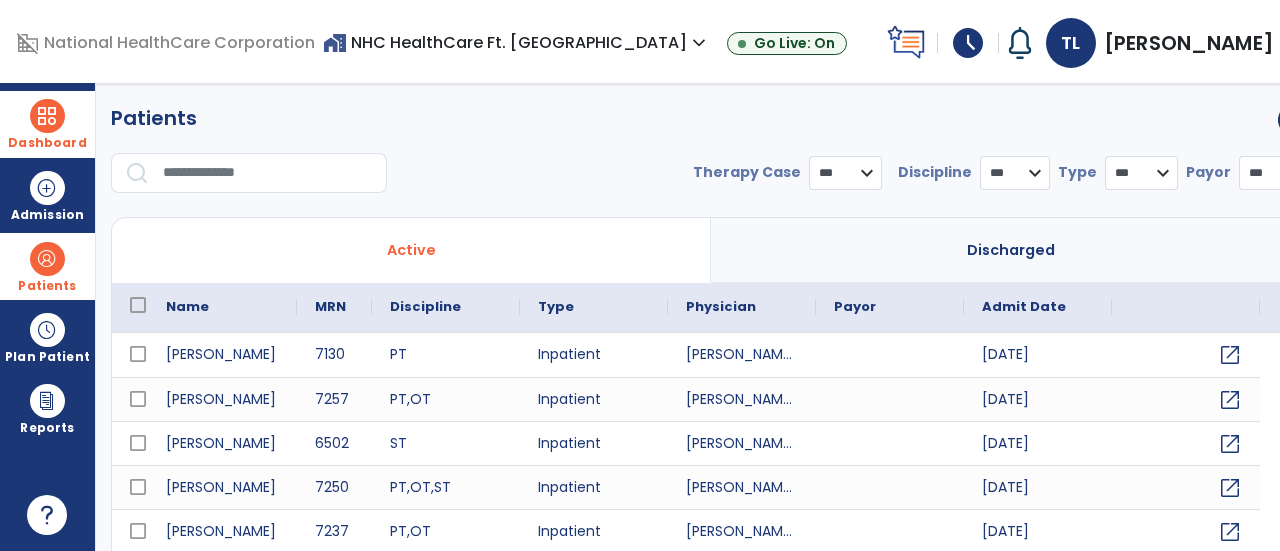 click at bounding box center (268, 173) 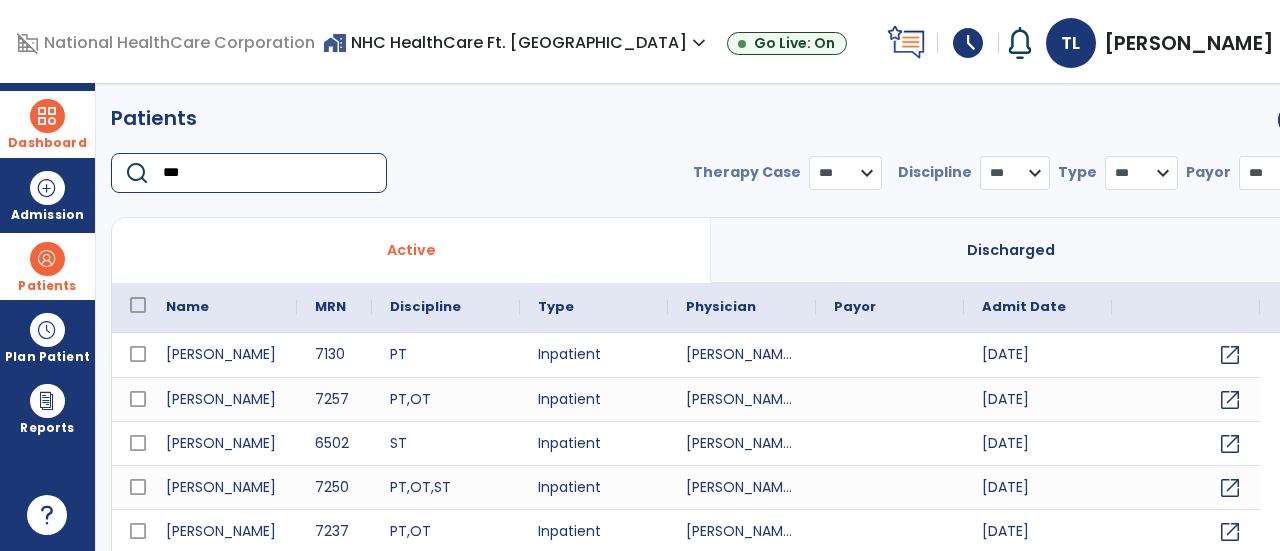 type on "****" 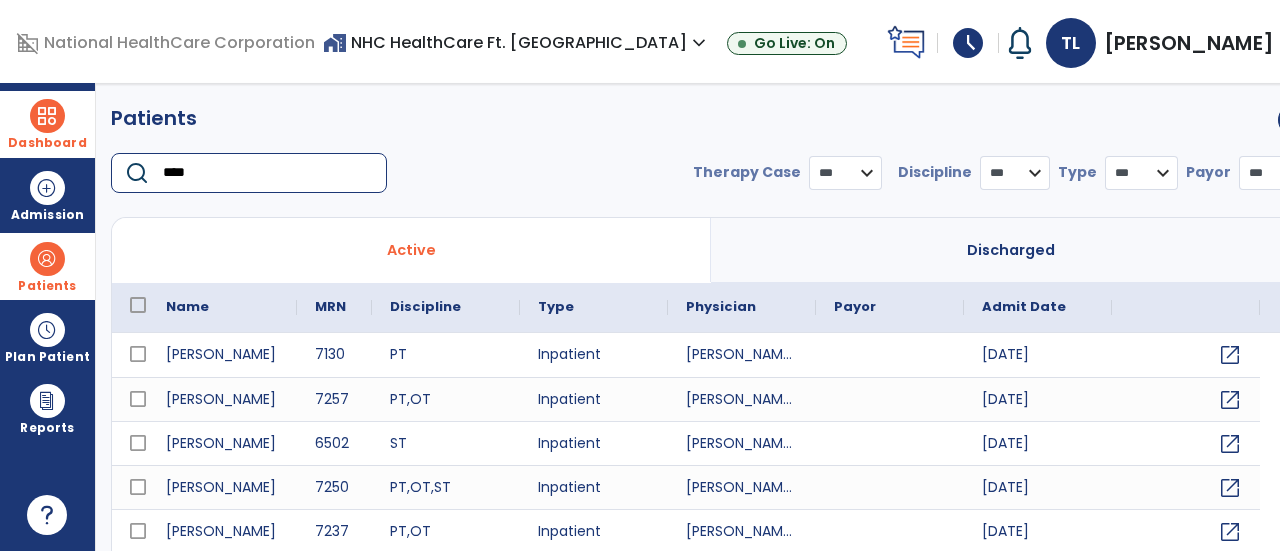 select on "***" 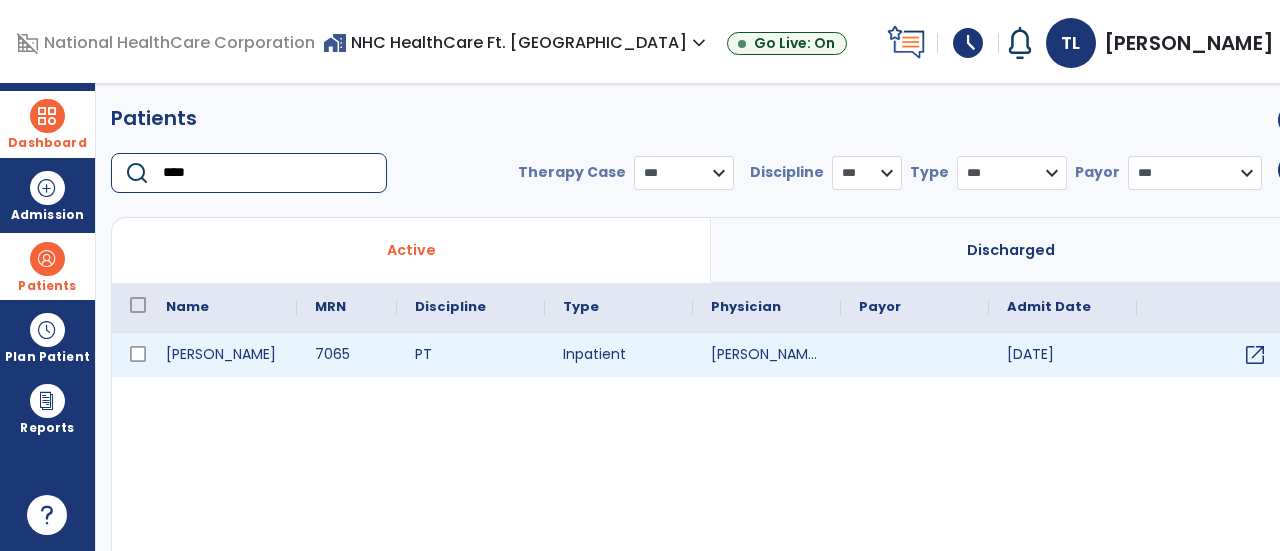 type on "****" 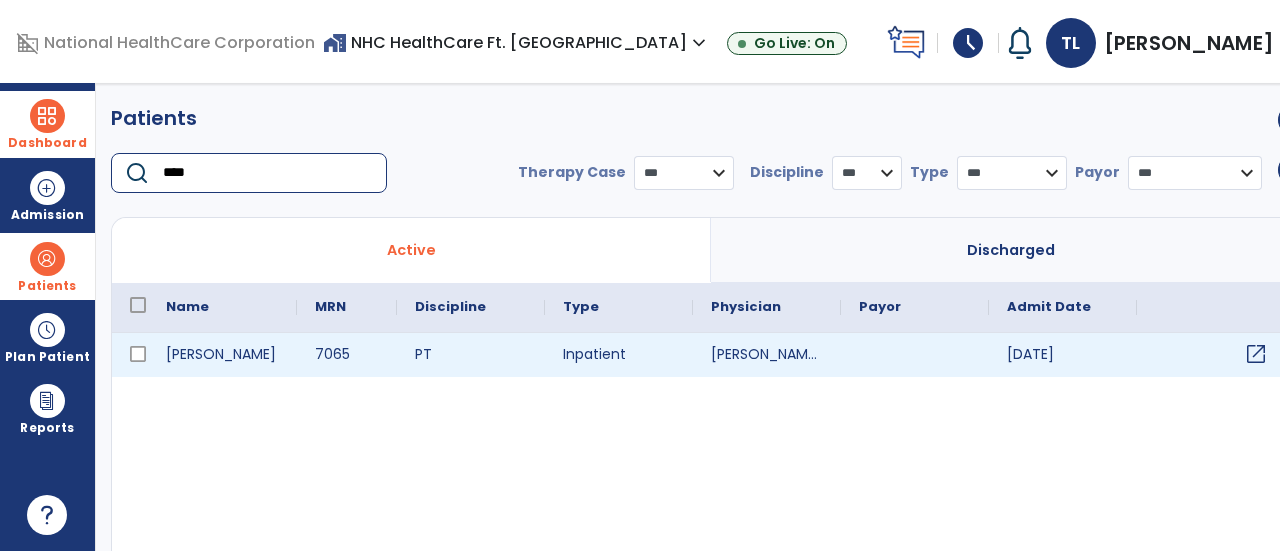 click on "open_in_new" at bounding box center (1211, 355) 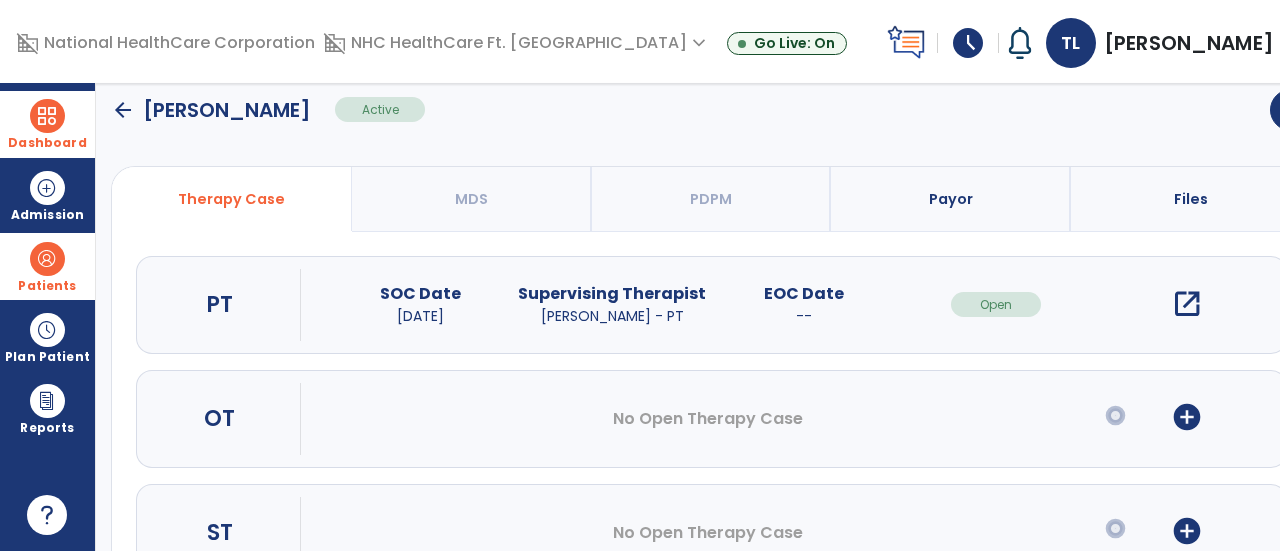 scroll, scrollTop: 176, scrollLeft: 0, axis: vertical 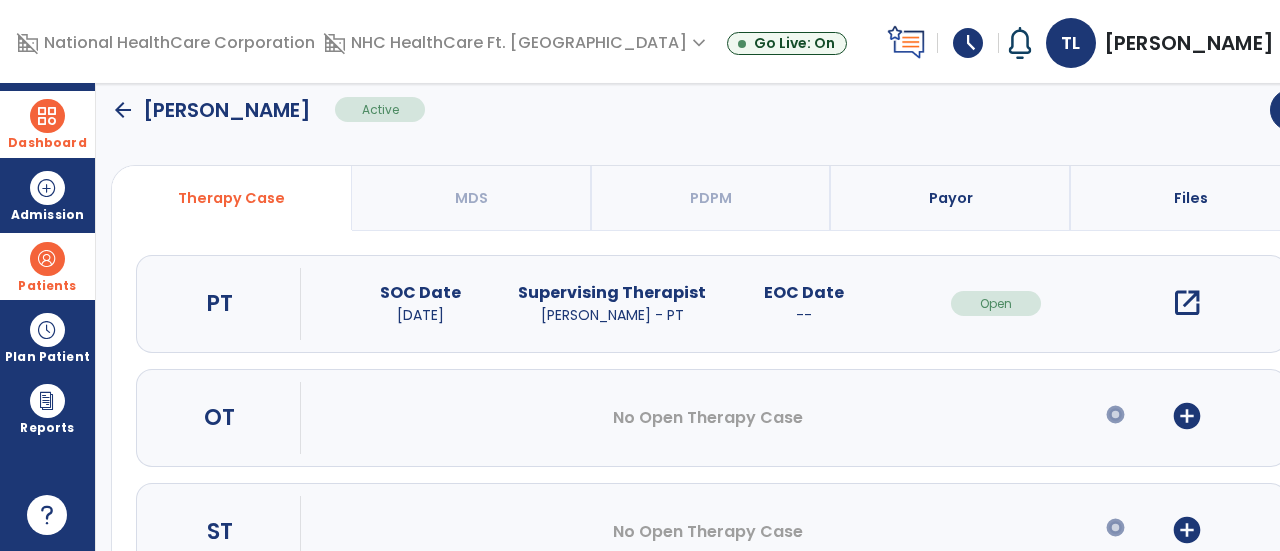 click on "open_in_new" at bounding box center [1187, 303] 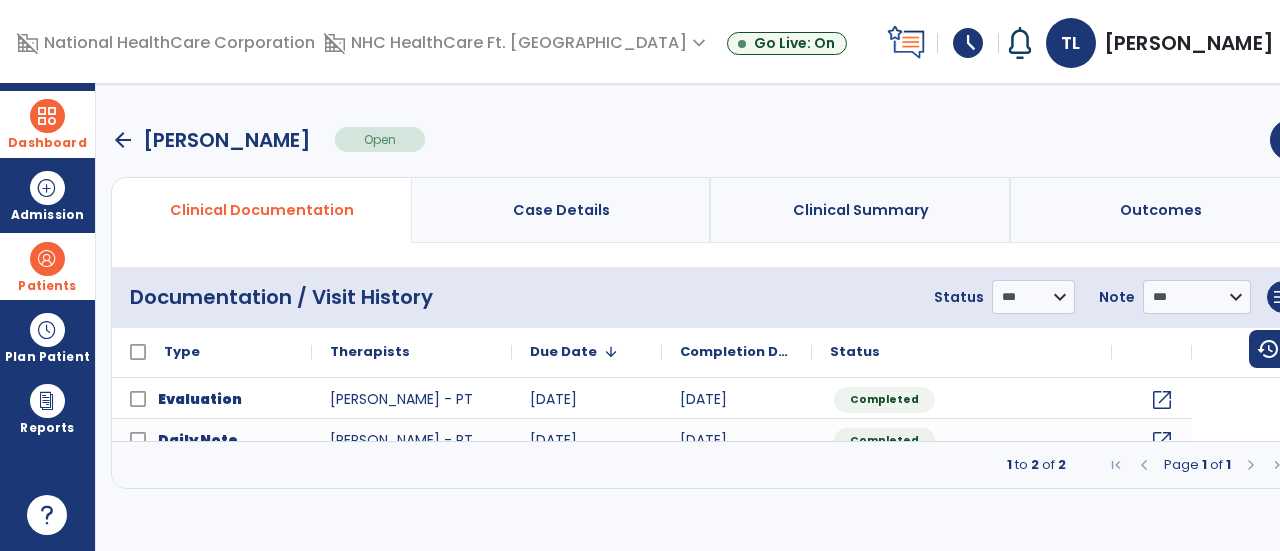 scroll, scrollTop: 0, scrollLeft: 0, axis: both 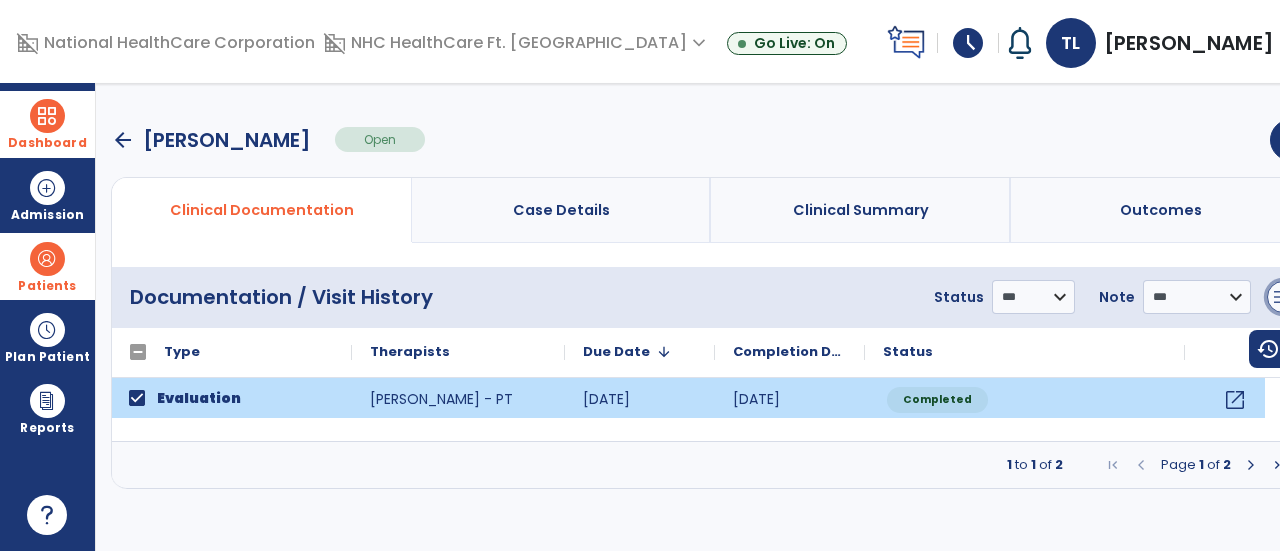 click on "menu" at bounding box center (1283, 297) 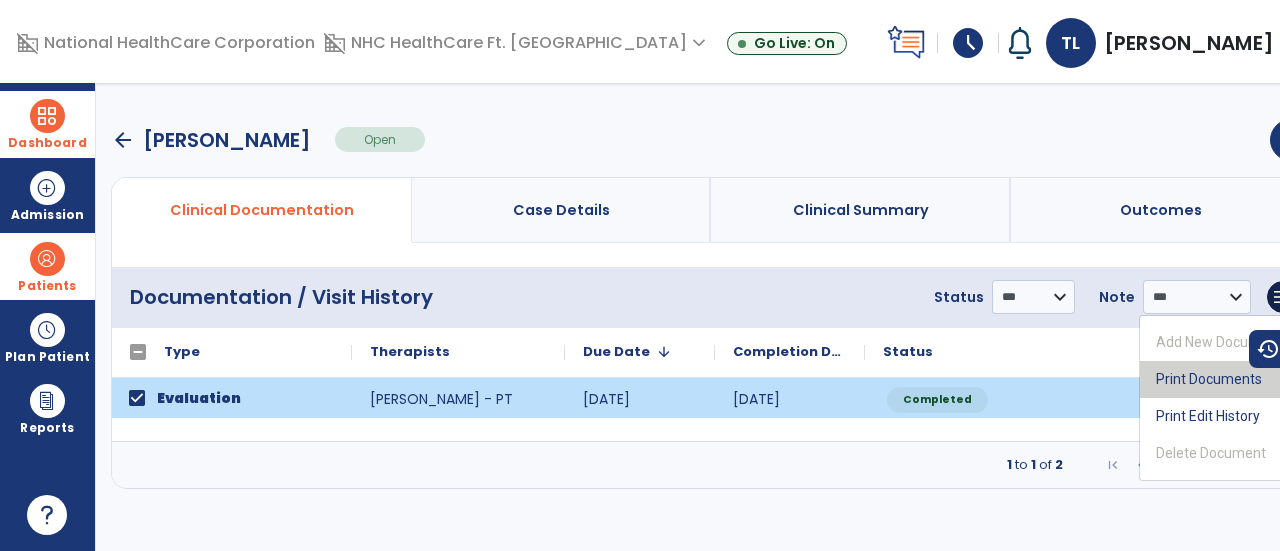 click on "Print Documents" at bounding box center [1219, 379] 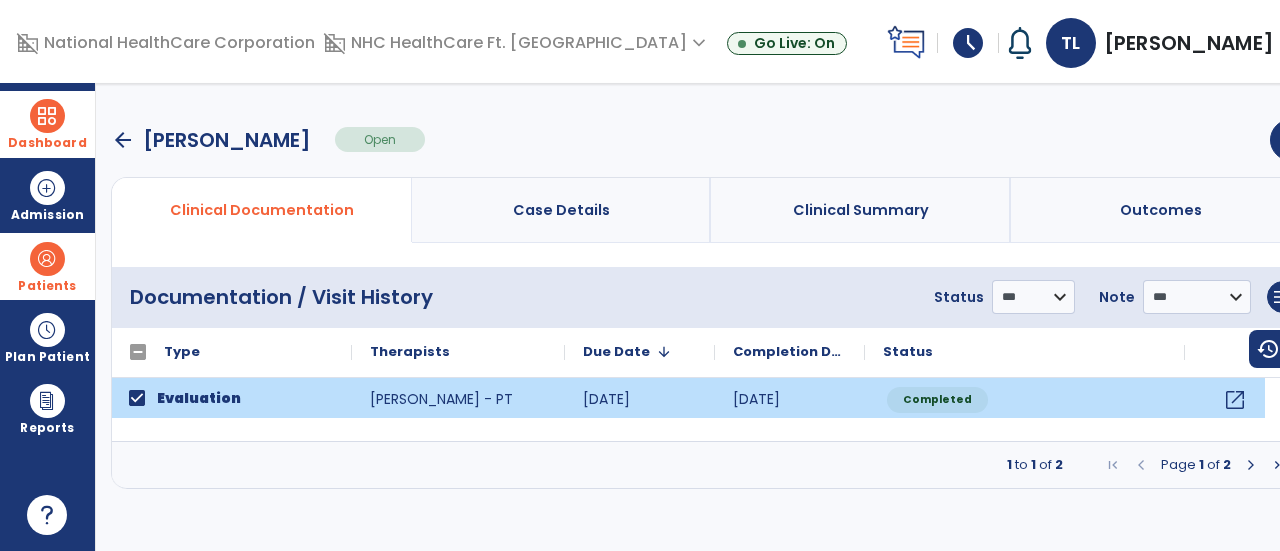click on "Status" 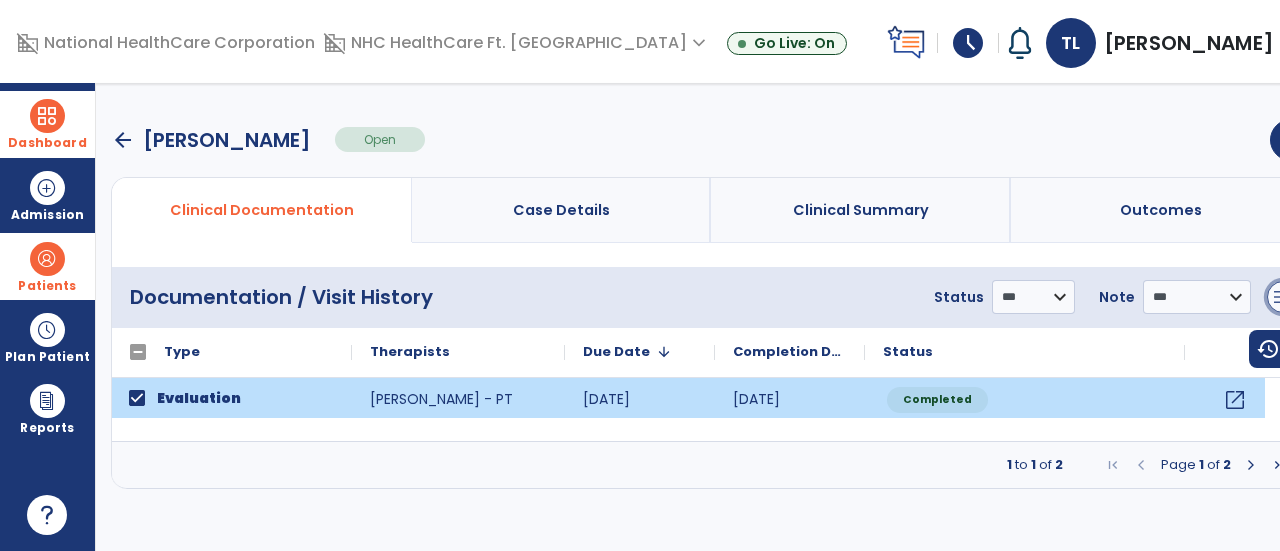 click on "menu" at bounding box center (1283, 297) 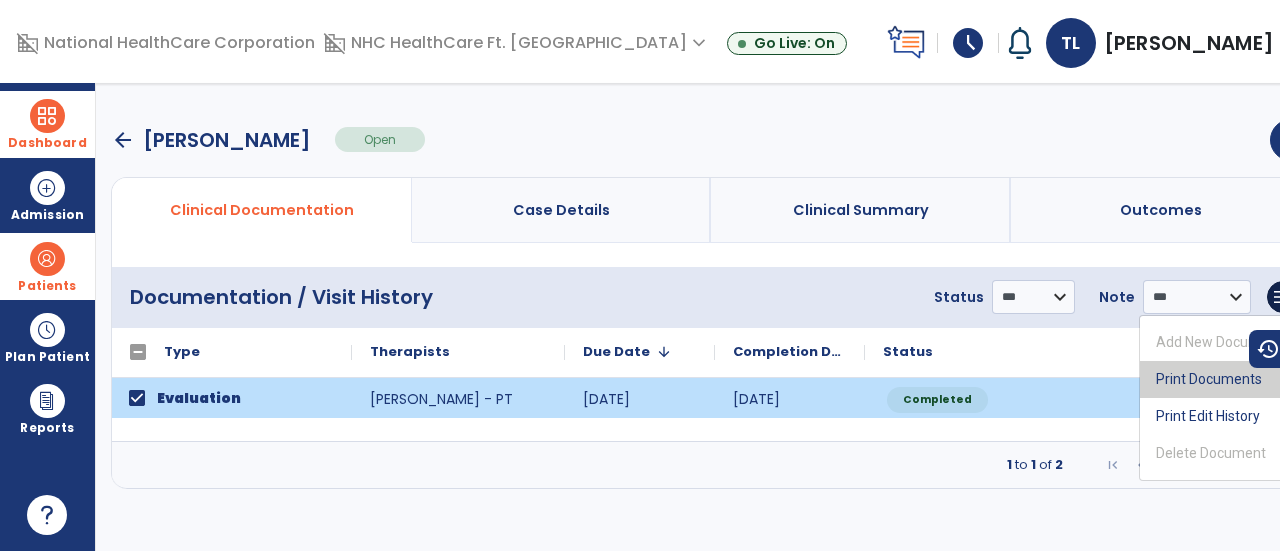 click on "Print Documents" at bounding box center [1219, 379] 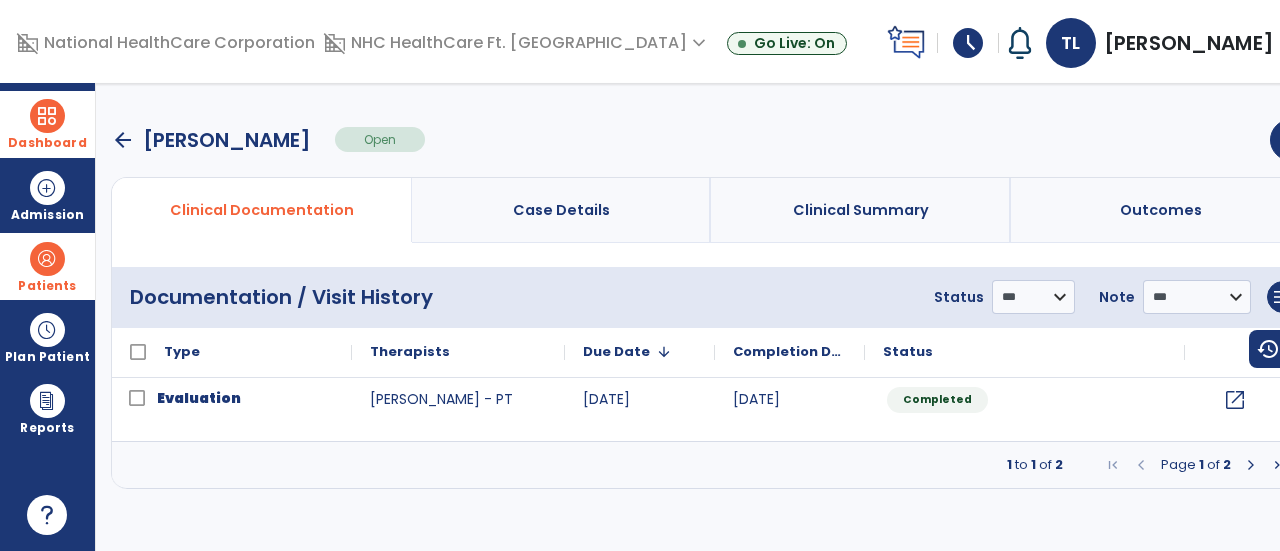 click on "Dashboard" at bounding box center (47, 143) 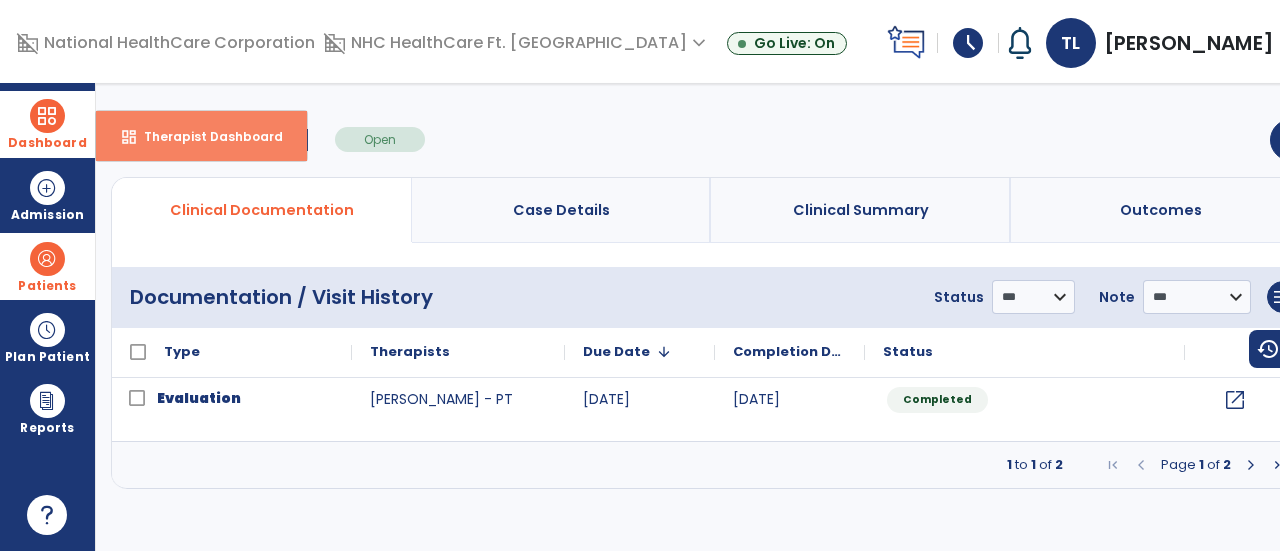 click on "dashboard  Therapist Dashboard" at bounding box center [201, 136] 